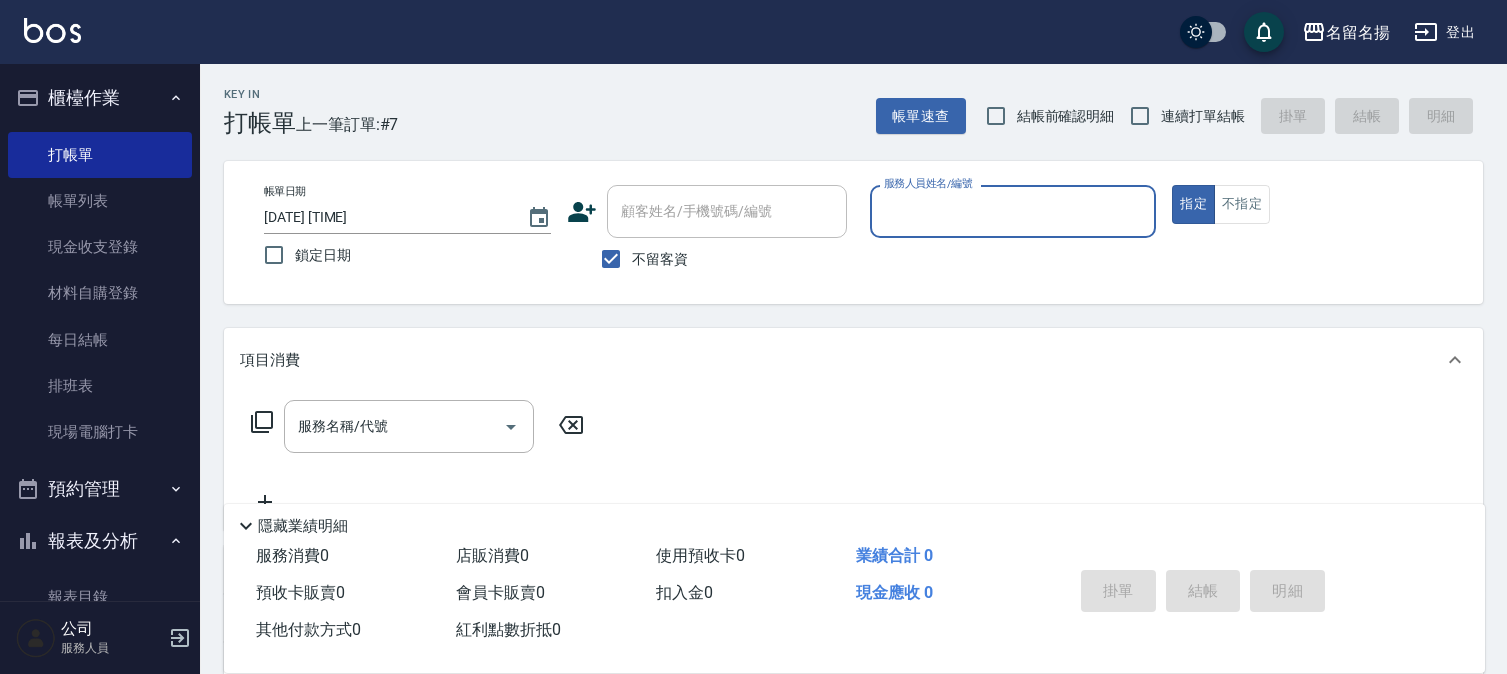 scroll, scrollTop: 0, scrollLeft: 0, axis: both 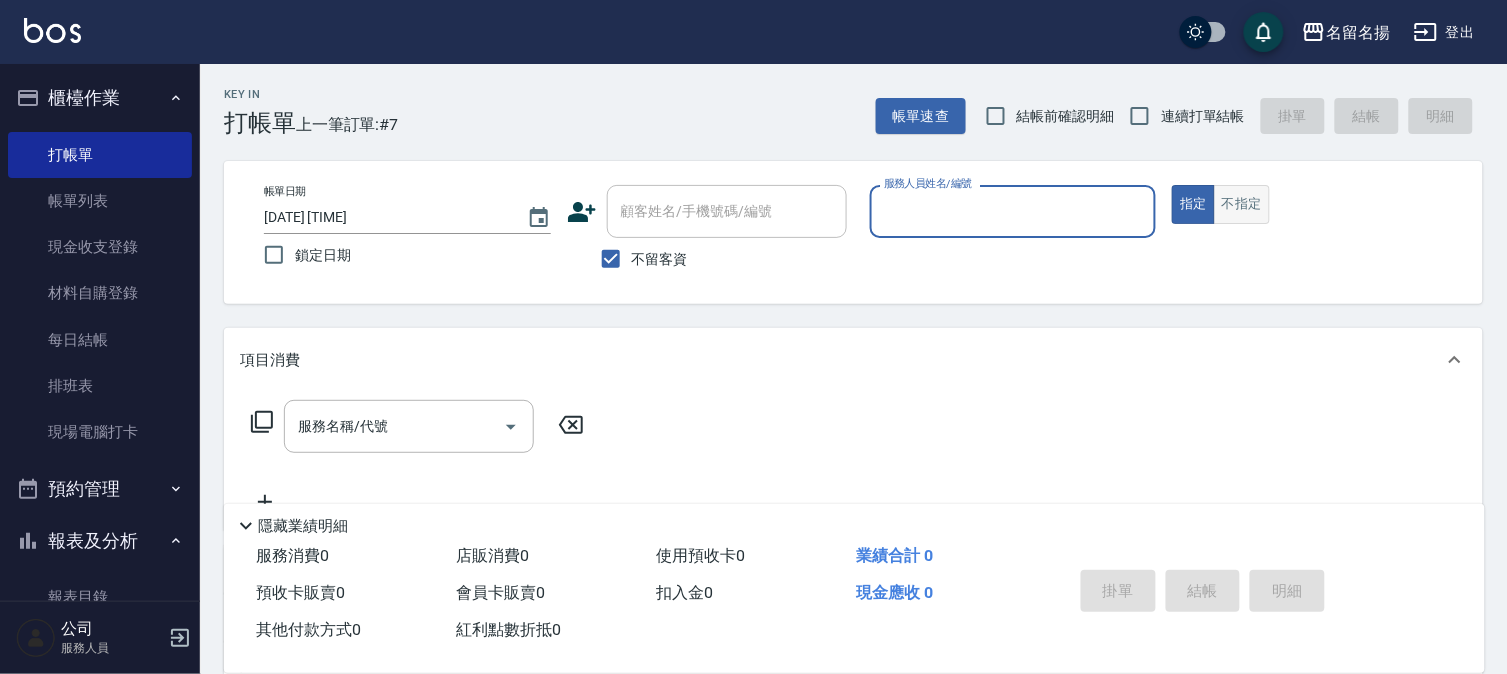 drag, startPoint x: 1227, startPoint y: 228, endPoint x: 1234, endPoint y: 217, distance: 13.038404 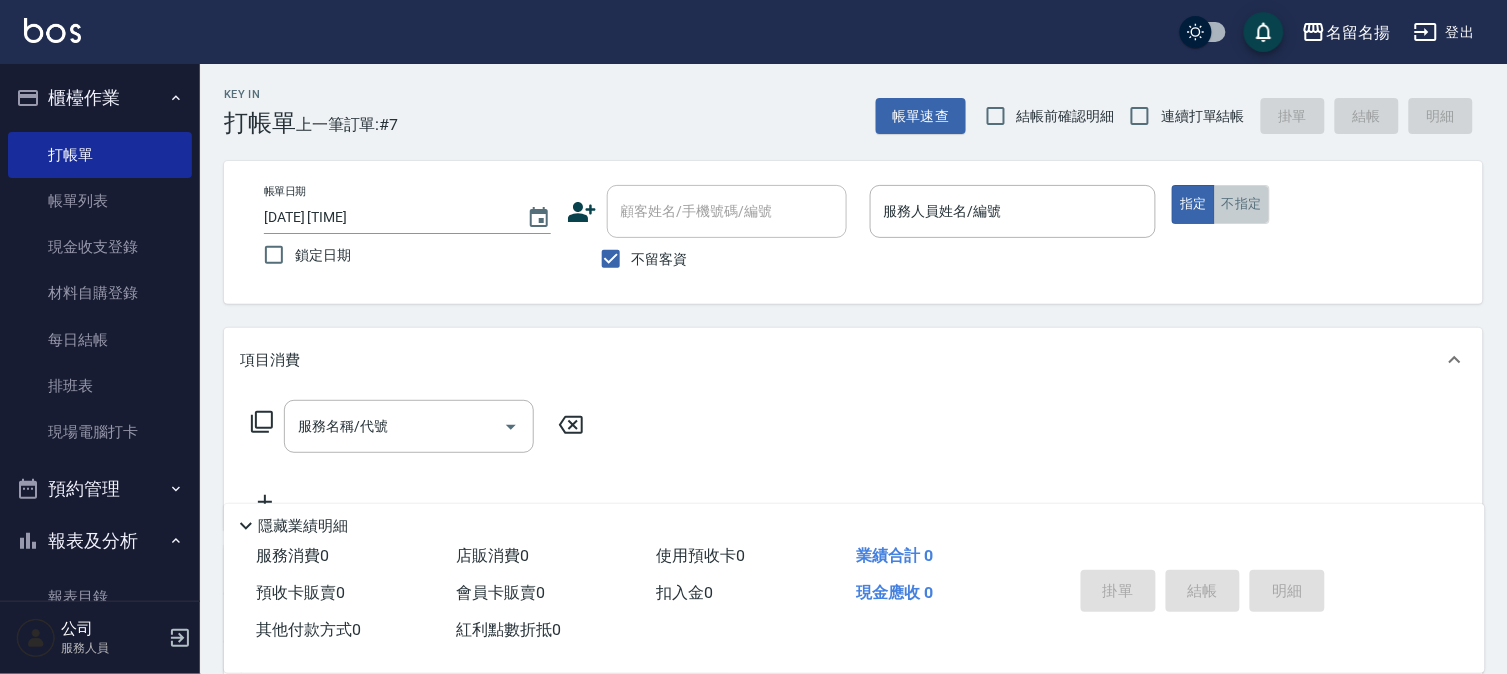 click on "不指定" at bounding box center (1242, 204) 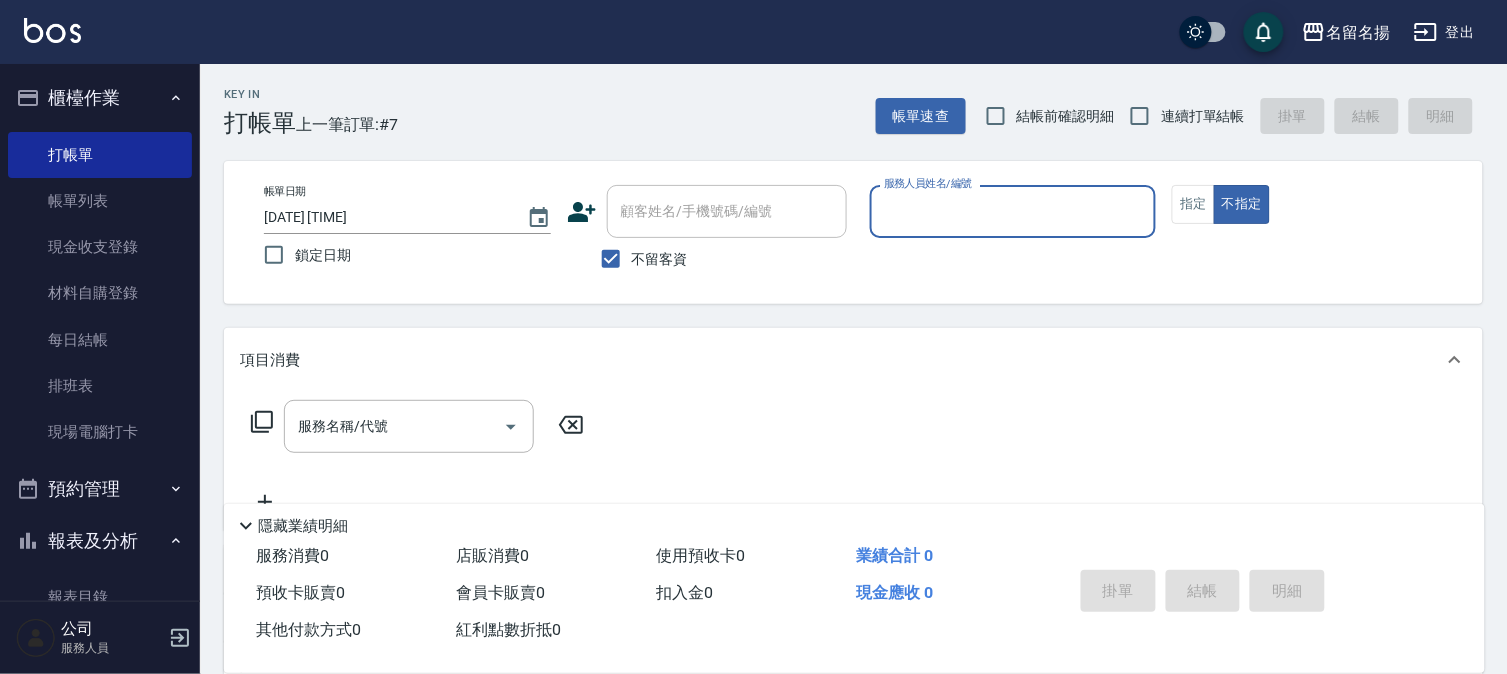 drag, startPoint x: 1118, startPoint y: 236, endPoint x: 1102, endPoint y: 225, distance: 19.416489 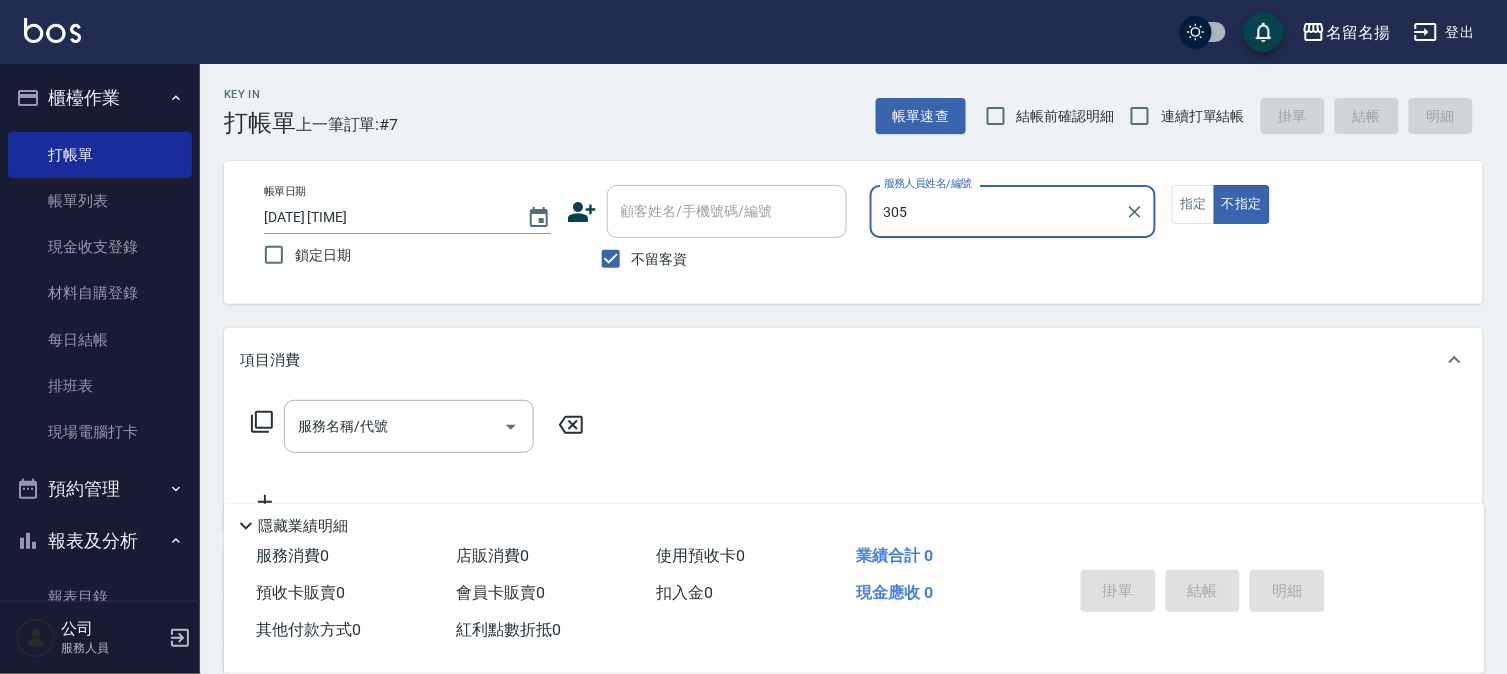 type on "305" 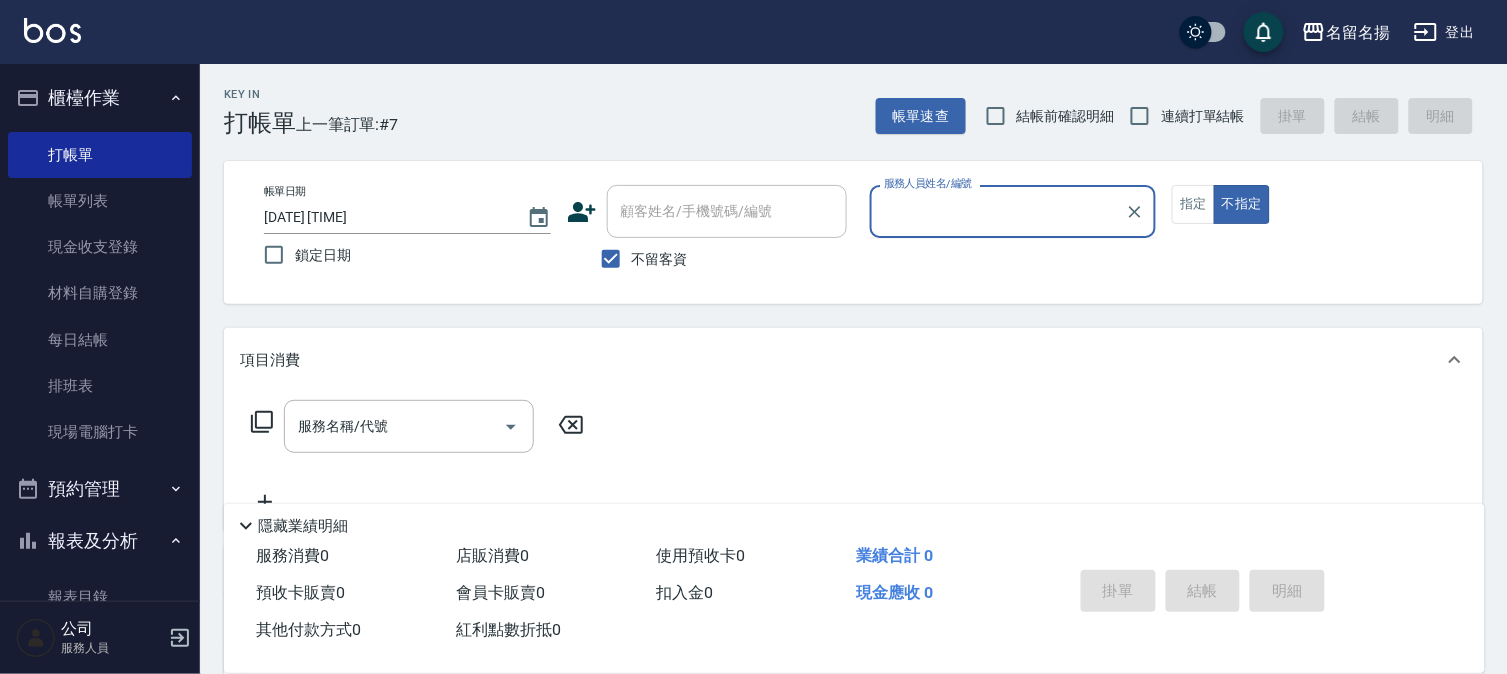 type on "false" 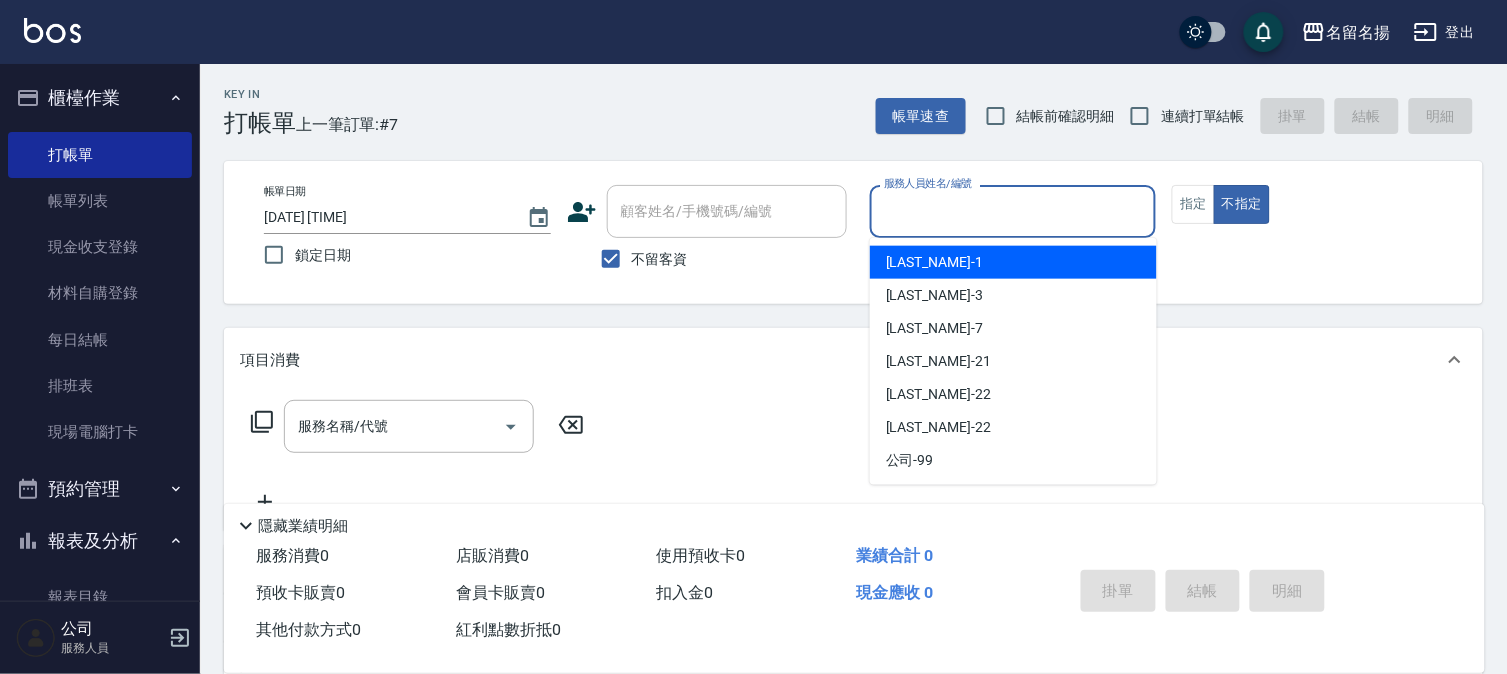 click on "服務人員姓名/編號" at bounding box center [1013, 211] 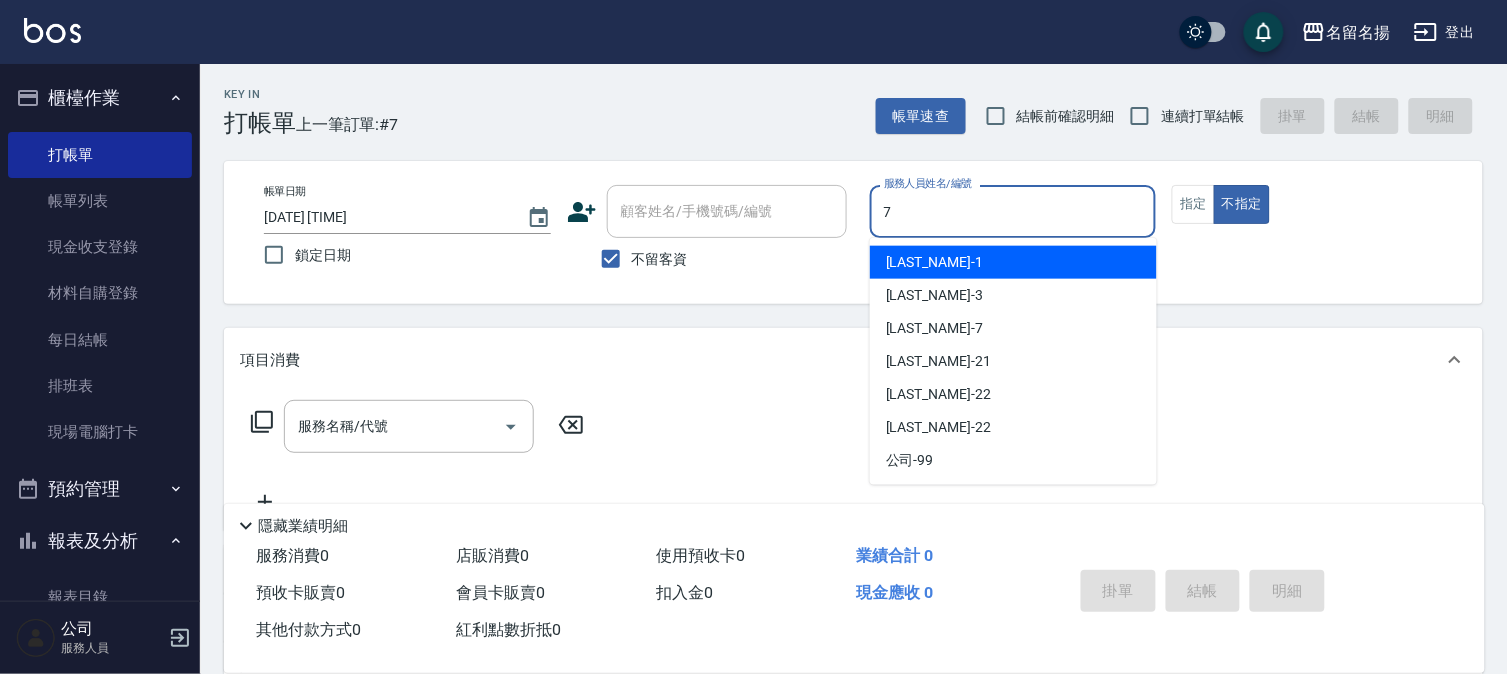 type on "[LAST_NAME]-7" 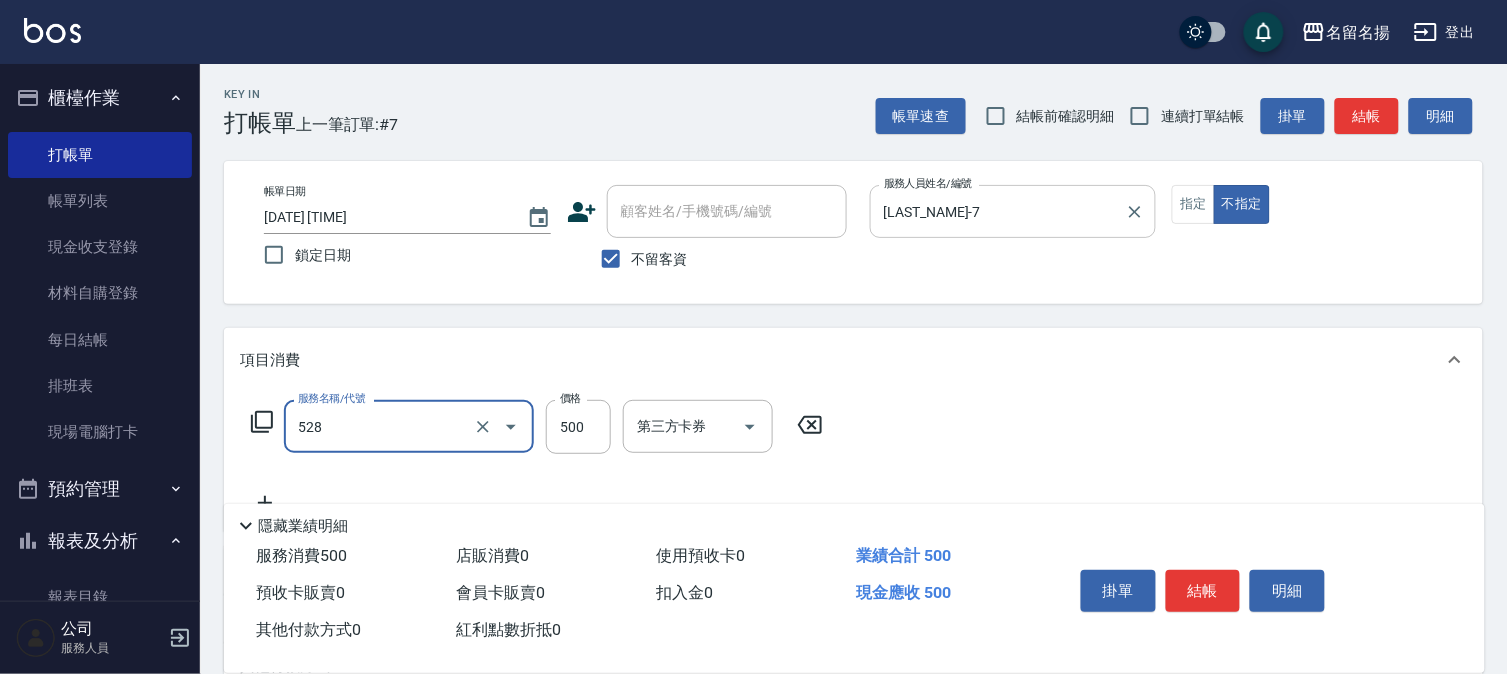 type on "頭皮養護B(528)" 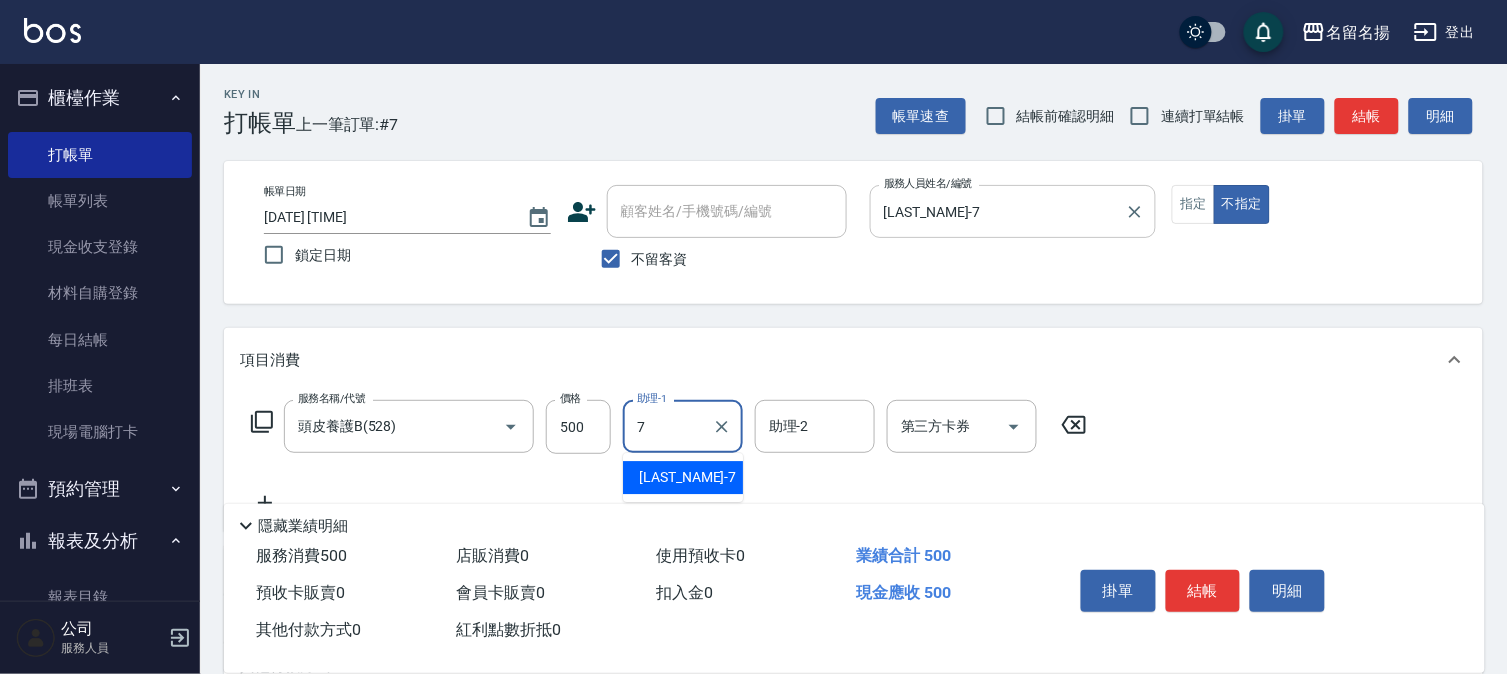 type on "[LAST_NAME]-7" 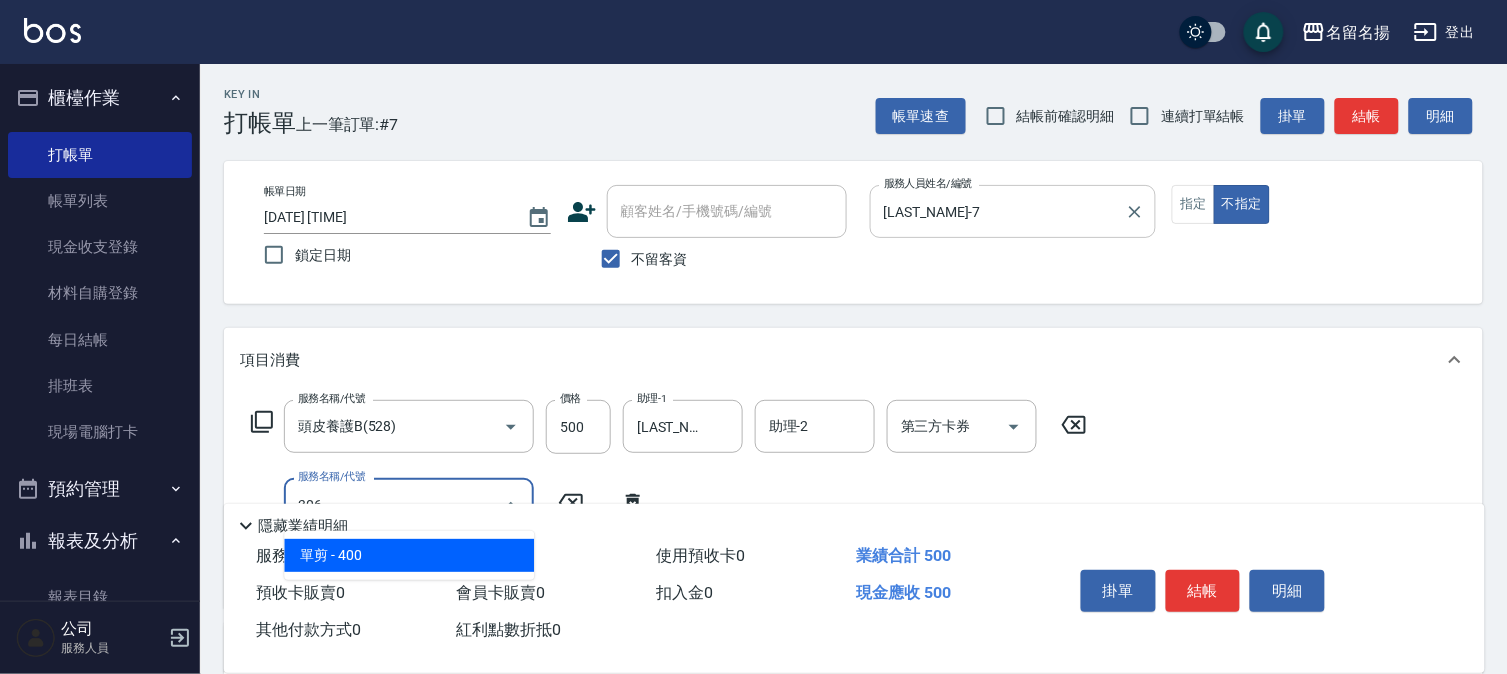 type on "單剪(306)" 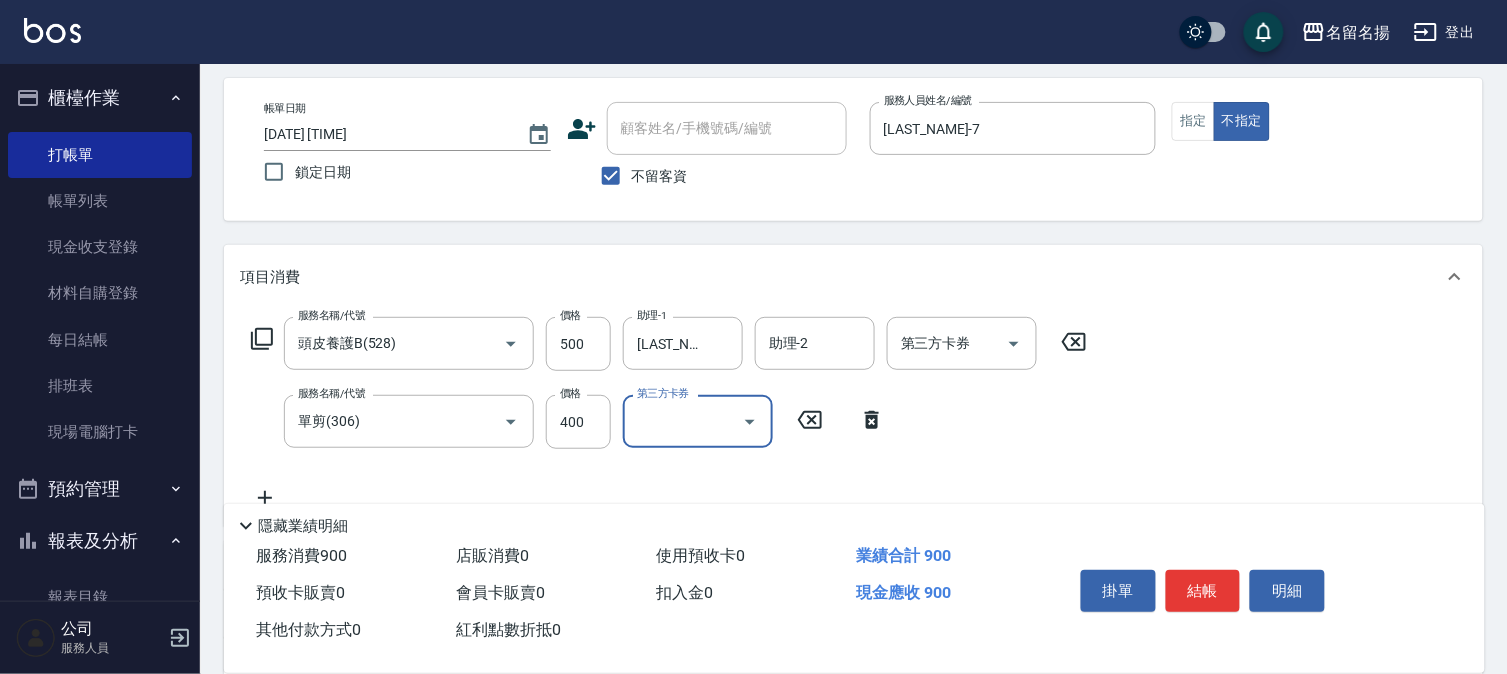 scroll, scrollTop: 222, scrollLeft: 0, axis: vertical 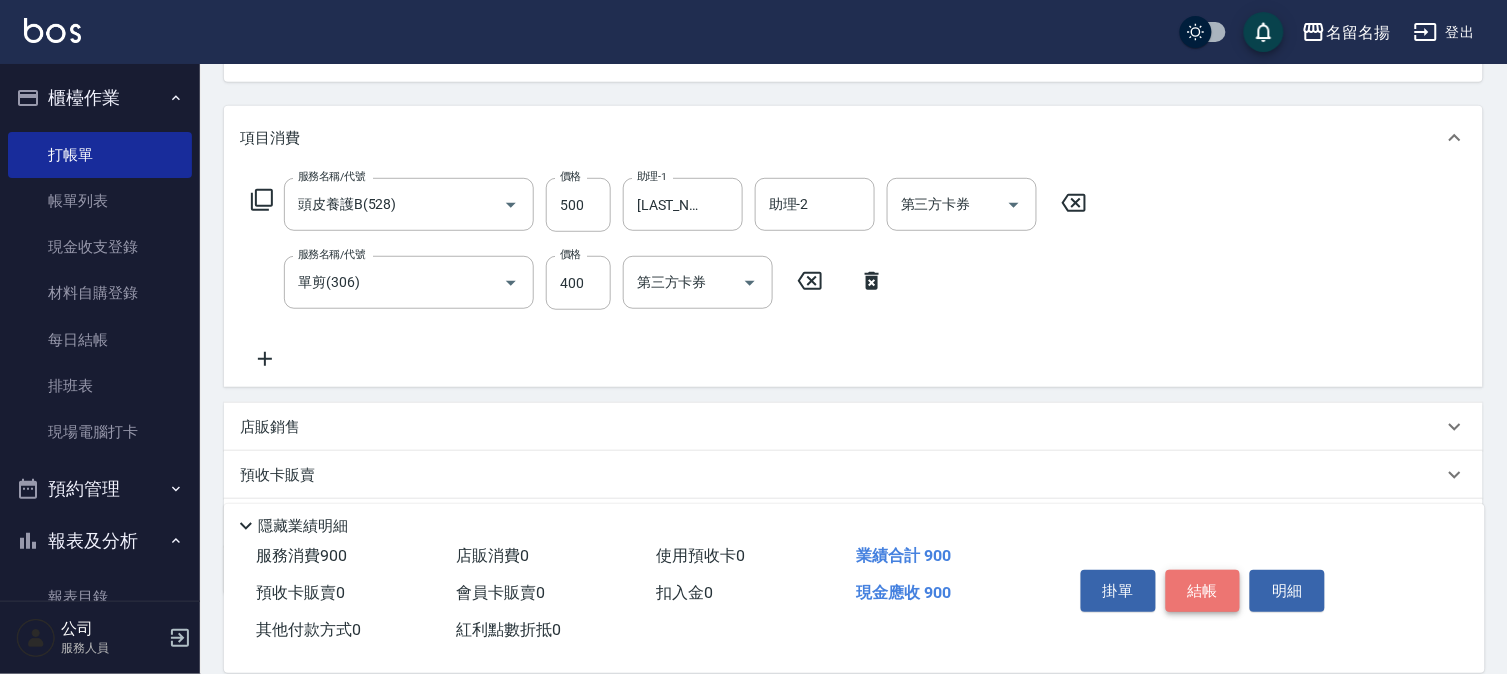 click on "結帳" at bounding box center [1203, 591] 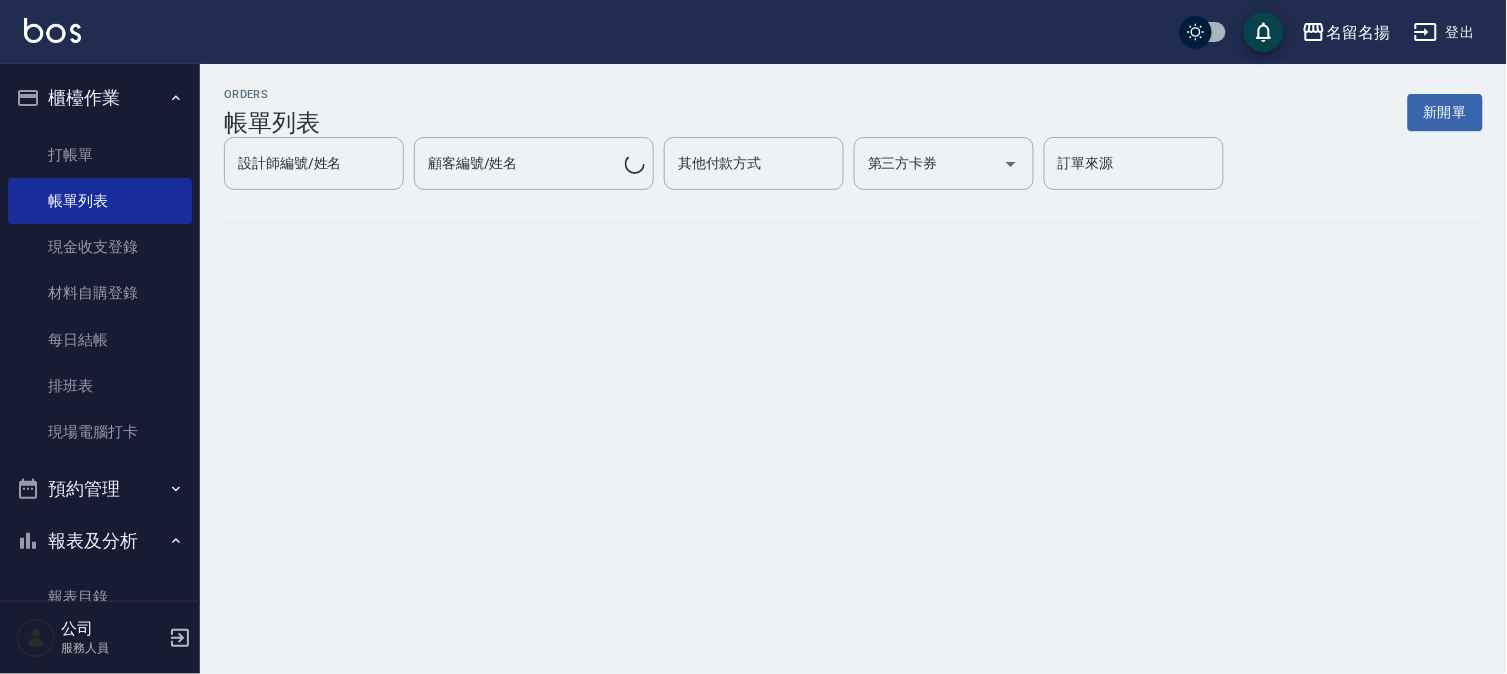 scroll, scrollTop: 0, scrollLeft: 0, axis: both 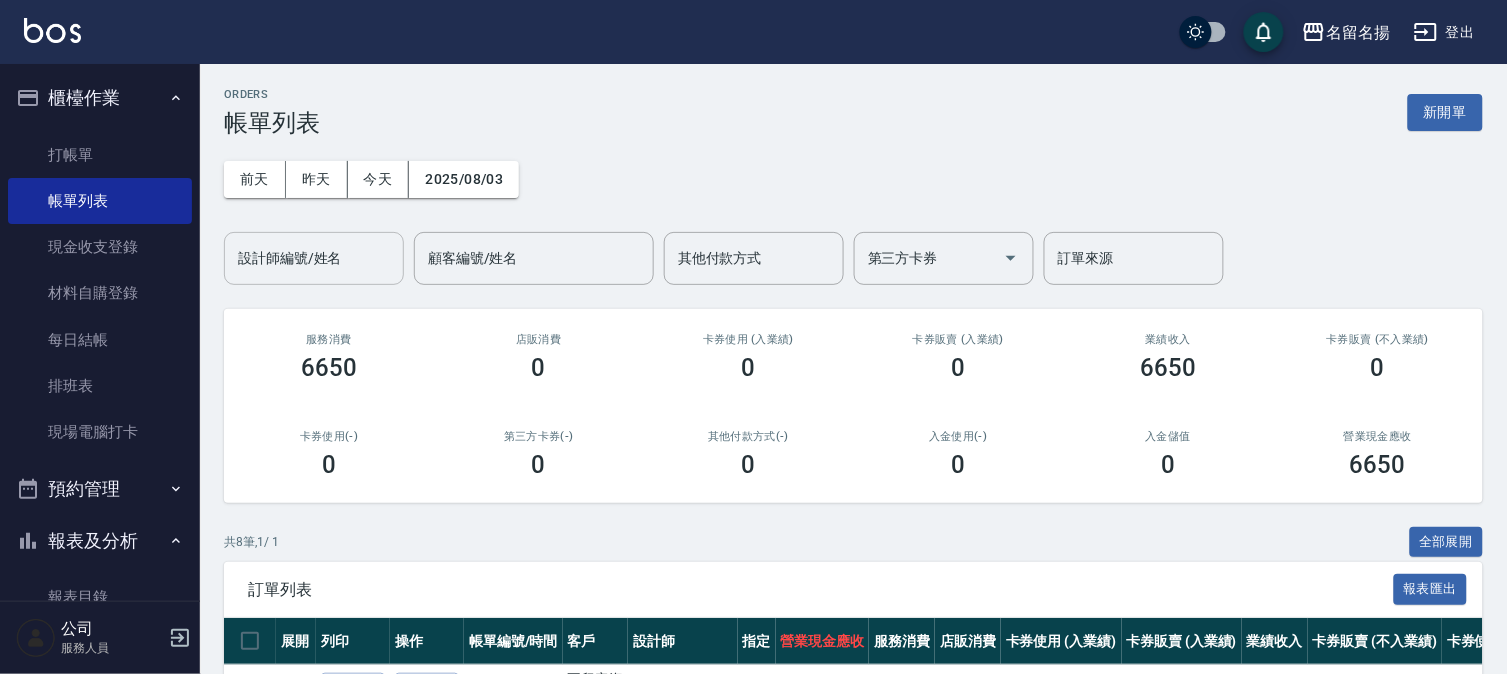 click on "設計師編號/姓名" at bounding box center (314, 258) 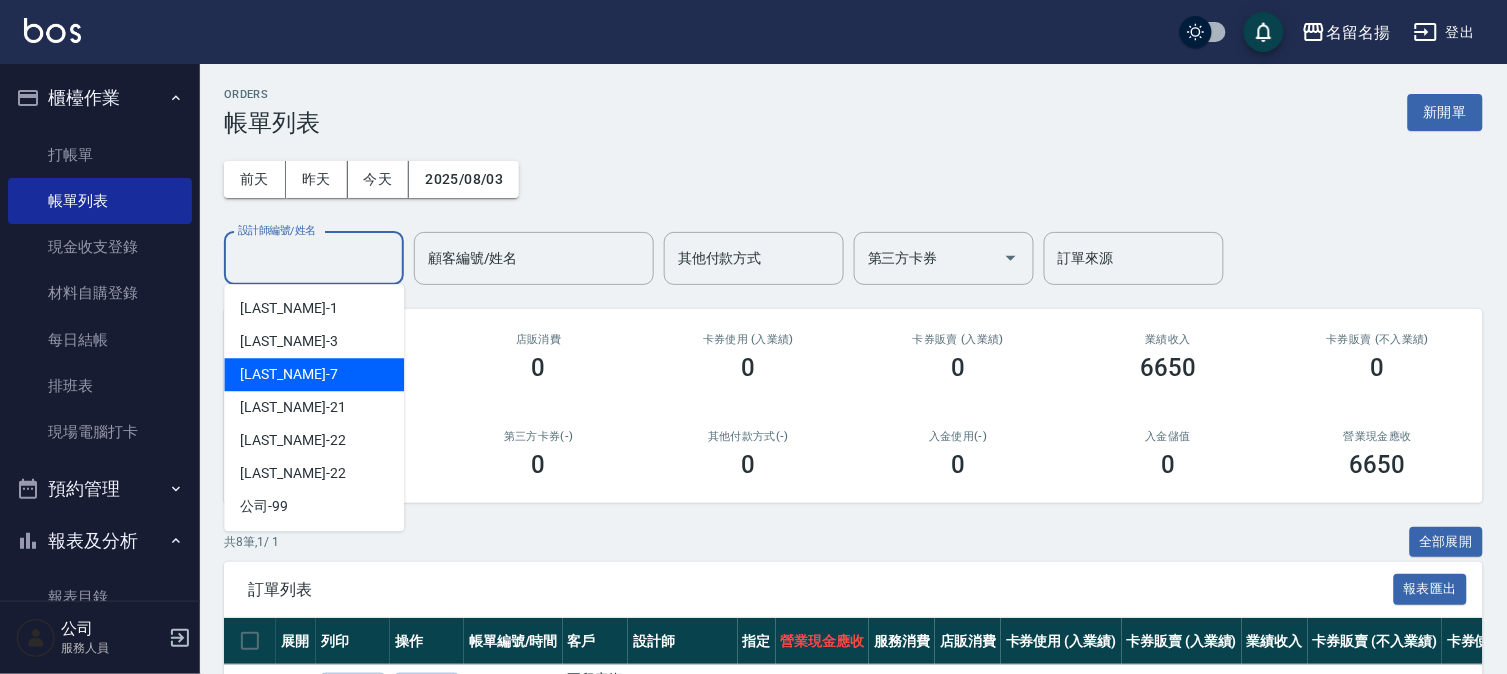 click on "[LAST_NAME] -7" at bounding box center (314, 374) 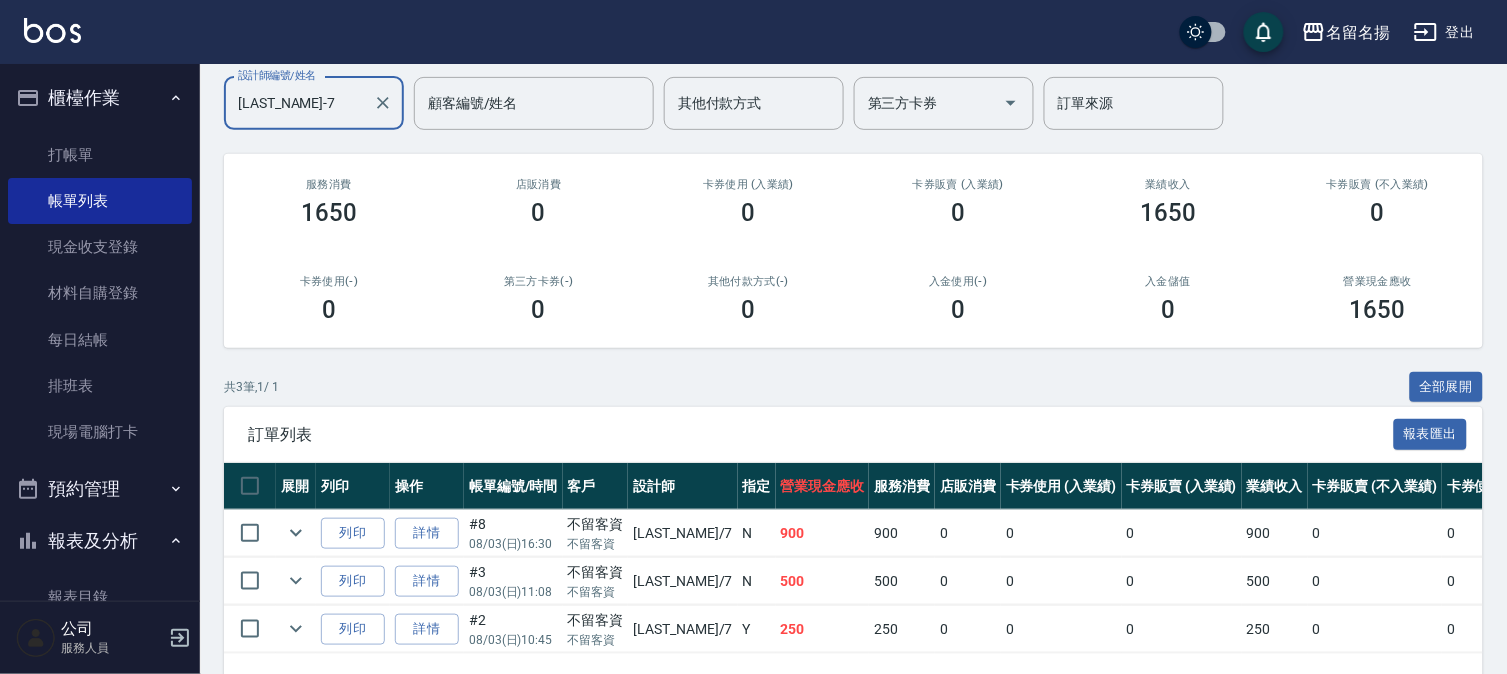 scroll, scrollTop: 230, scrollLeft: 0, axis: vertical 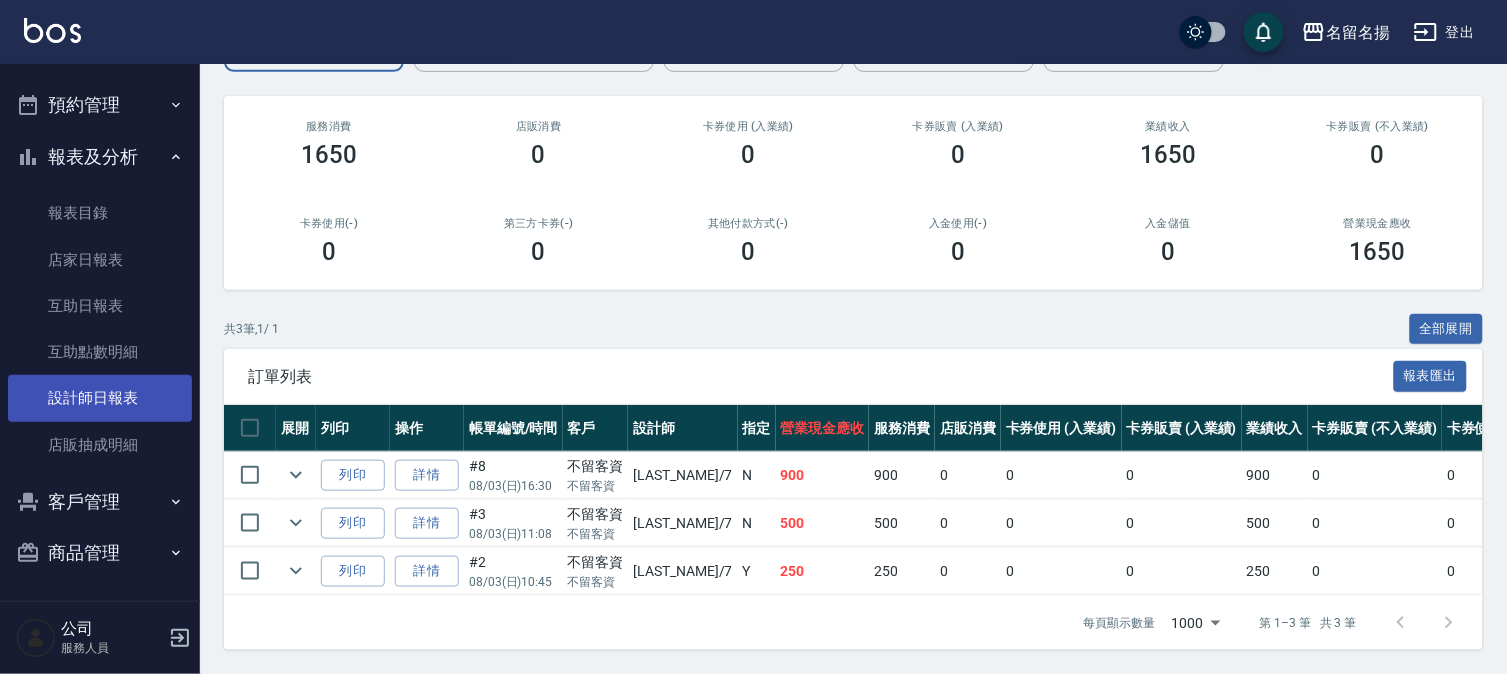 click on "設計師日報表" at bounding box center [100, 398] 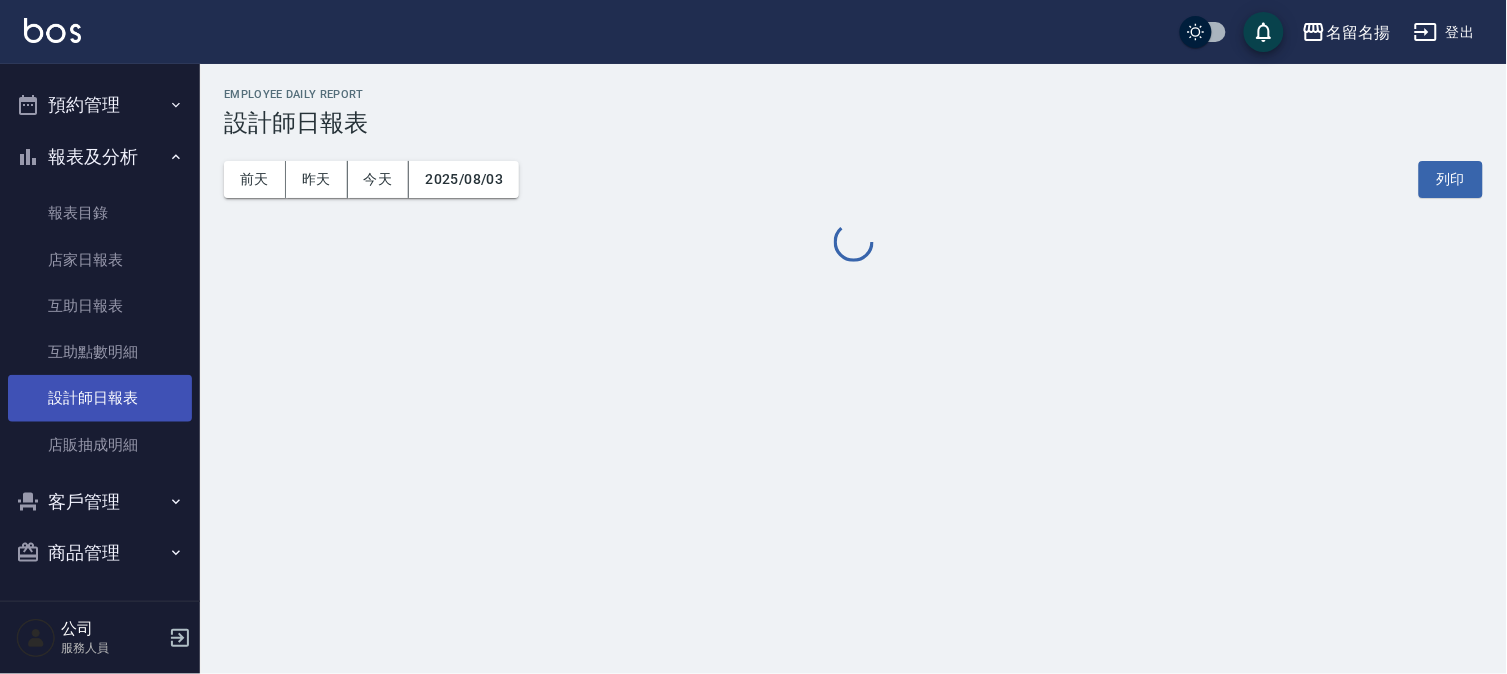 scroll, scrollTop: 0, scrollLeft: 0, axis: both 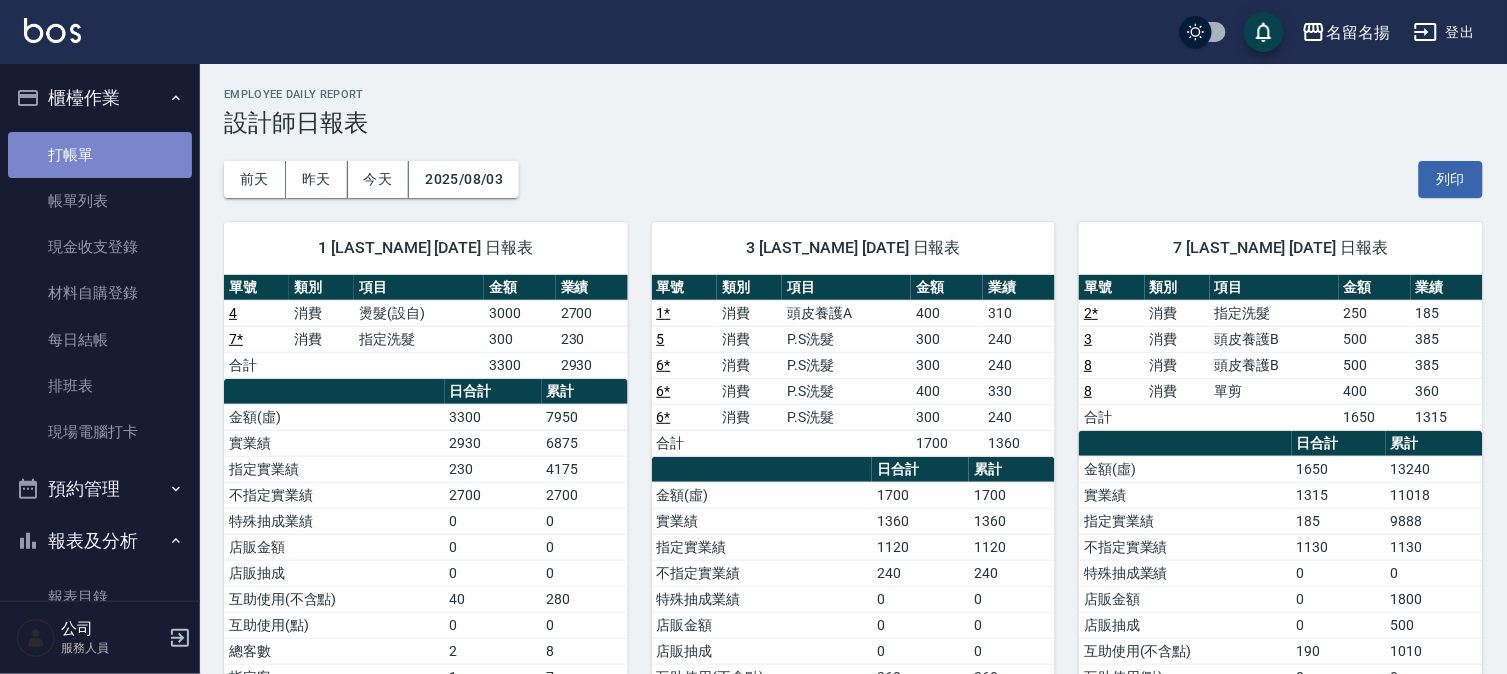 click on "打帳單" at bounding box center (100, 155) 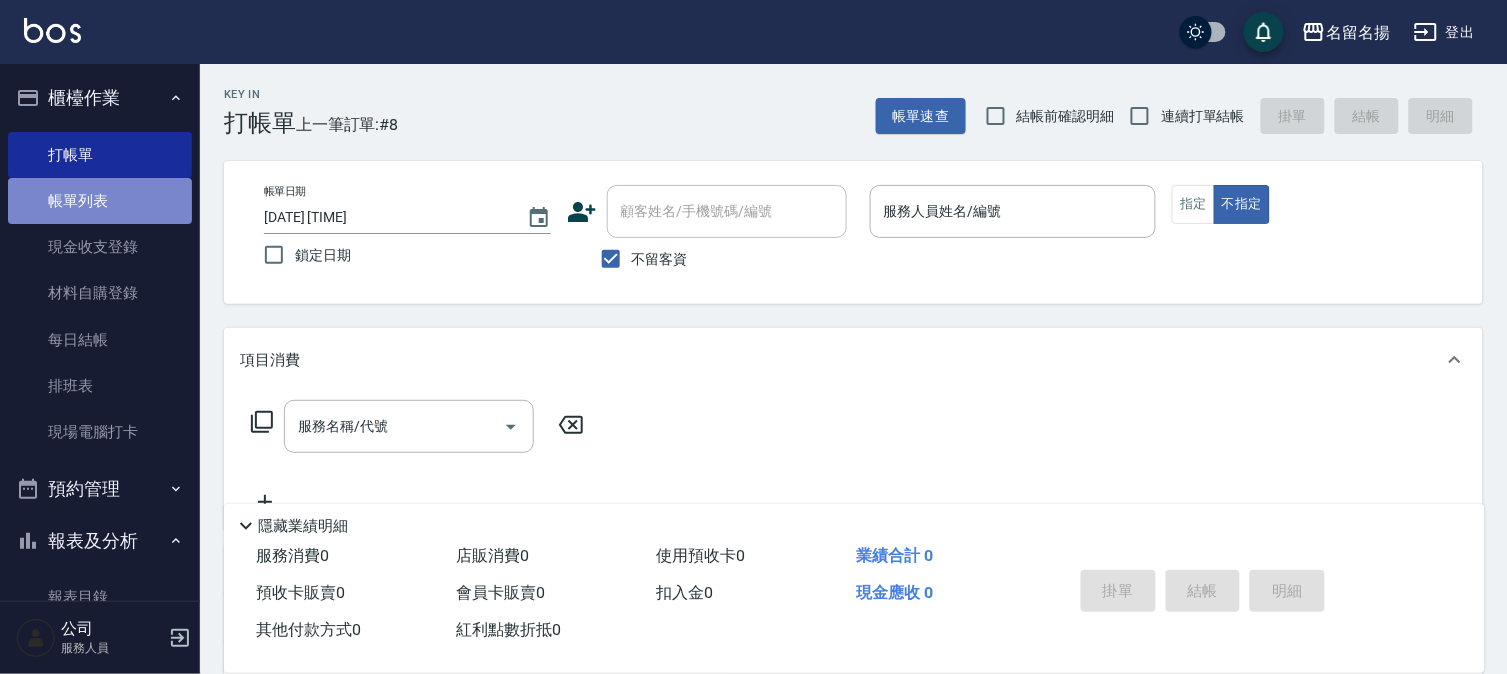 click on "帳單列表" at bounding box center [100, 201] 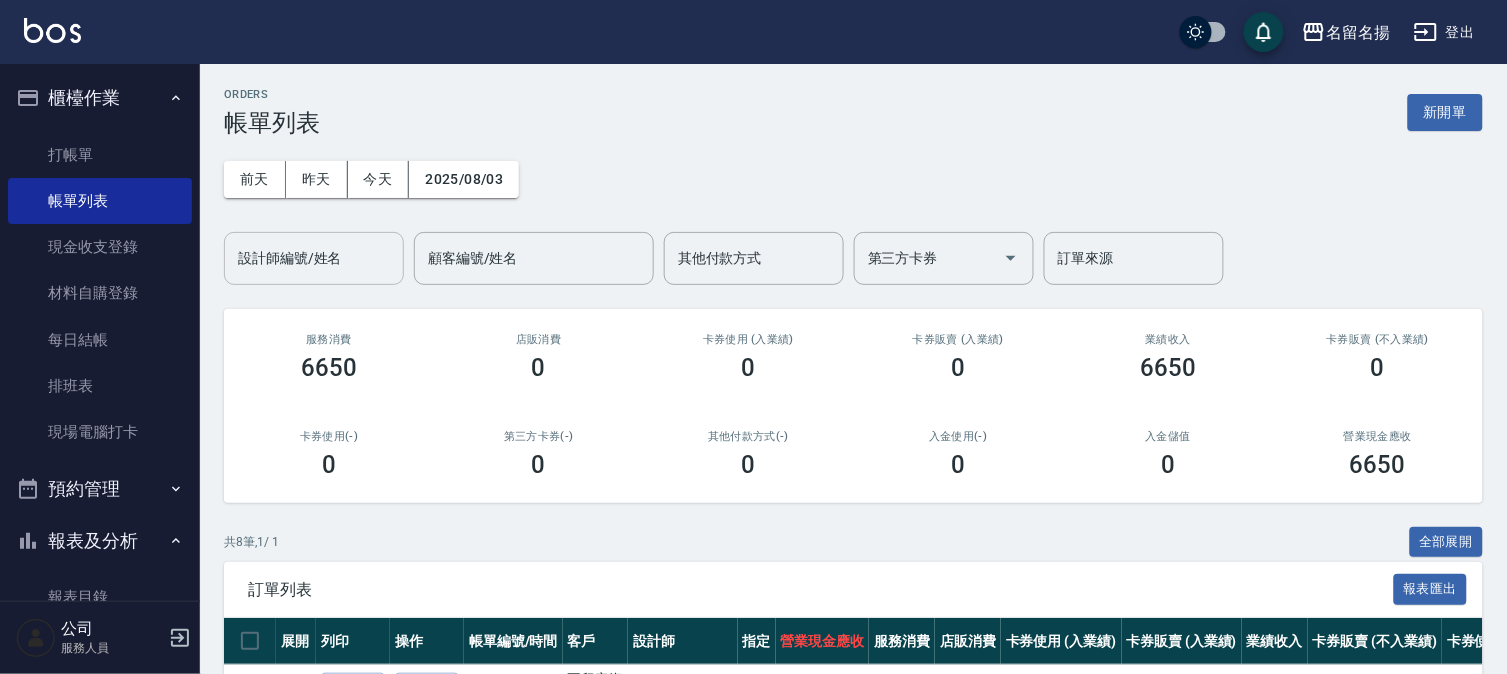 click on "設計師編號/姓名" at bounding box center (314, 258) 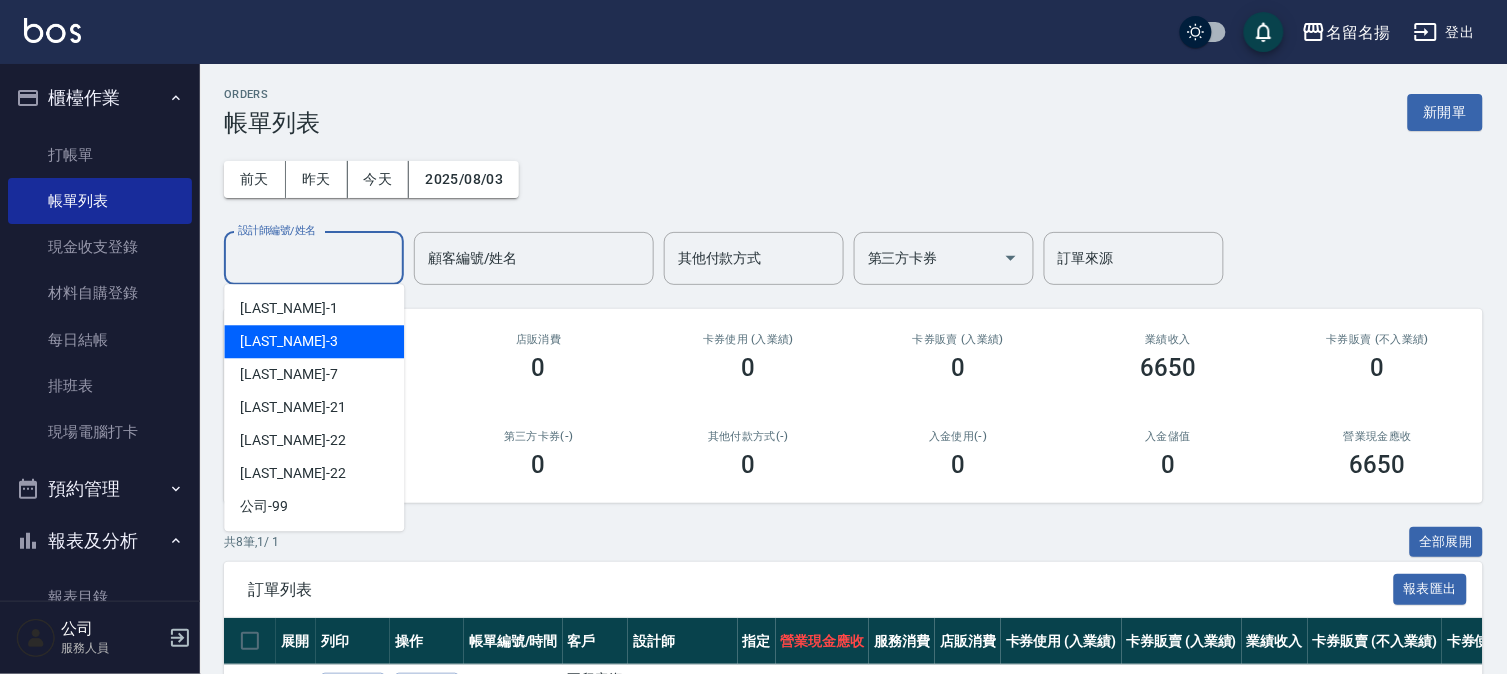 click on "[LAST_NAME] -3" at bounding box center [314, 341] 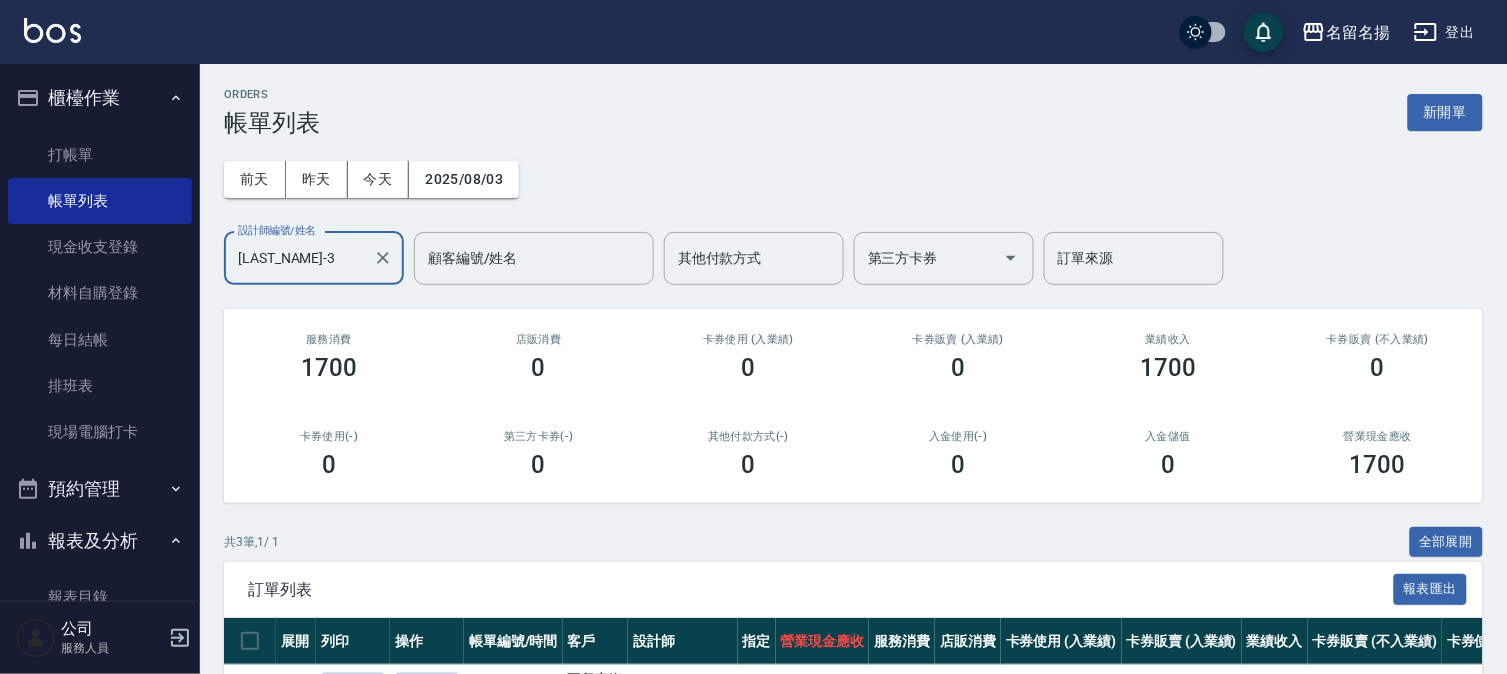 click on "[LAST_NAME]-3" at bounding box center (299, 258) 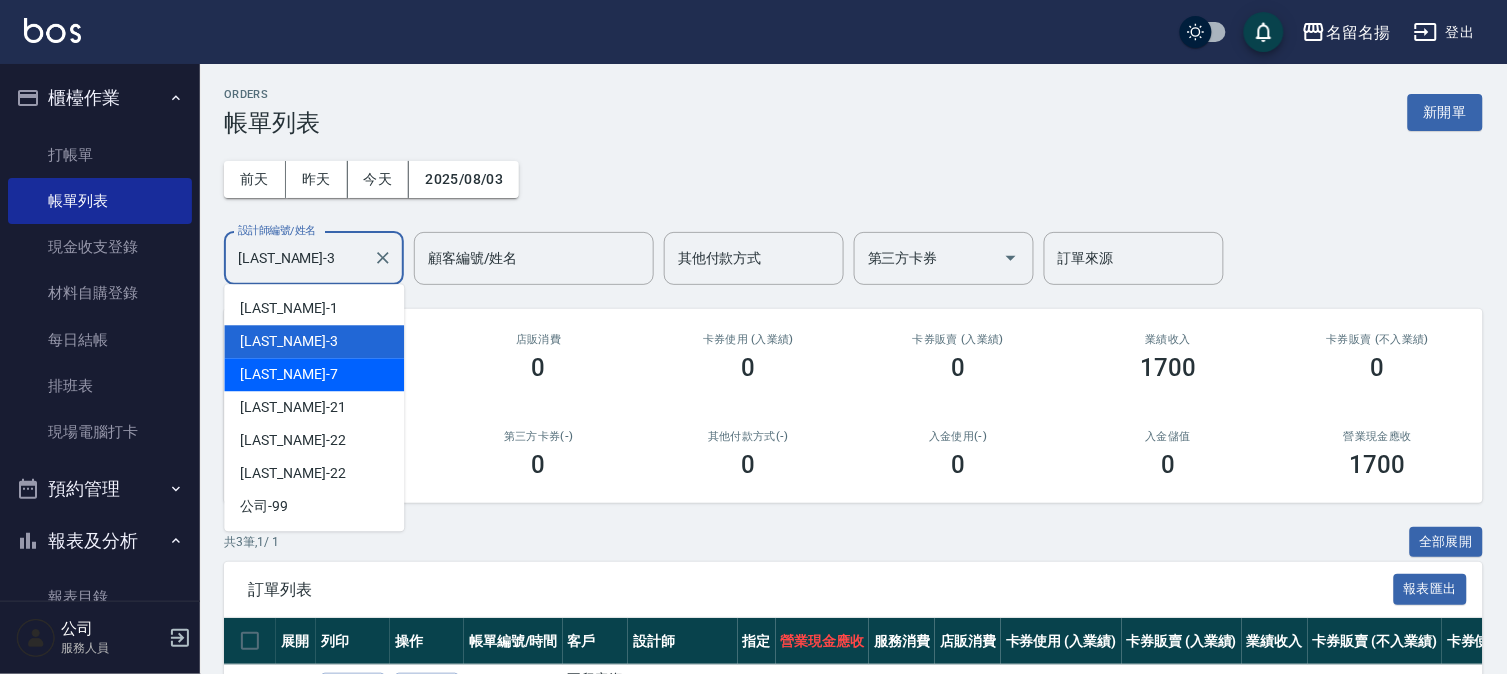 click on "[LAST_NAME] -7" at bounding box center (314, 374) 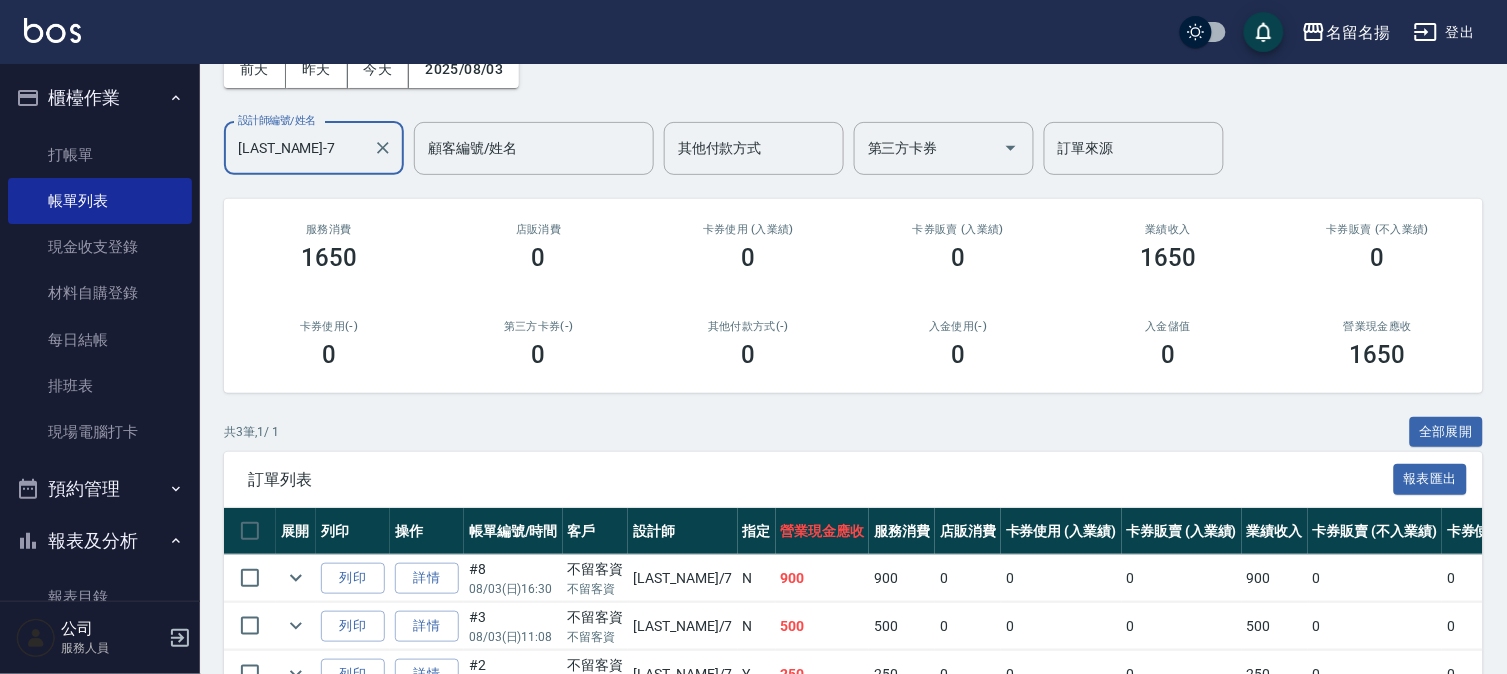 scroll, scrollTop: 230, scrollLeft: 0, axis: vertical 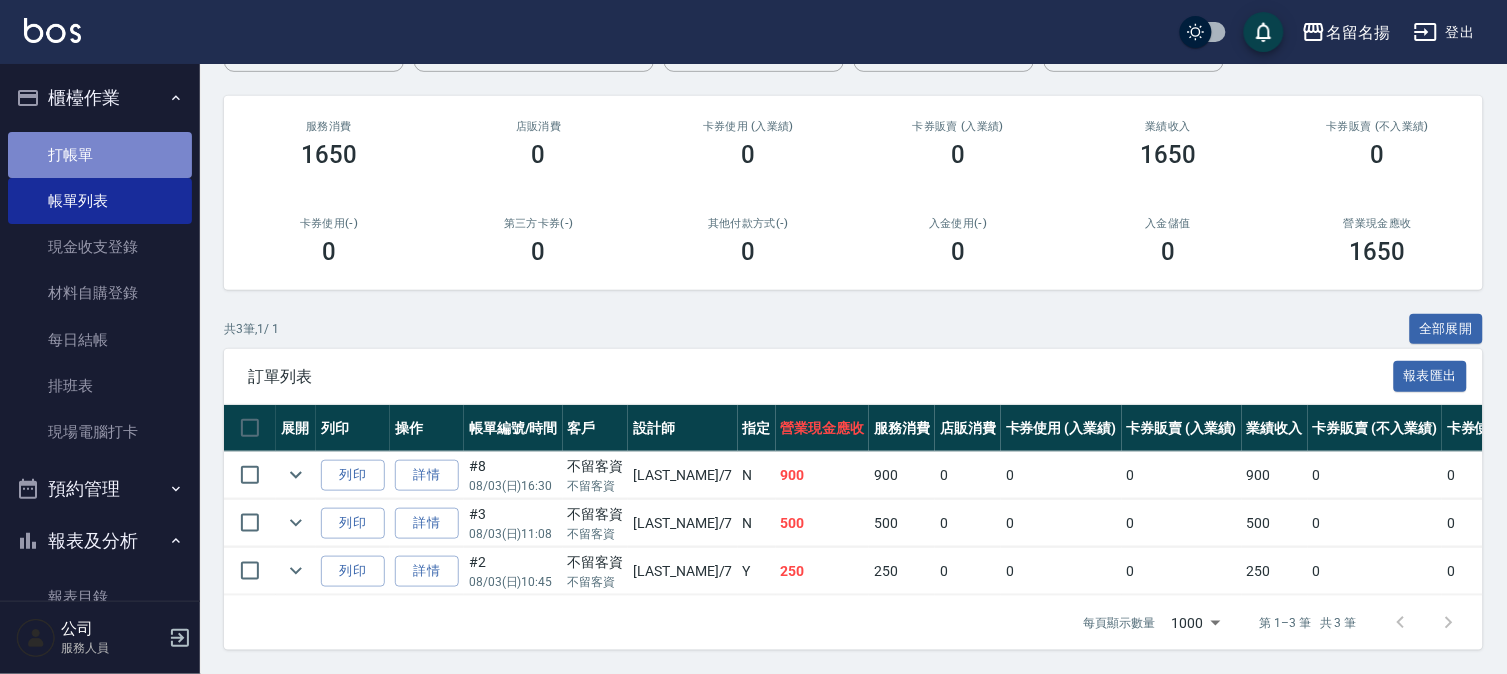 click on "打帳單" at bounding box center [100, 155] 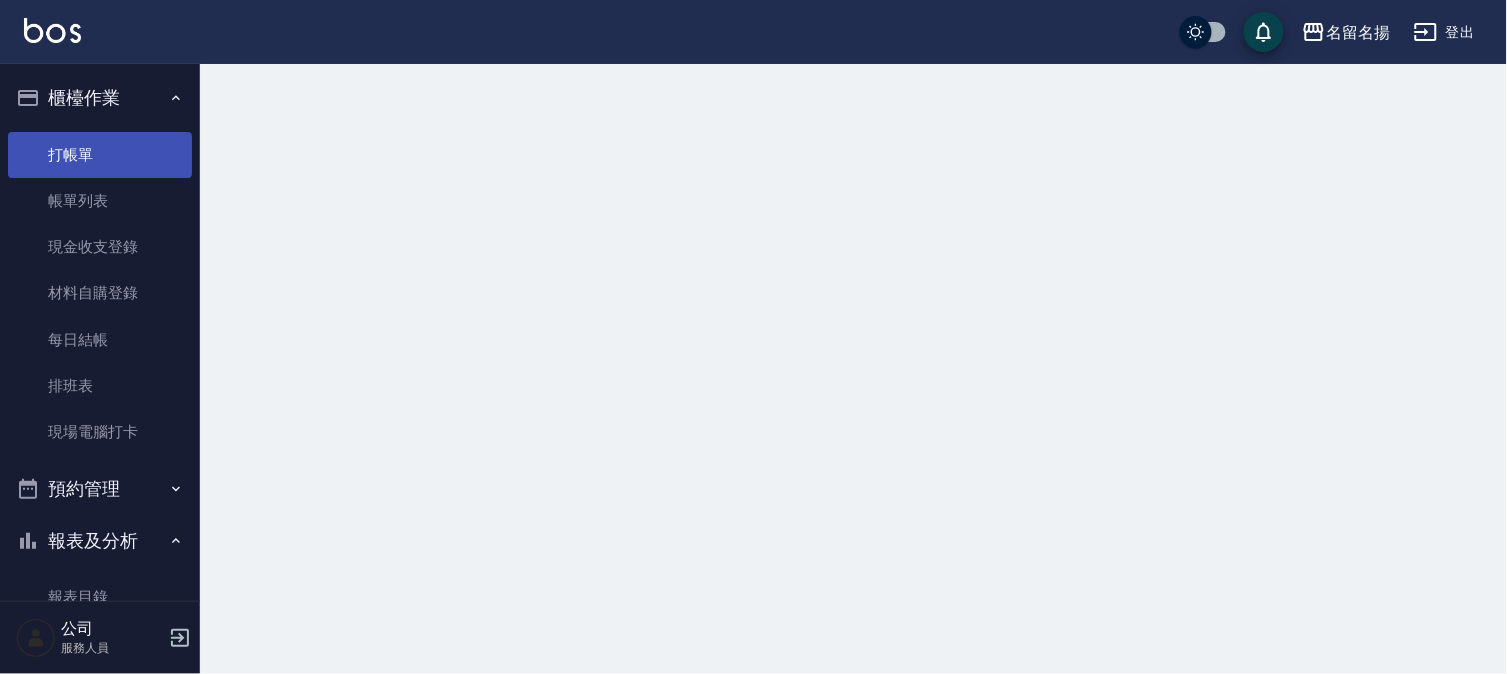 scroll, scrollTop: 0, scrollLeft: 0, axis: both 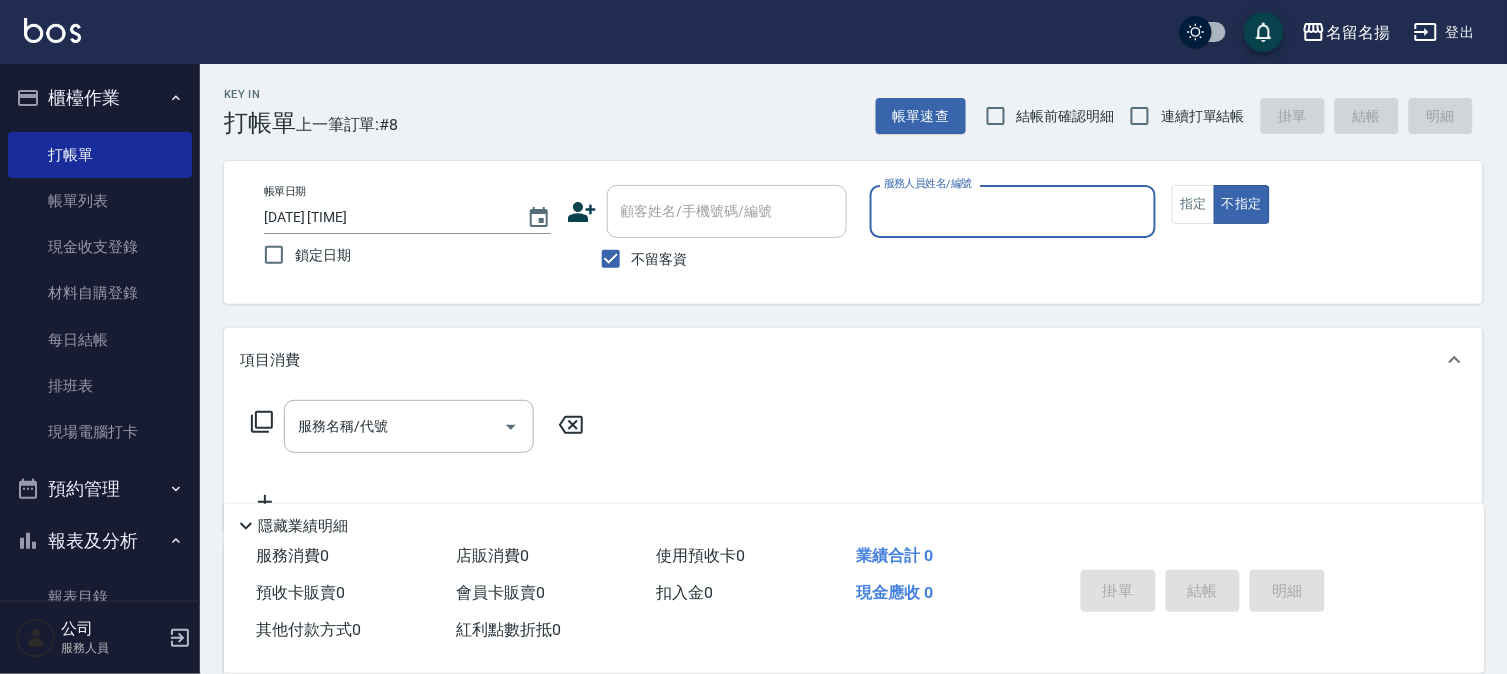 click on "服務人員姓名/編號" at bounding box center [1013, 211] 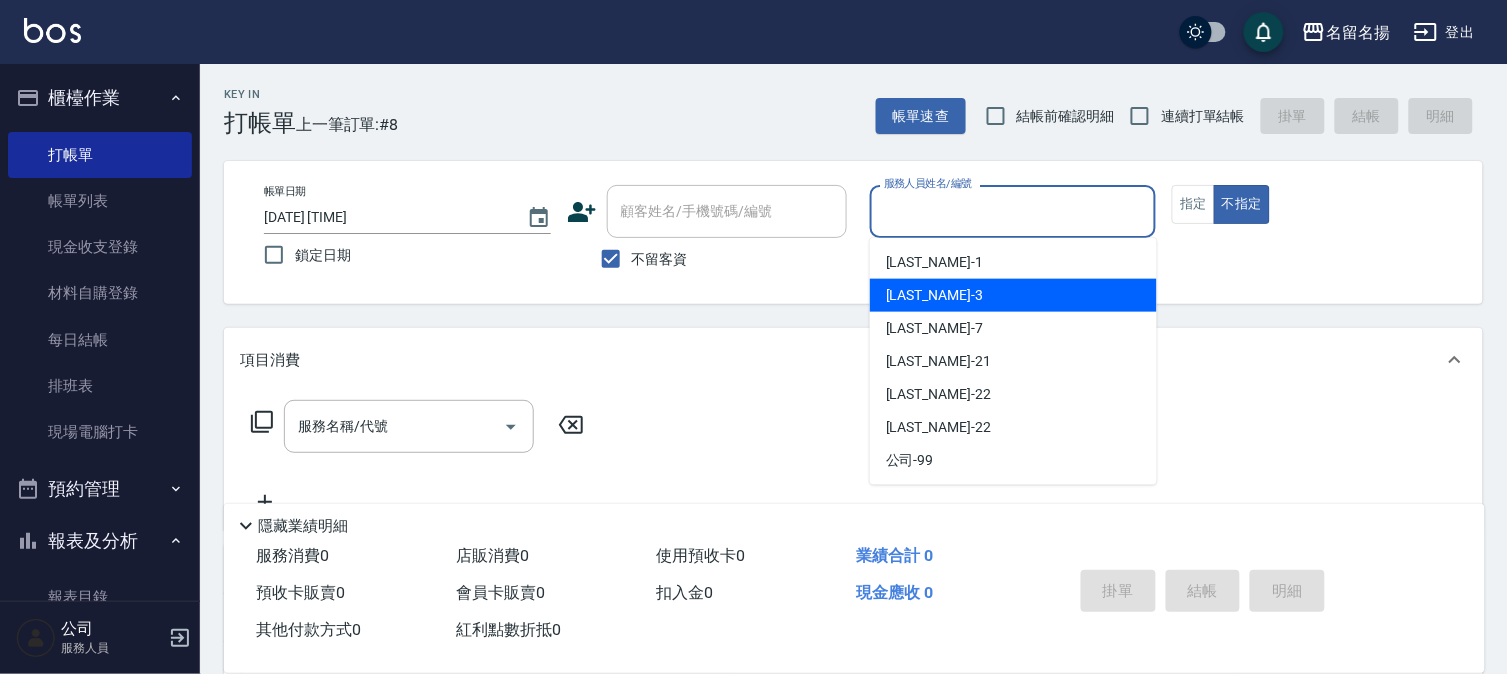 click on "[LAST_NAME] -3" at bounding box center (934, 295) 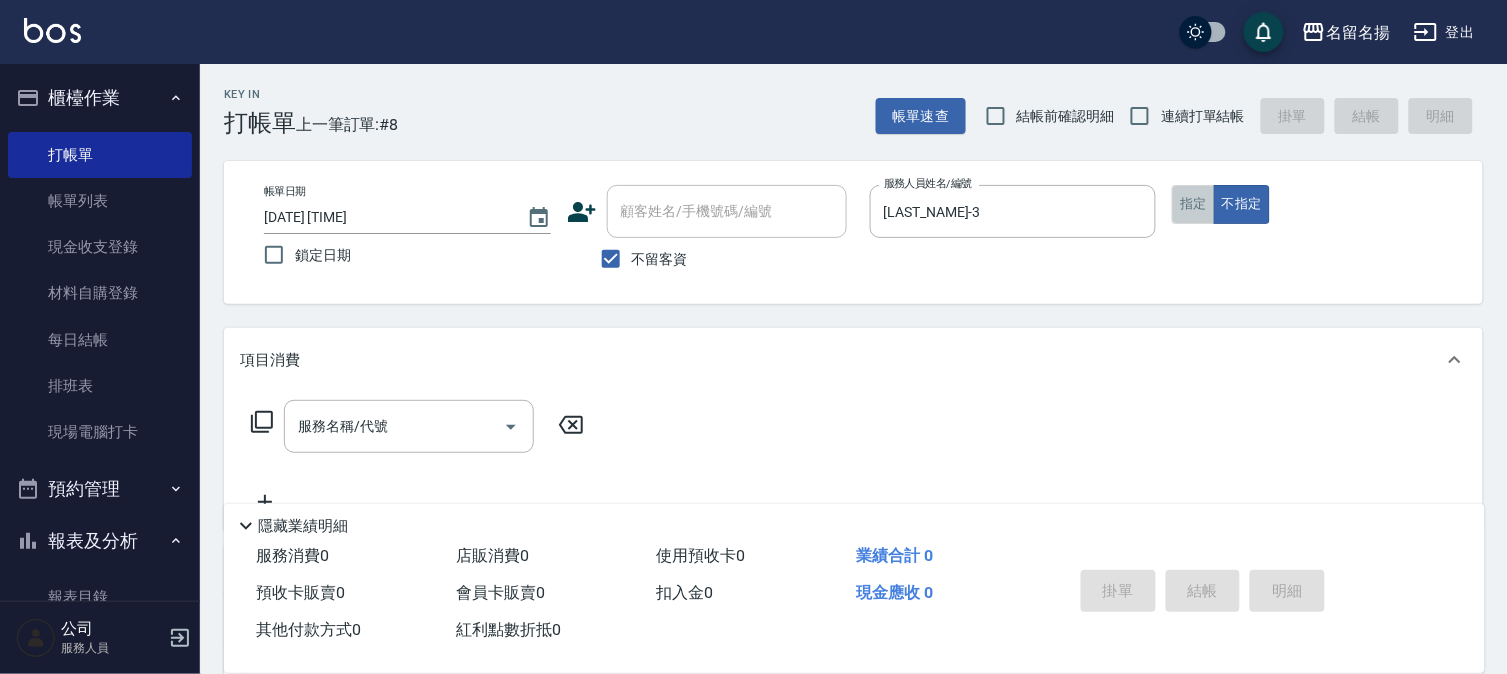click on "指定" at bounding box center (1193, 204) 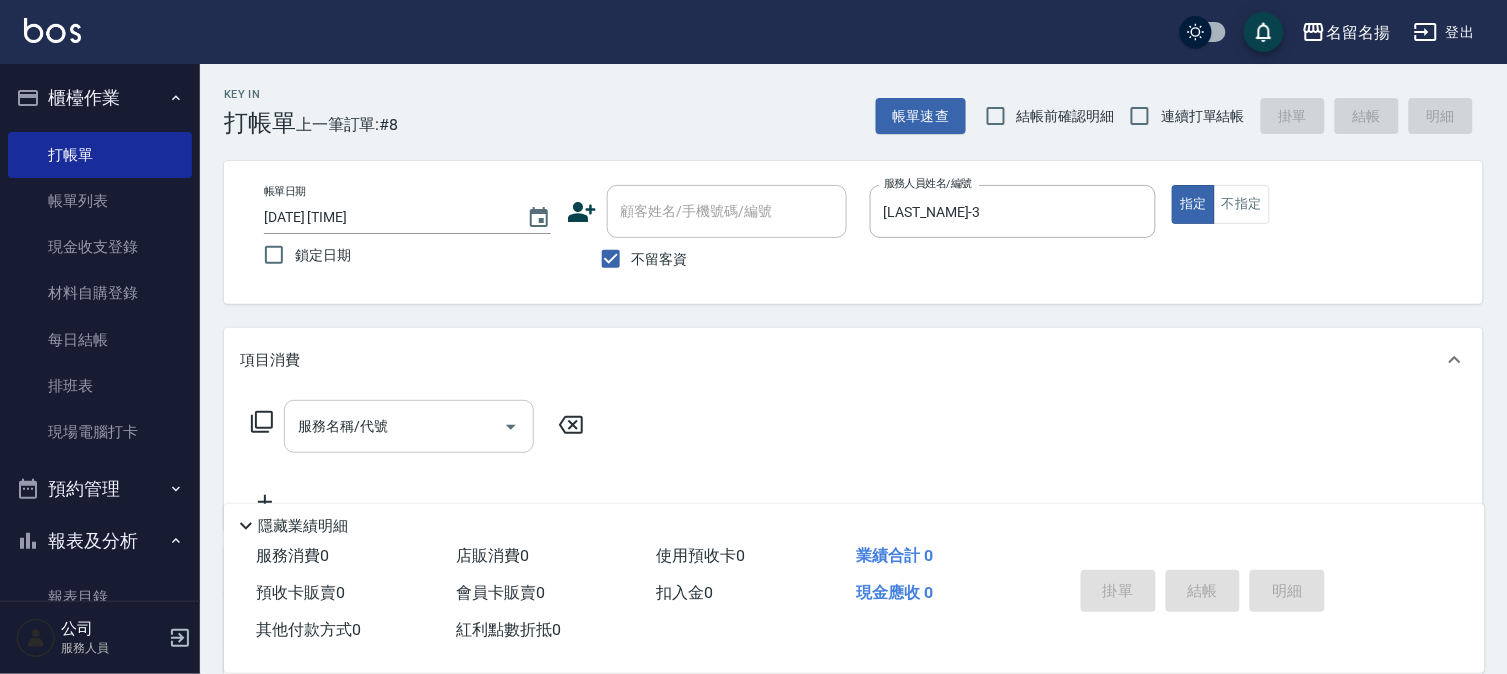 click on "服務名稱/代號" at bounding box center (394, 426) 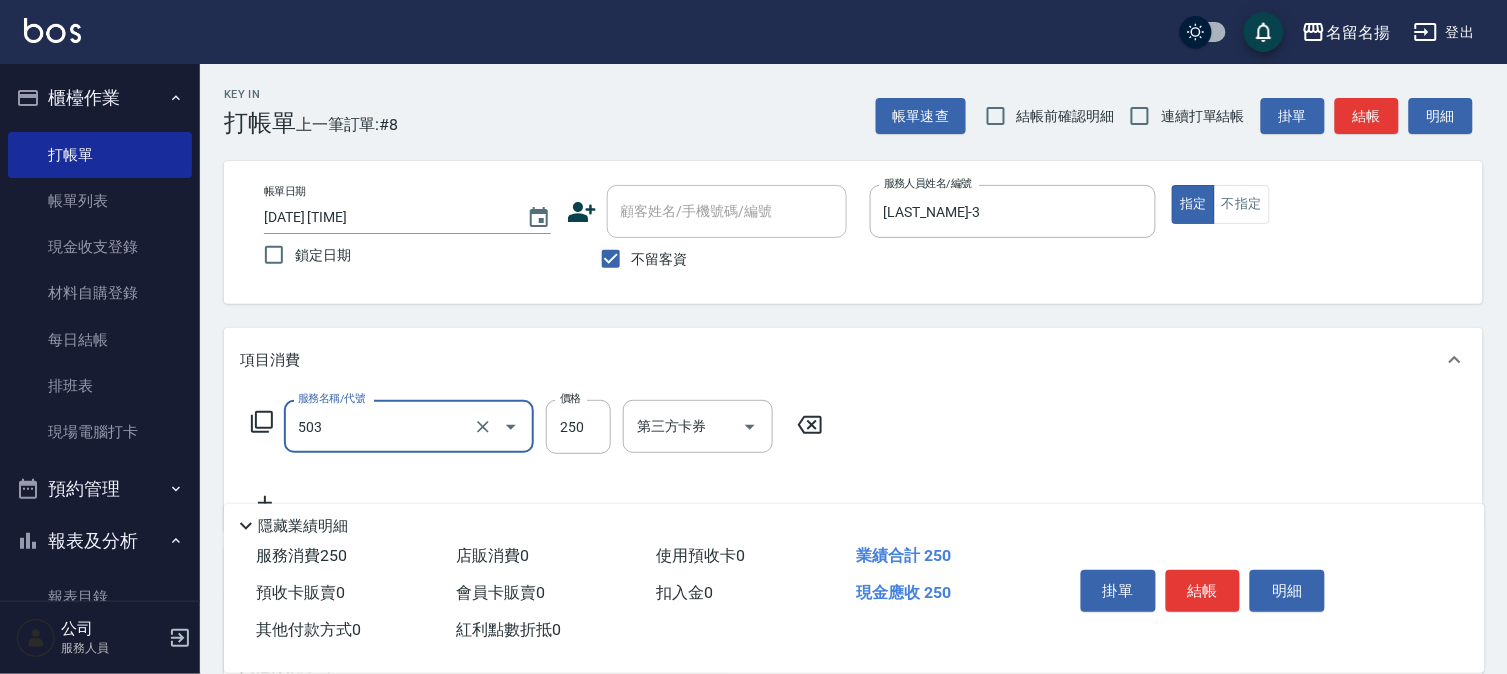 type on "指定洗髮(503)" 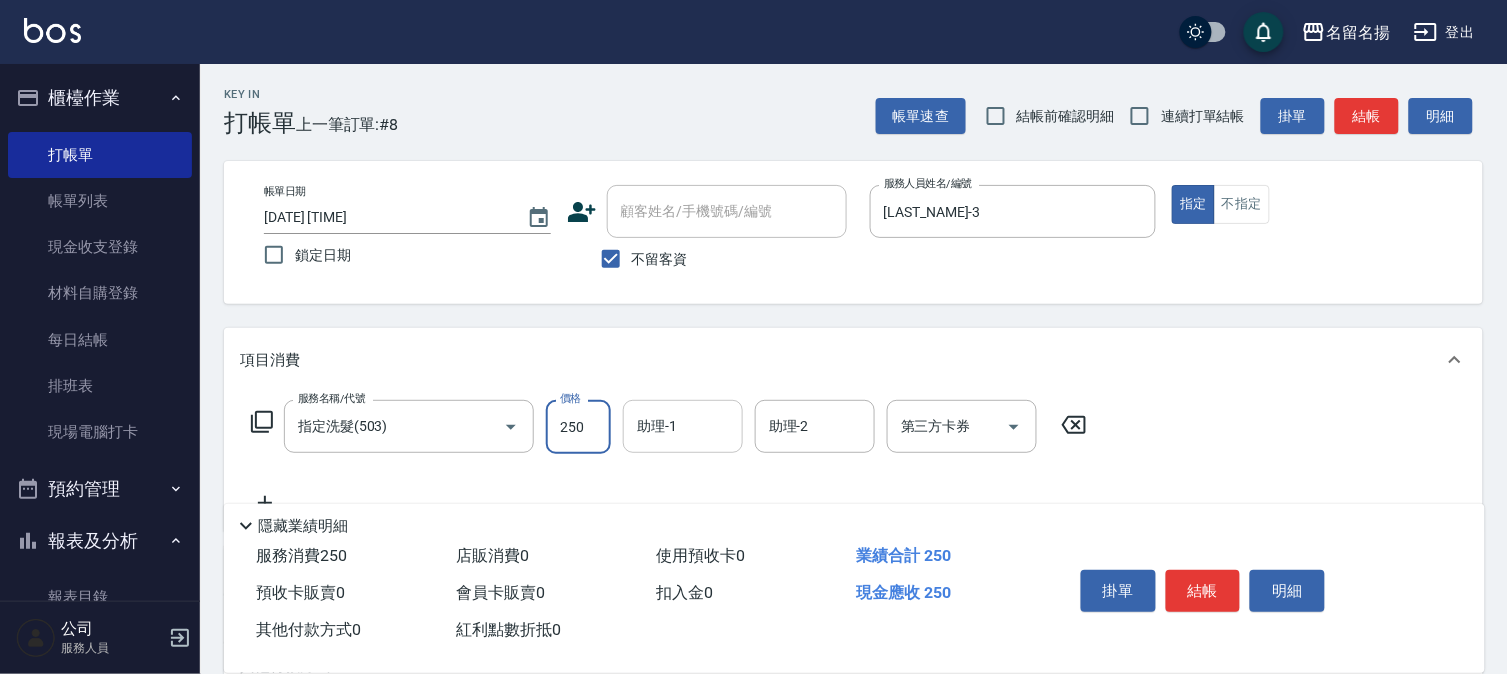 drag, startPoint x: 706, startPoint y: 404, endPoint x: 691, endPoint y: 400, distance: 15.524175 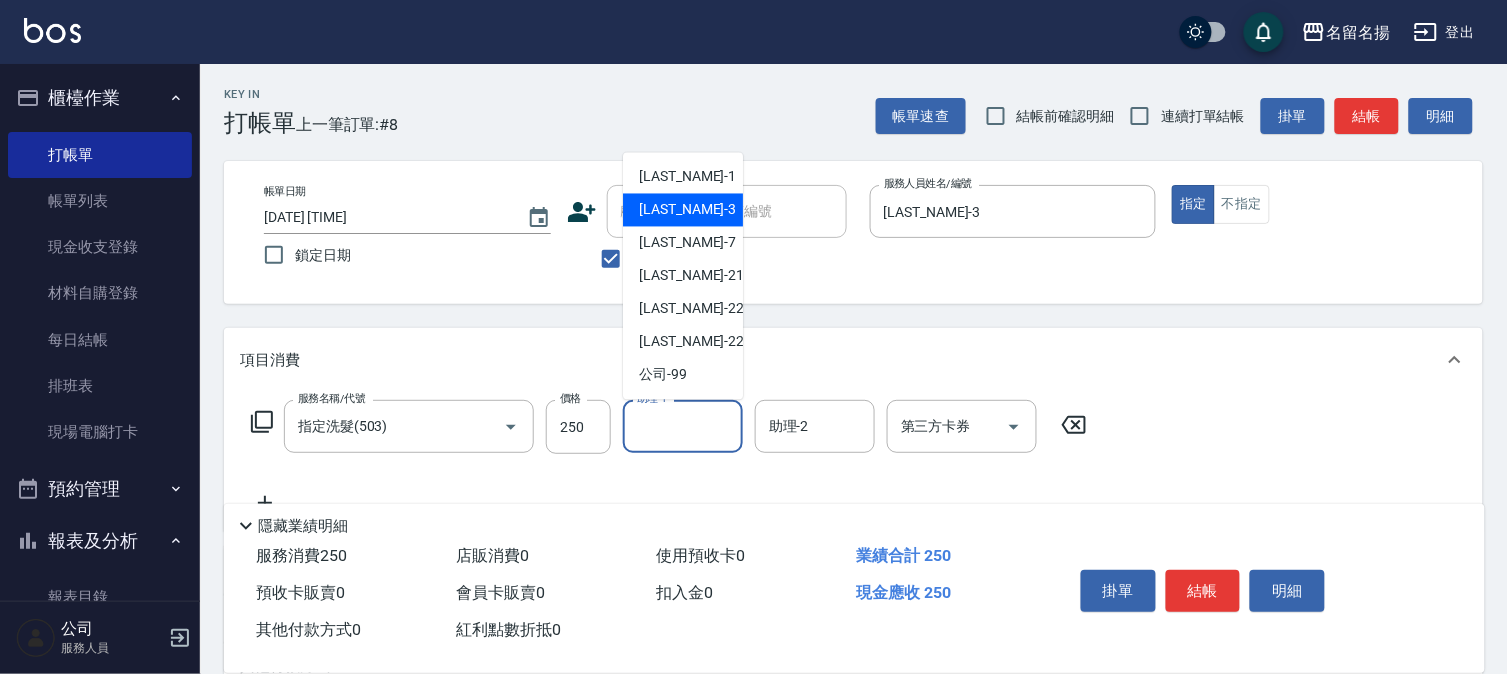 click on "[LAST_NAME] -3" at bounding box center (683, 210) 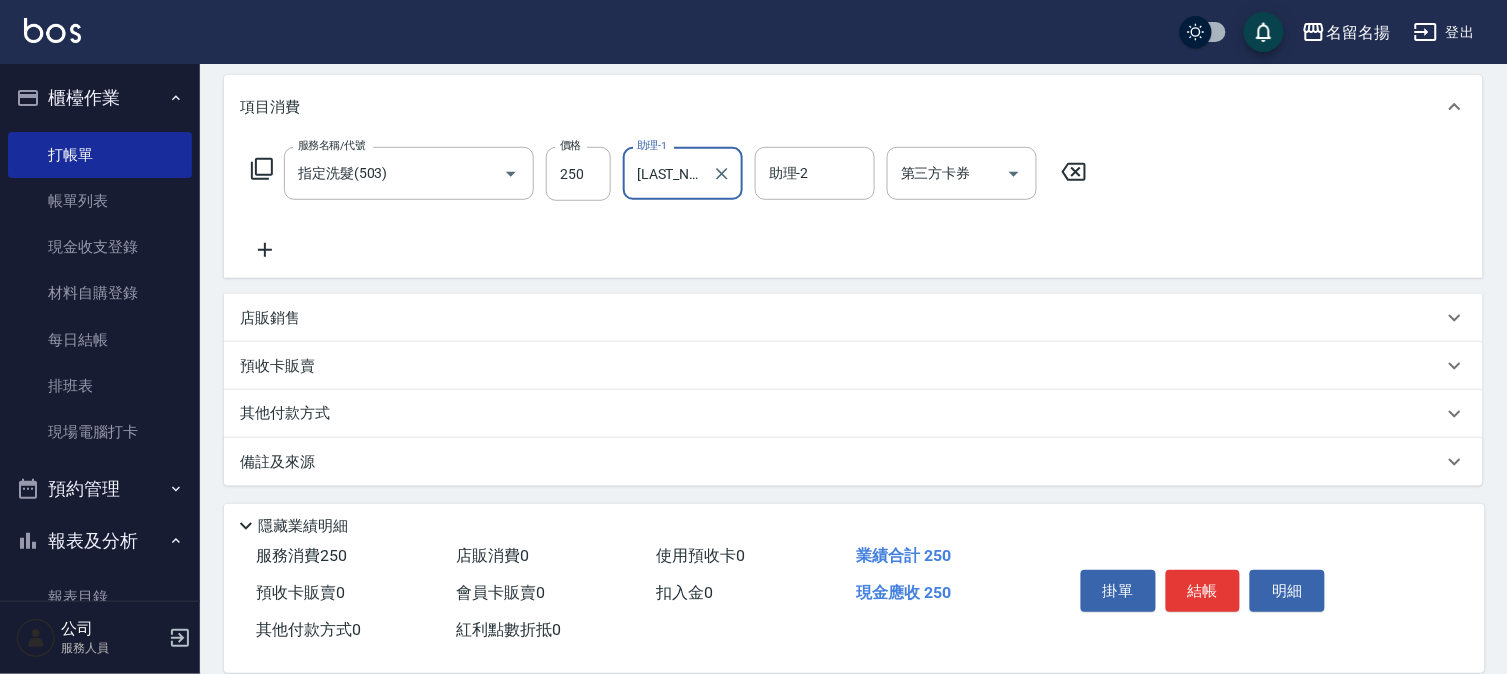 scroll, scrollTop: 254, scrollLeft: 0, axis: vertical 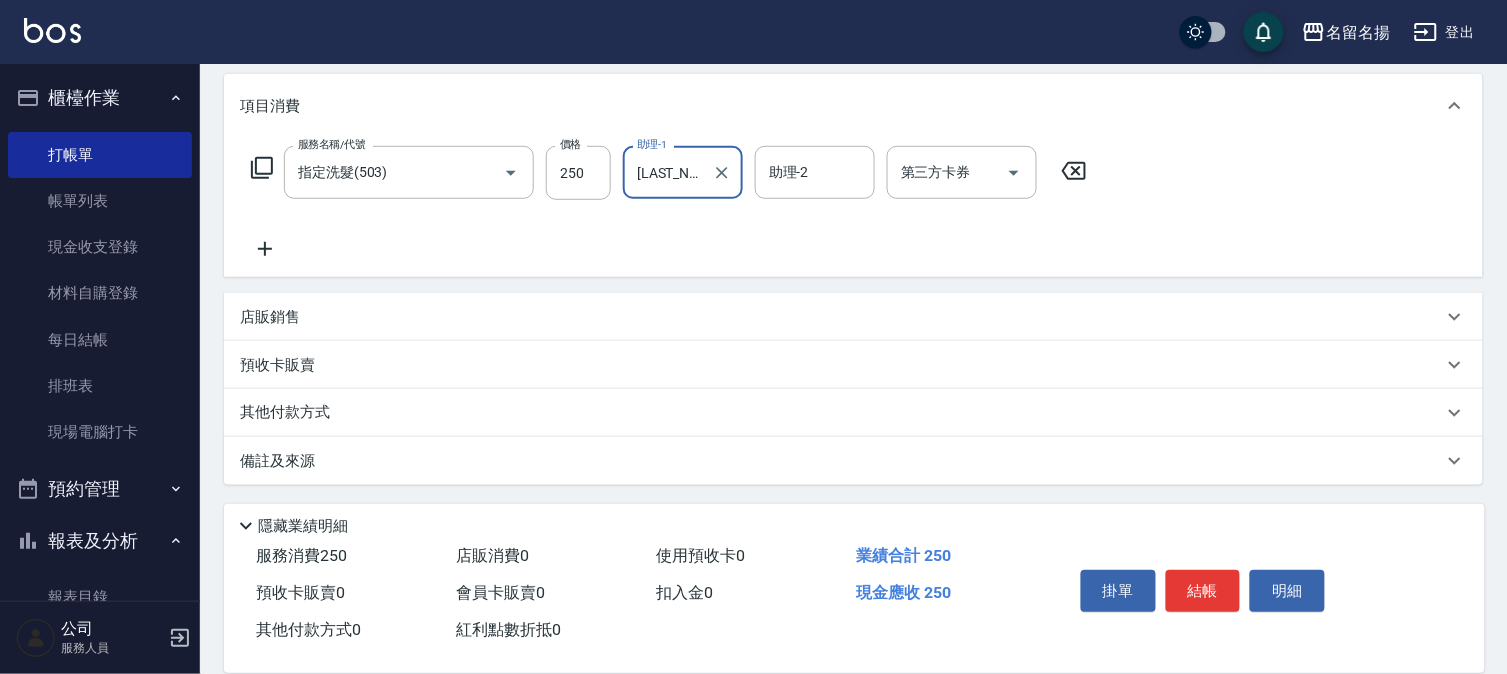 click on "[LAST_NAME]-3" at bounding box center (668, 172) 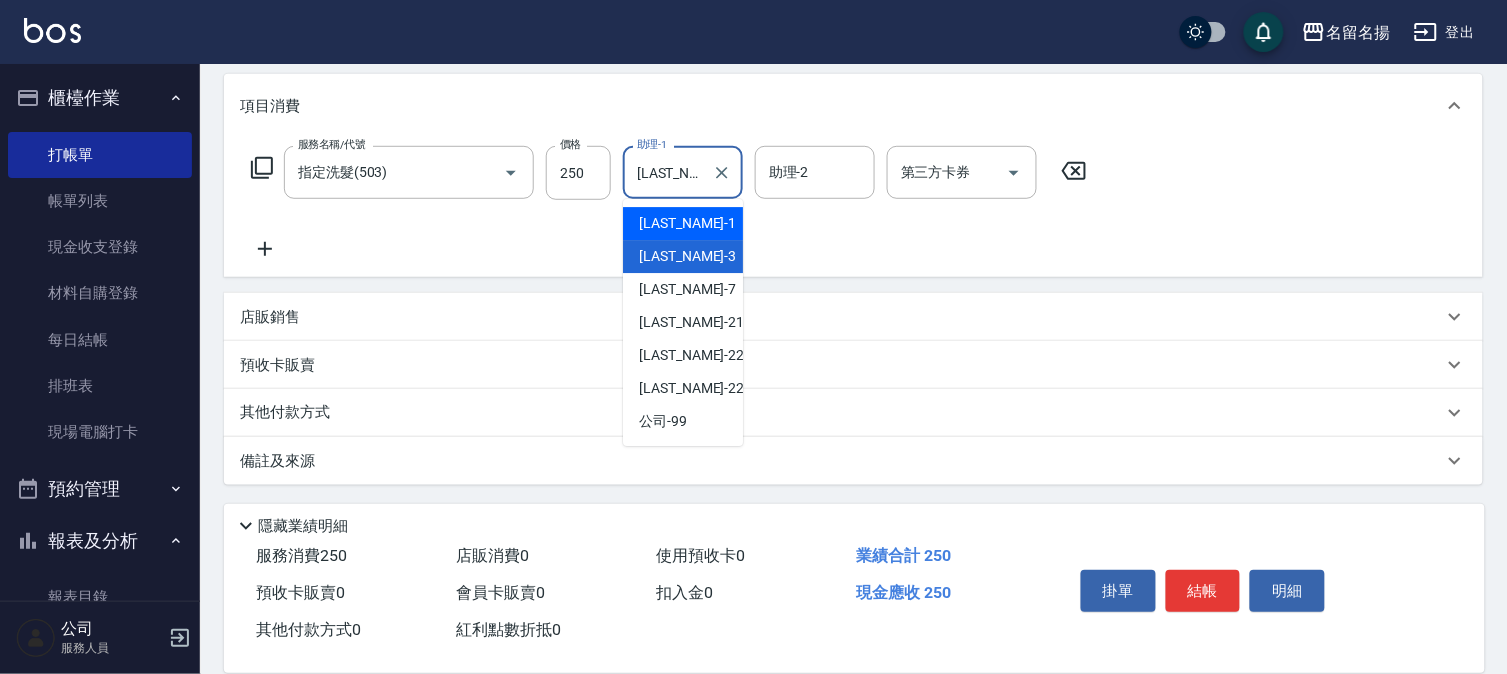 click on "[LAST_NAME] -1" at bounding box center [687, 223] 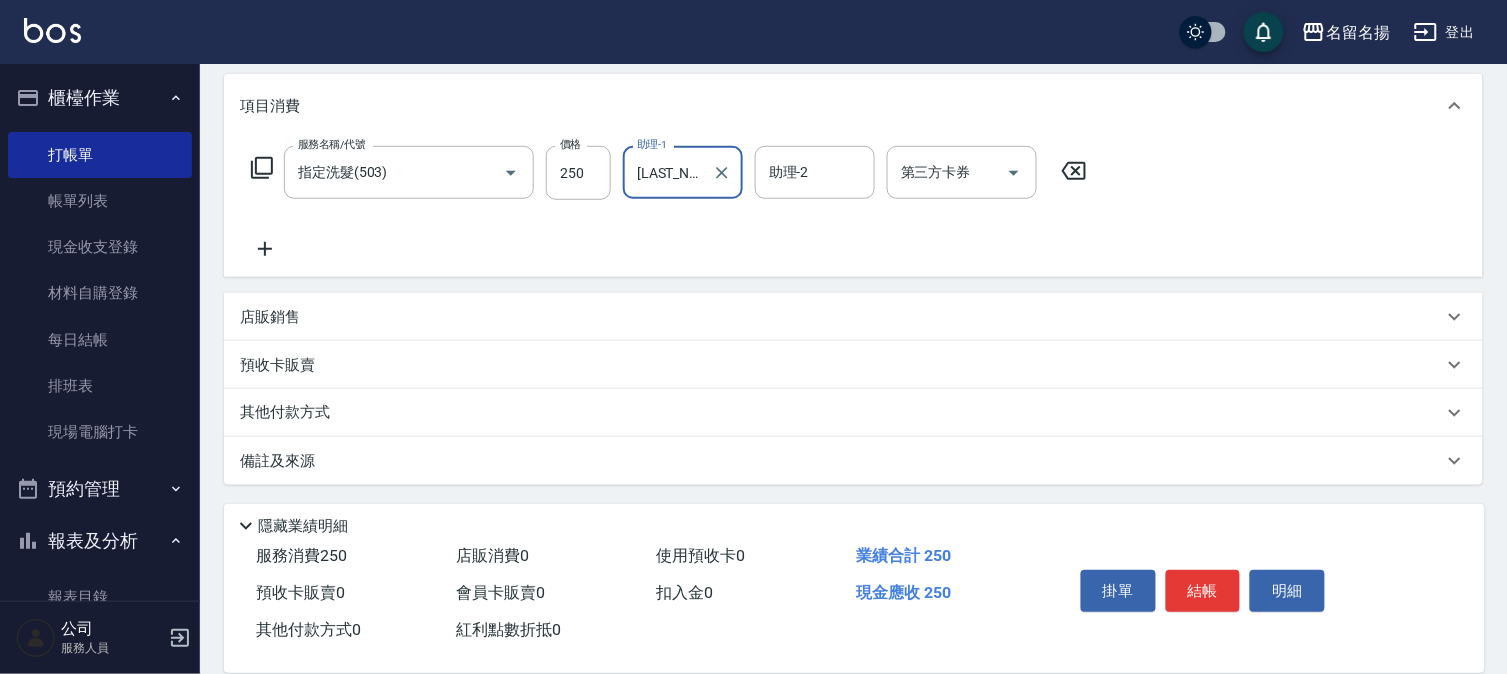 click 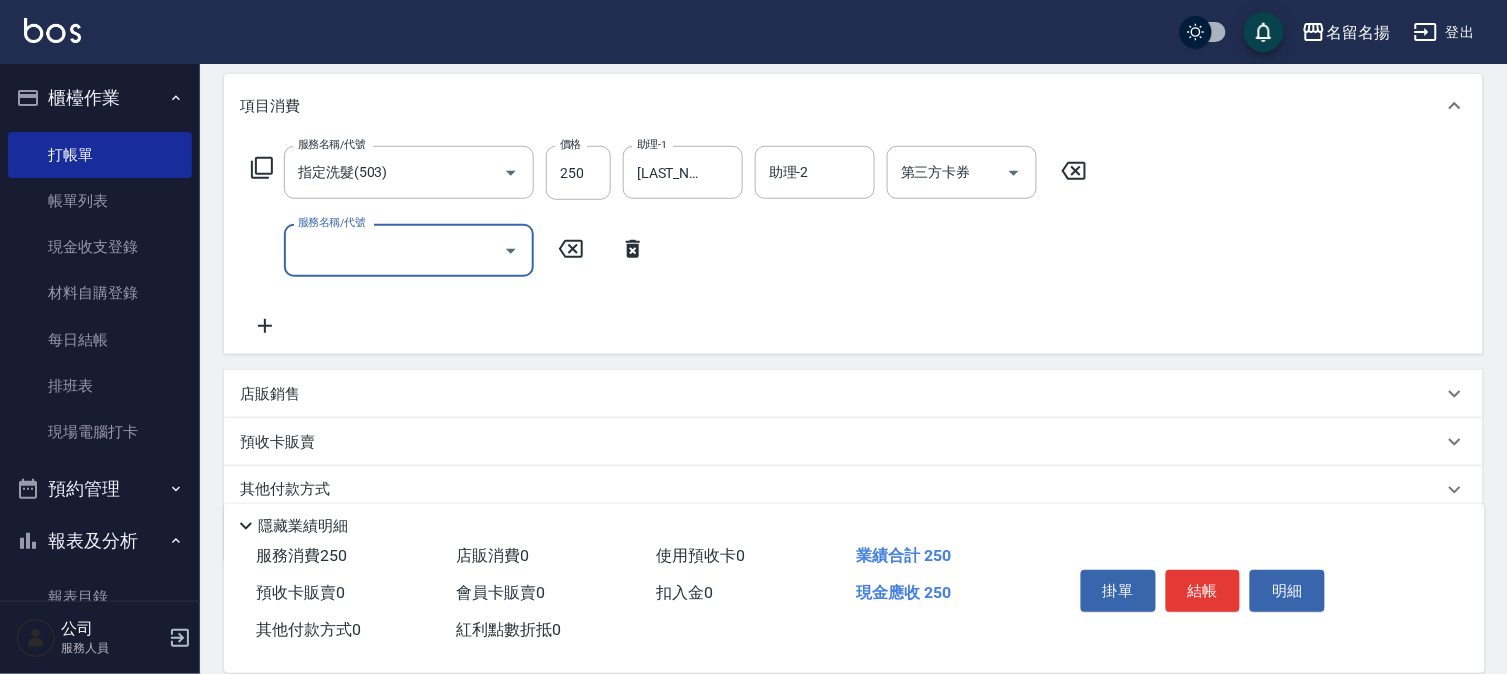 click on "服務名稱/代號" at bounding box center [394, 250] 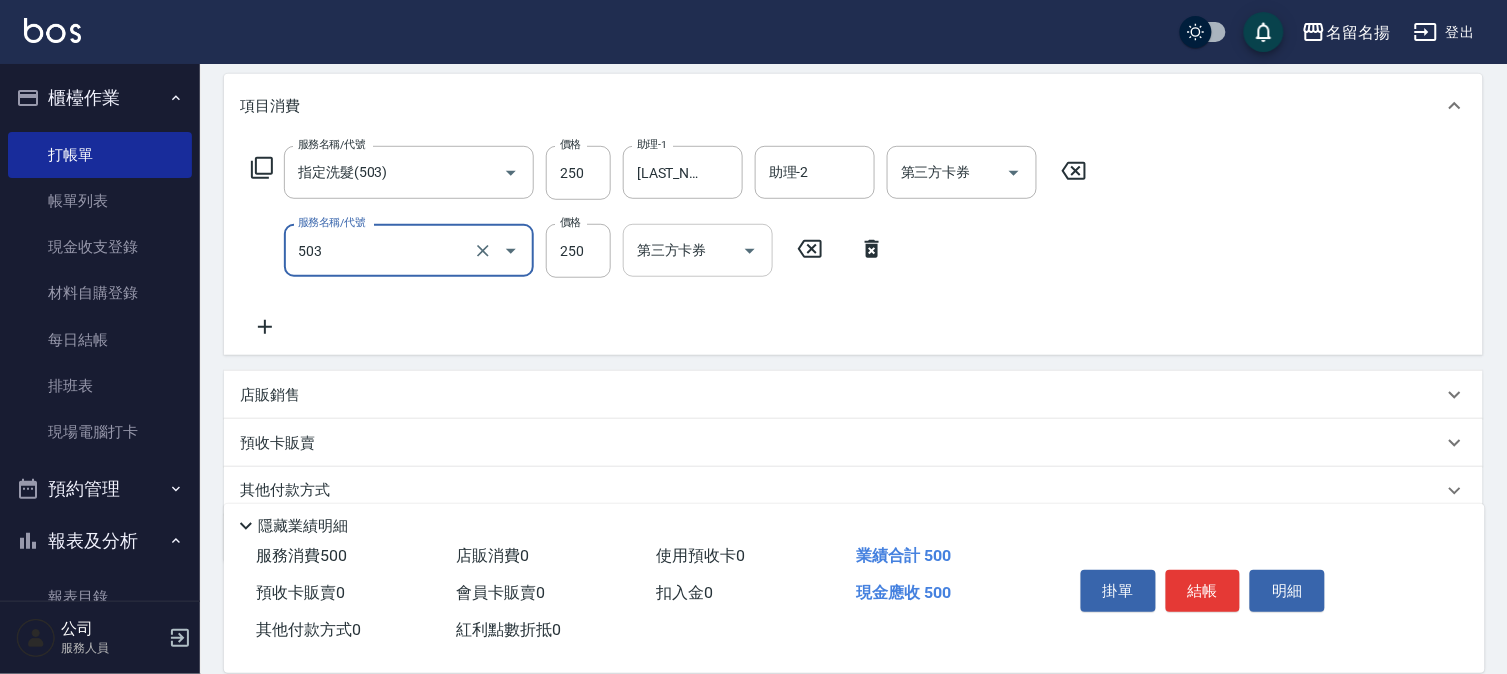 type on "指定洗髮(503)" 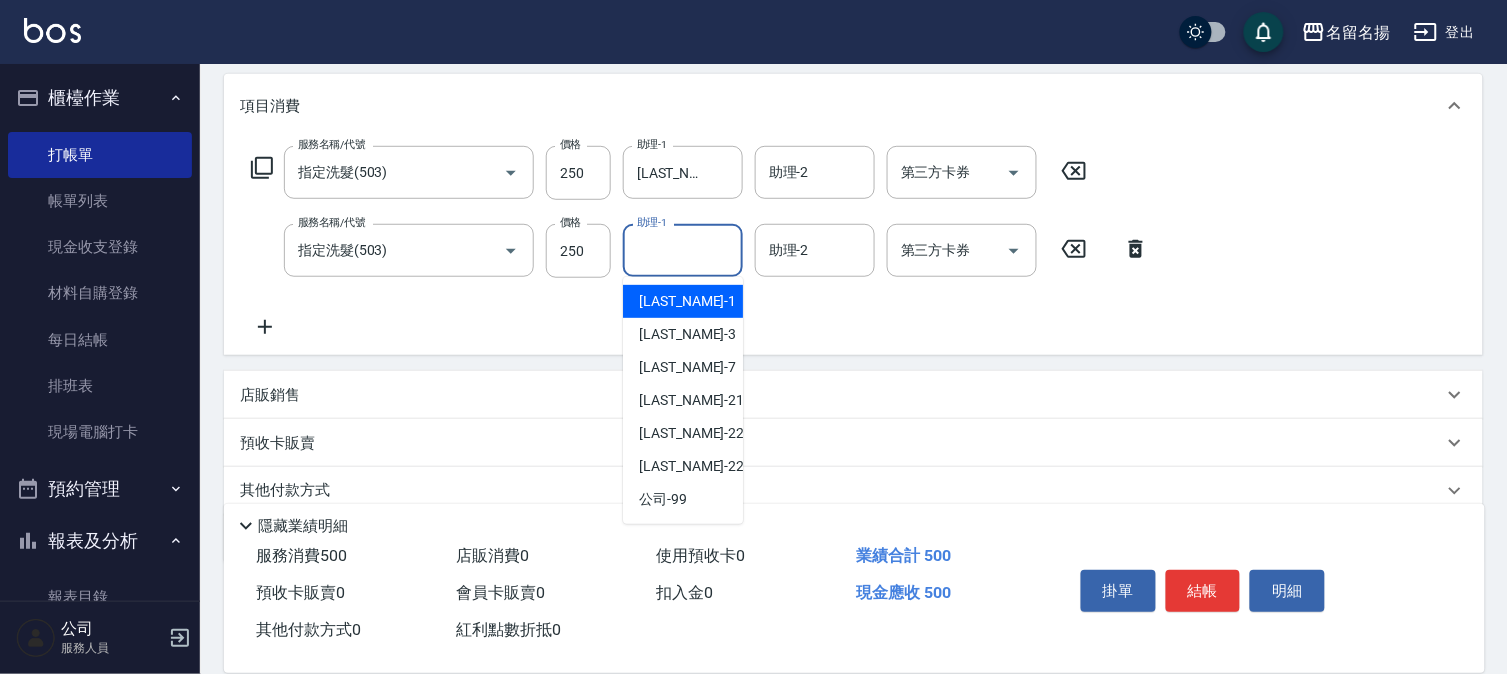 click on "助理-1" at bounding box center (683, 250) 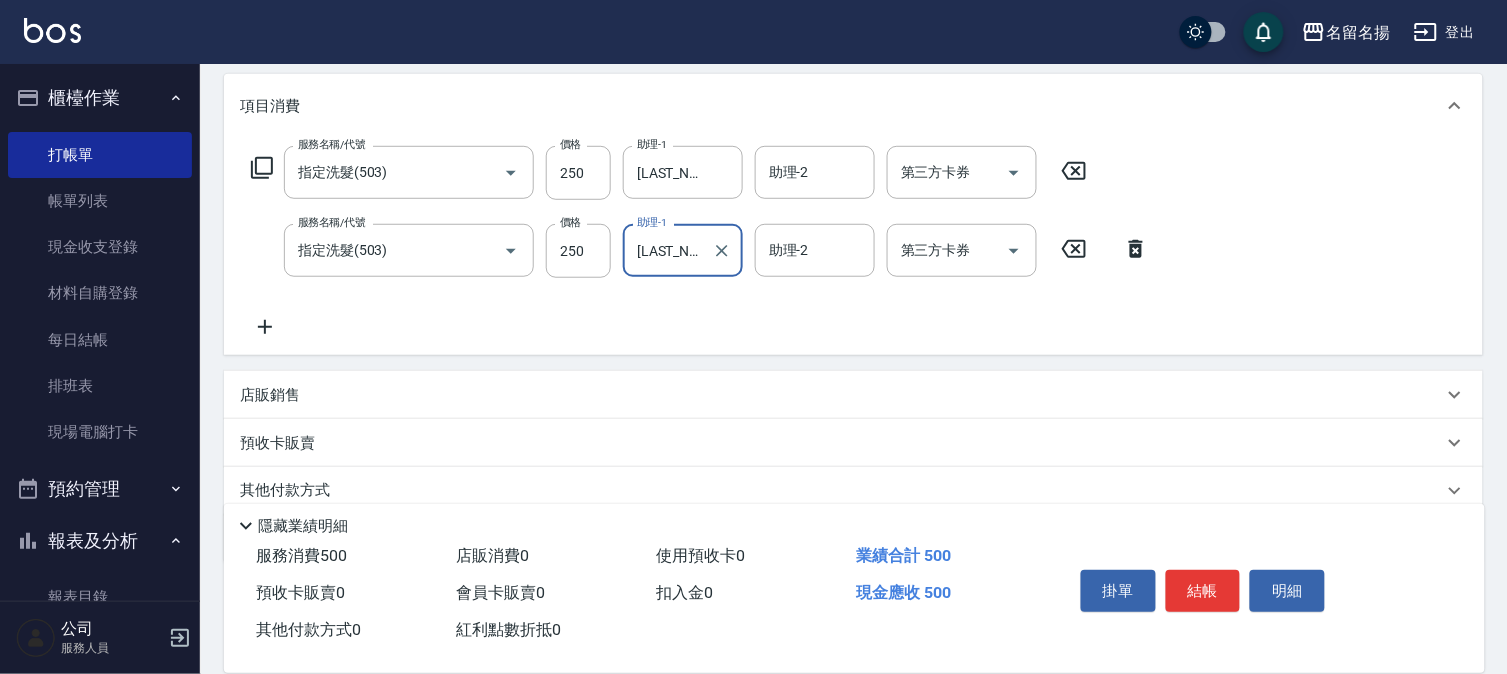 type on "[LAST_NAME]-1" 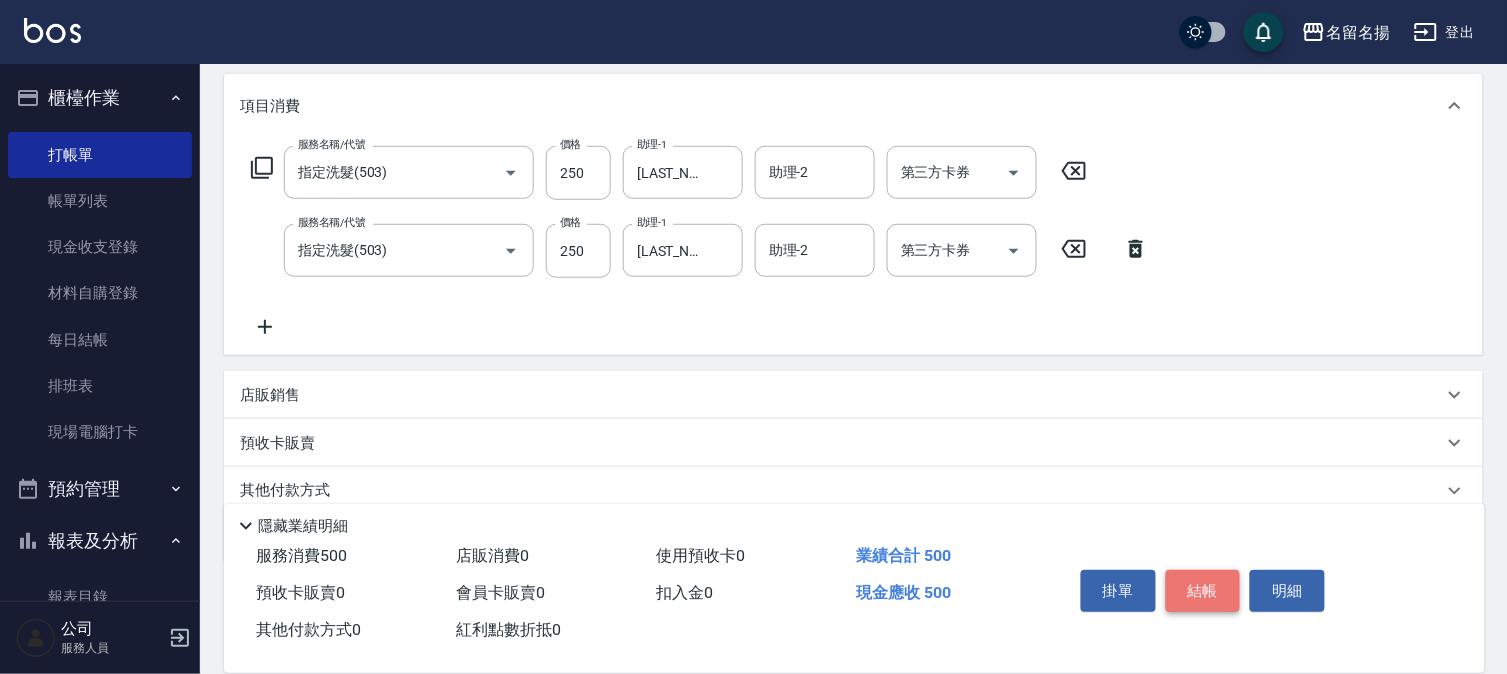 click on "結帳" at bounding box center (1203, 591) 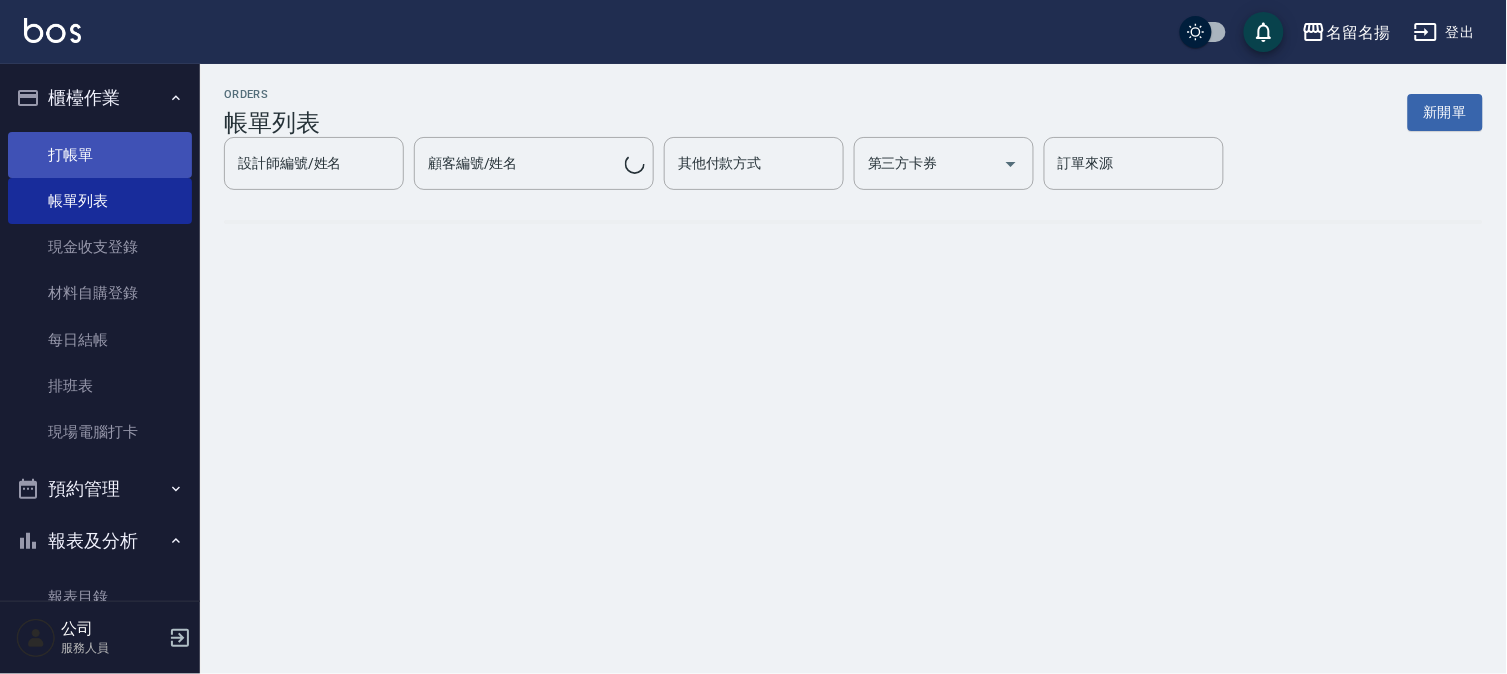 scroll, scrollTop: 0, scrollLeft: 0, axis: both 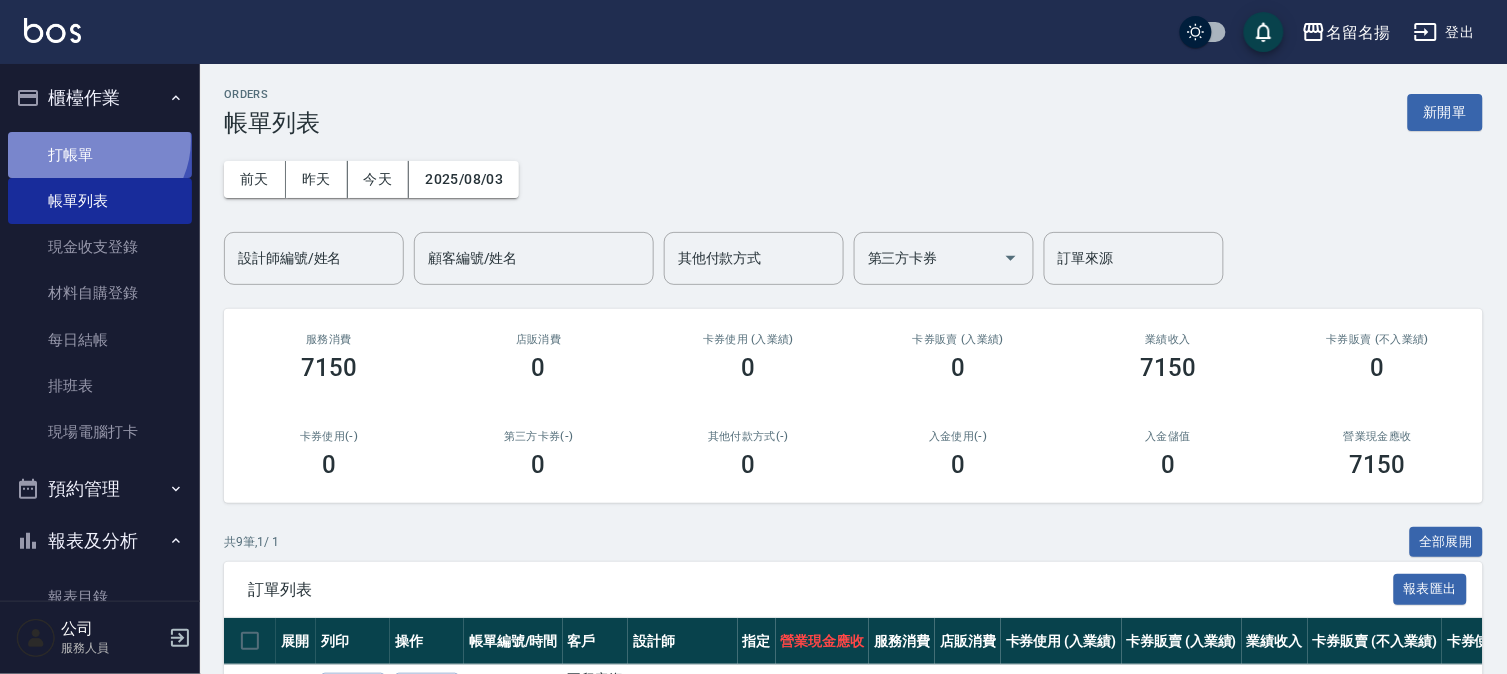 click on "打帳單" at bounding box center [100, 155] 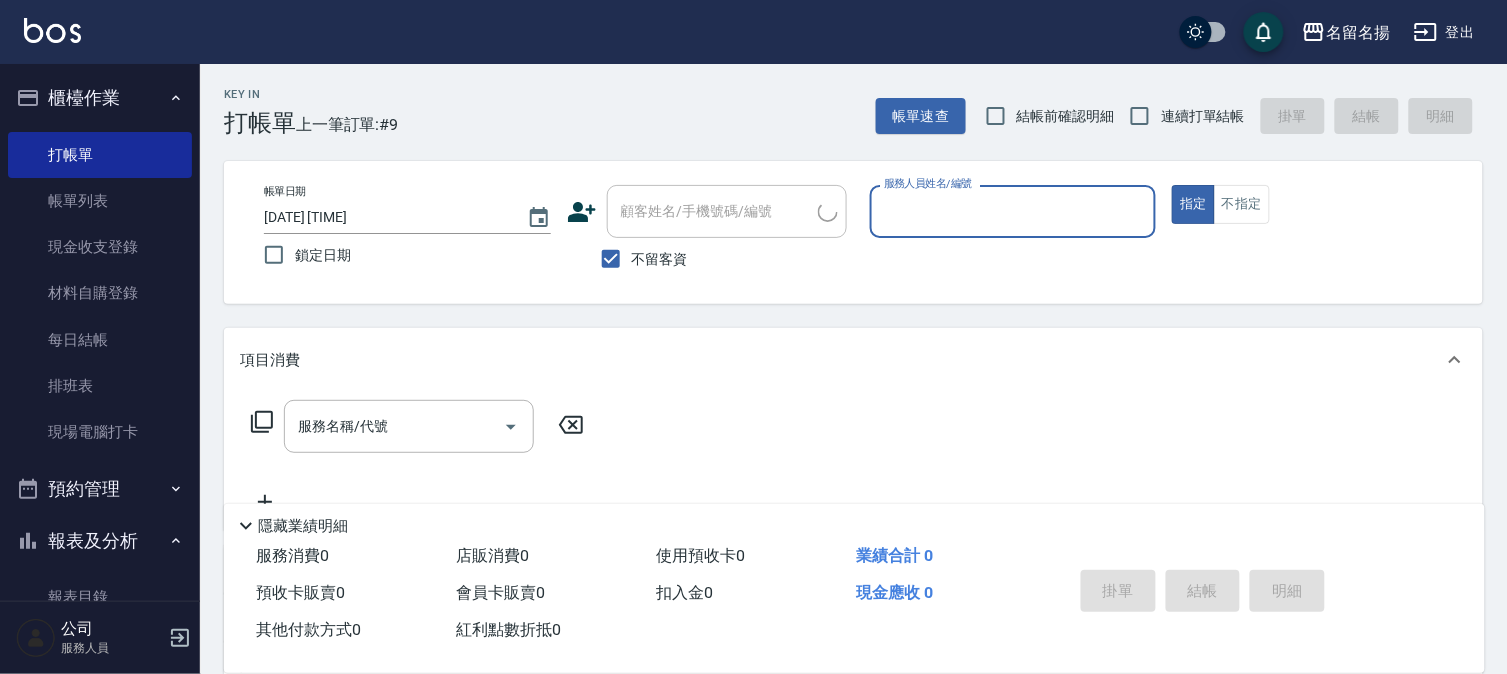 click on "服務人員姓名/編號" at bounding box center (1013, 211) 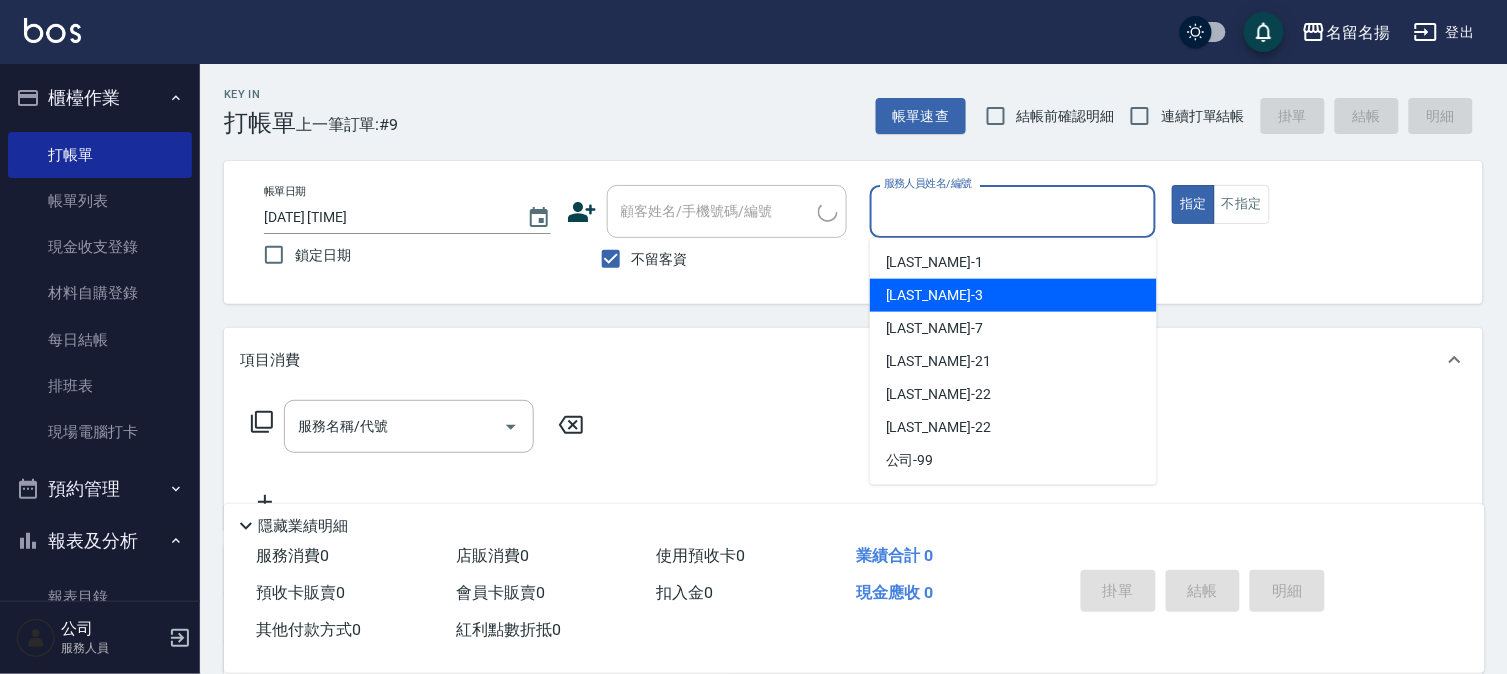 drag, startPoint x: 933, startPoint y: 285, endPoint x: 530, endPoint y: 398, distance: 418.54272 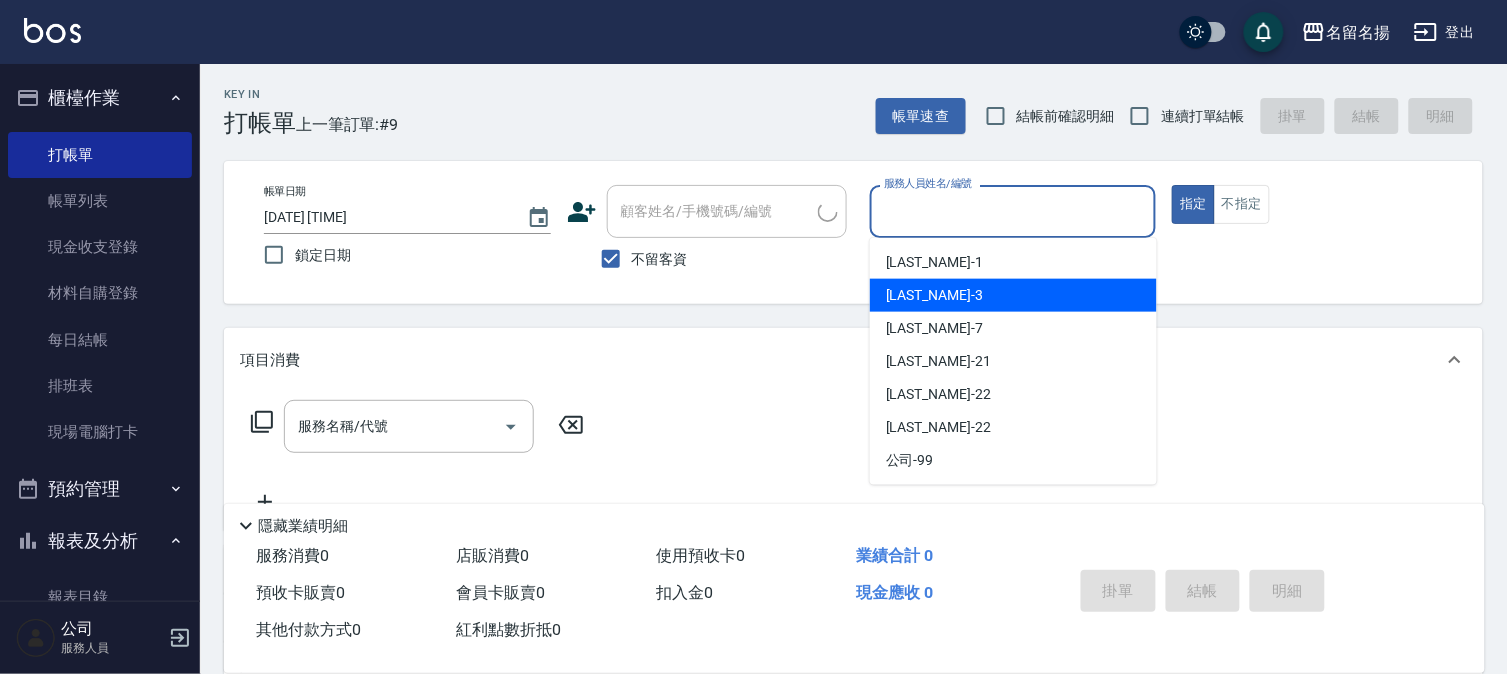 type on "[LAST_NAME]-3" 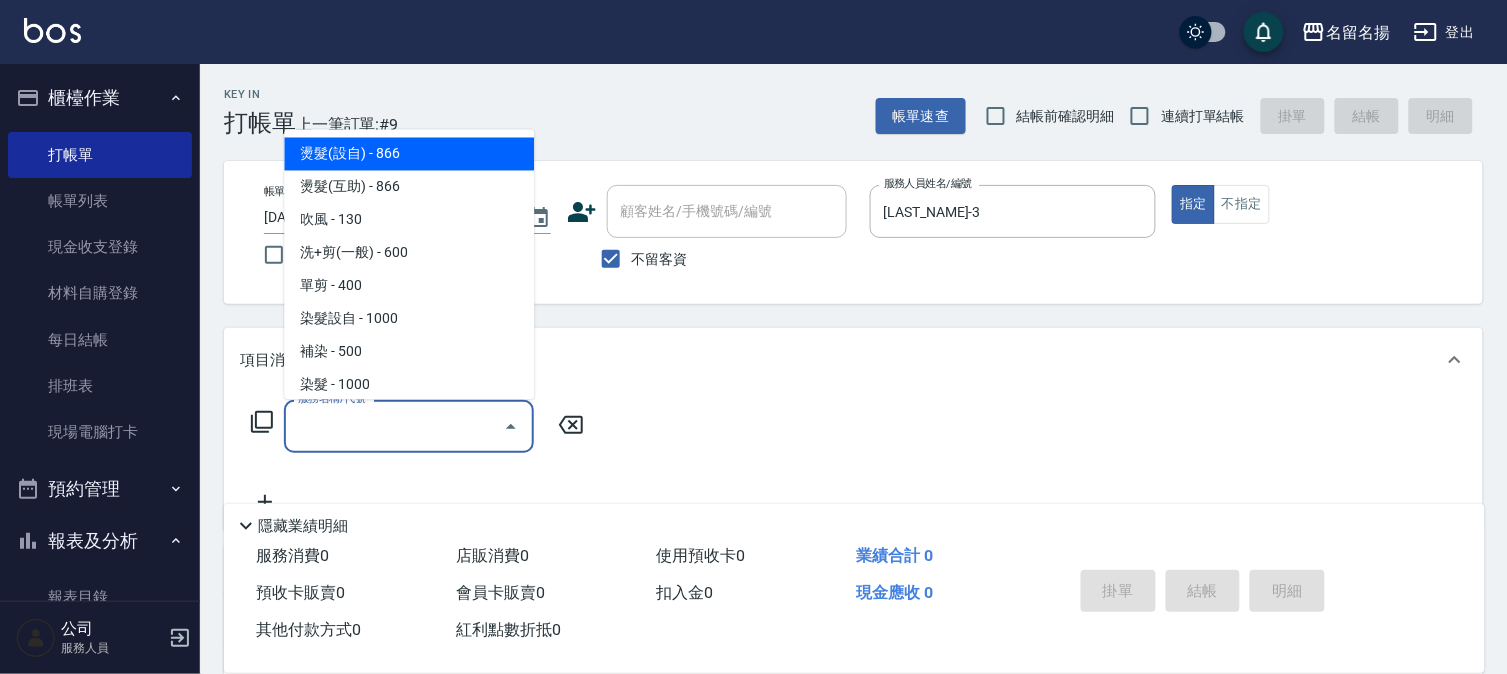 click on "服務名稱/代號" at bounding box center [394, 426] 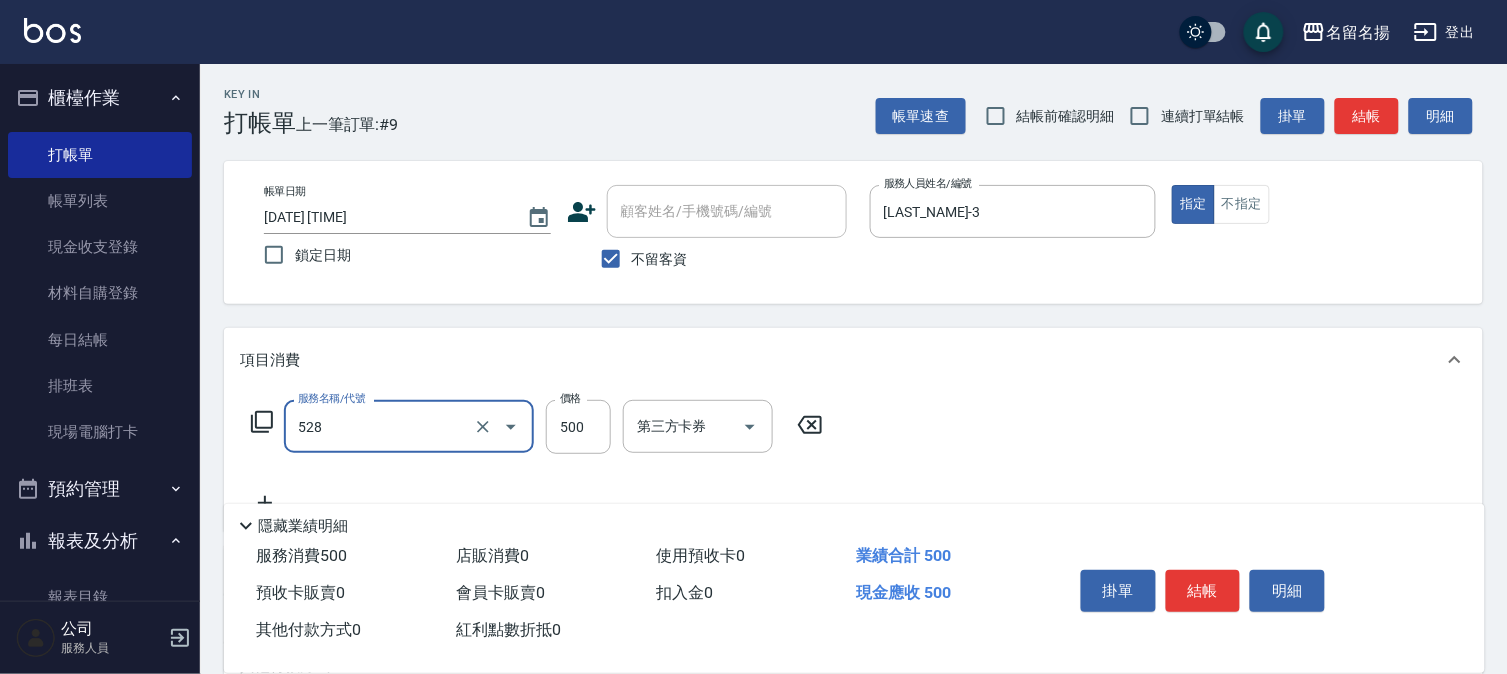 type on "頭皮養護B(528)" 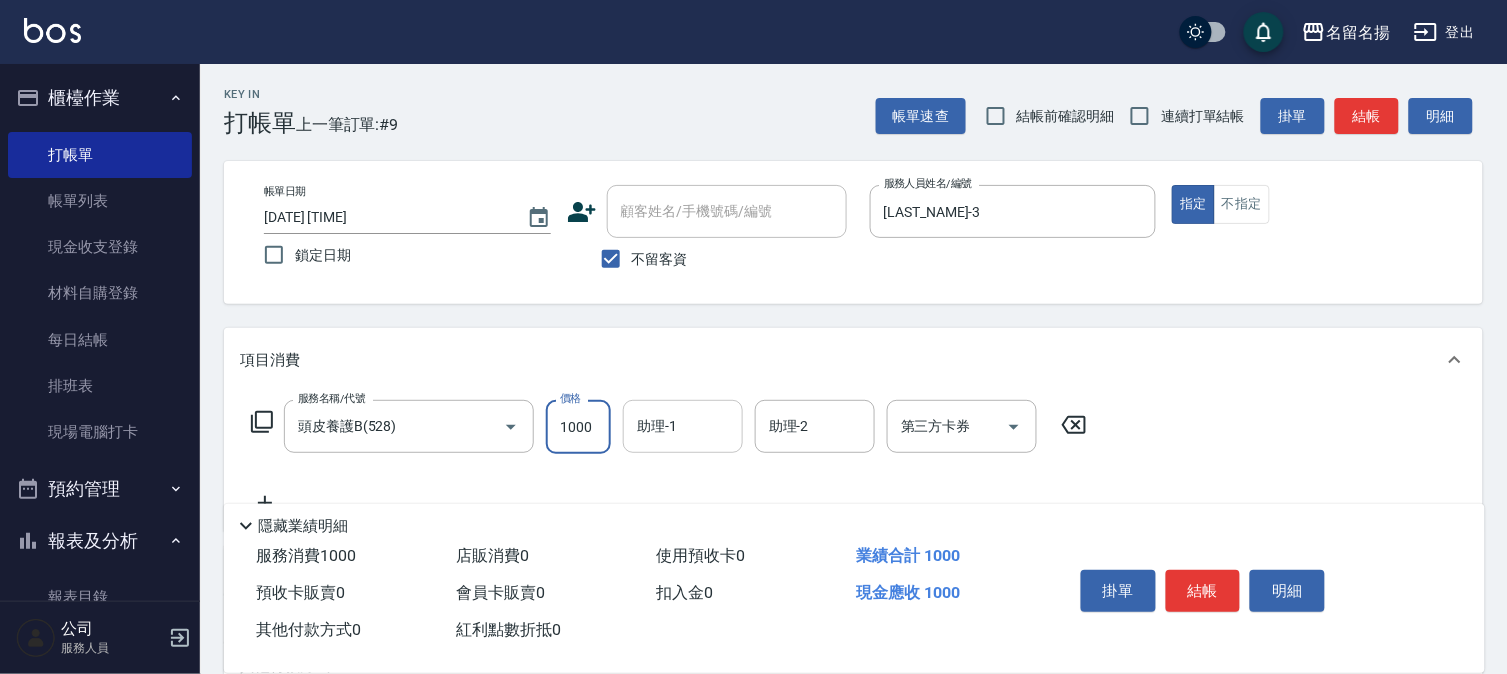 type on "1000" 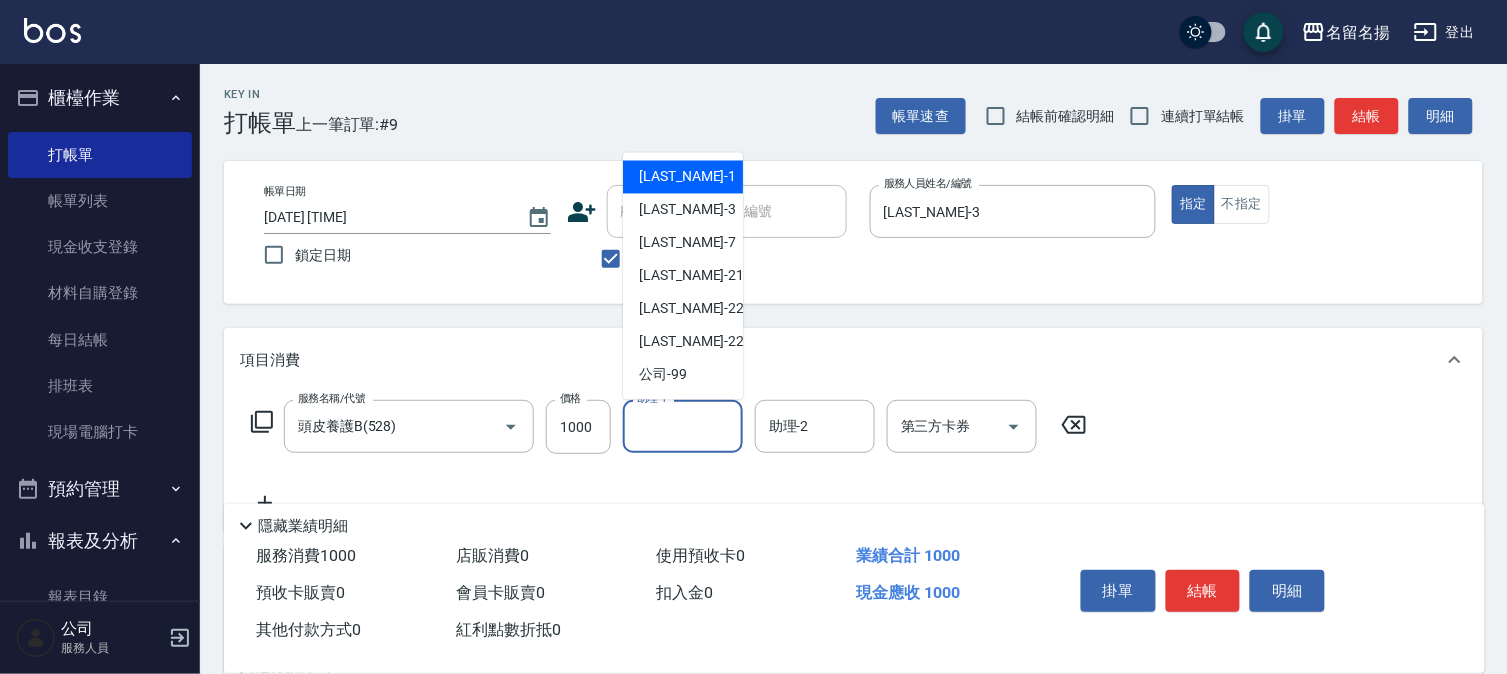 drag, startPoint x: 691, startPoint y: 431, endPoint x: 687, endPoint y: 262, distance: 169.04733 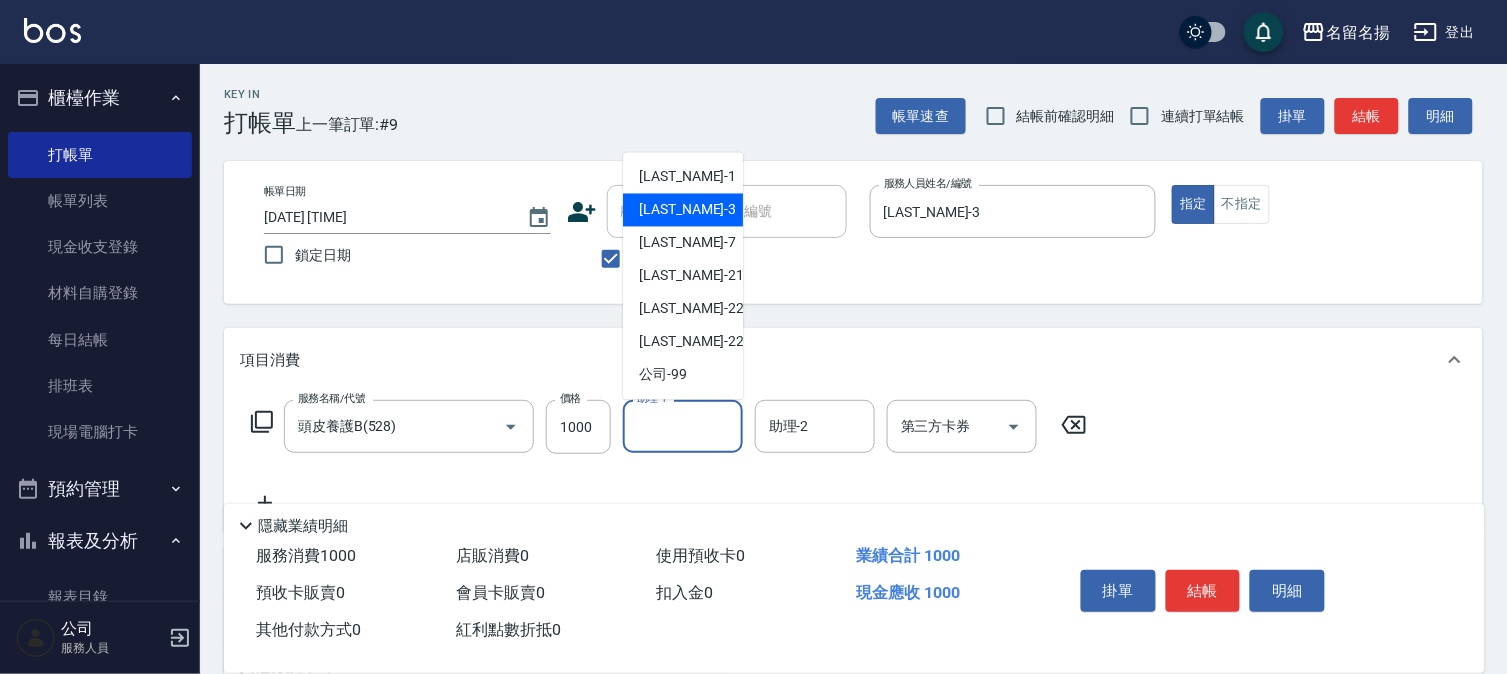 click on "[LAST_NAME] -3" at bounding box center [683, 210] 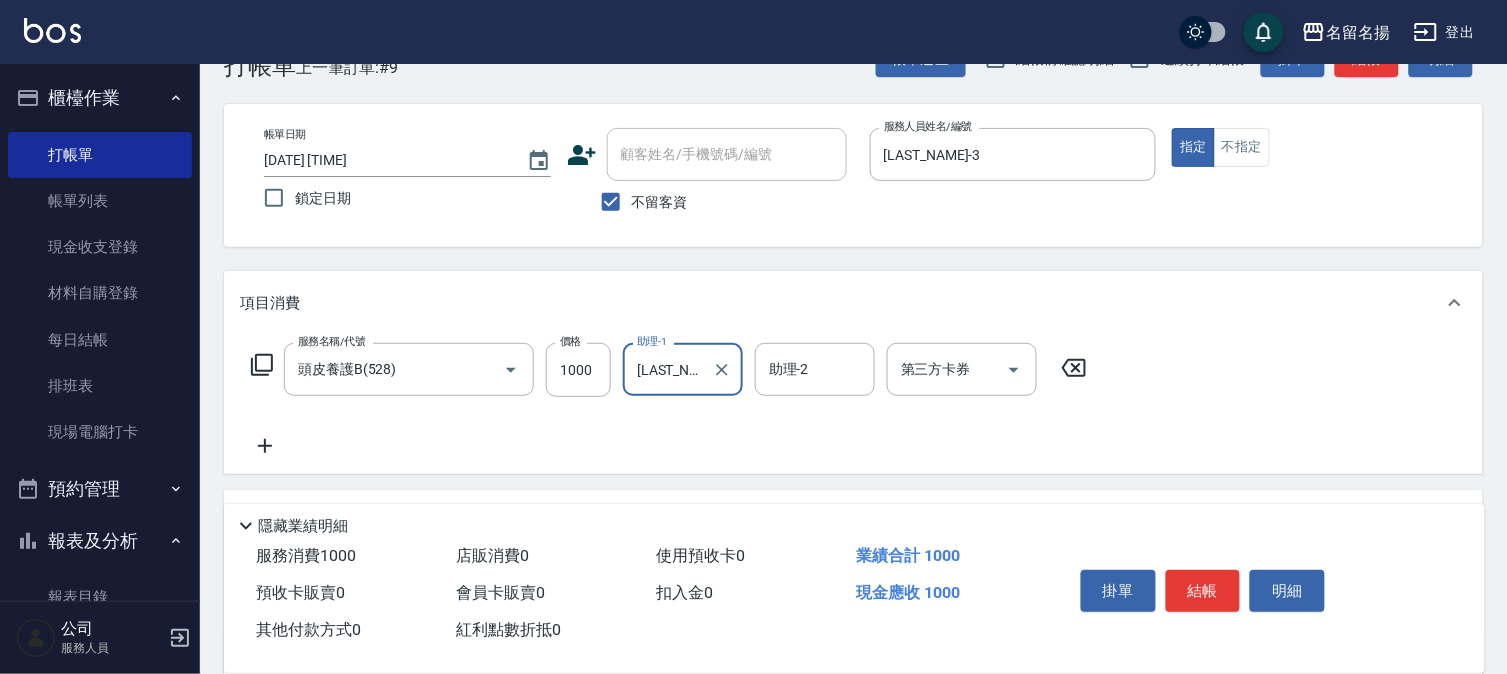 scroll, scrollTop: 111, scrollLeft: 0, axis: vertical 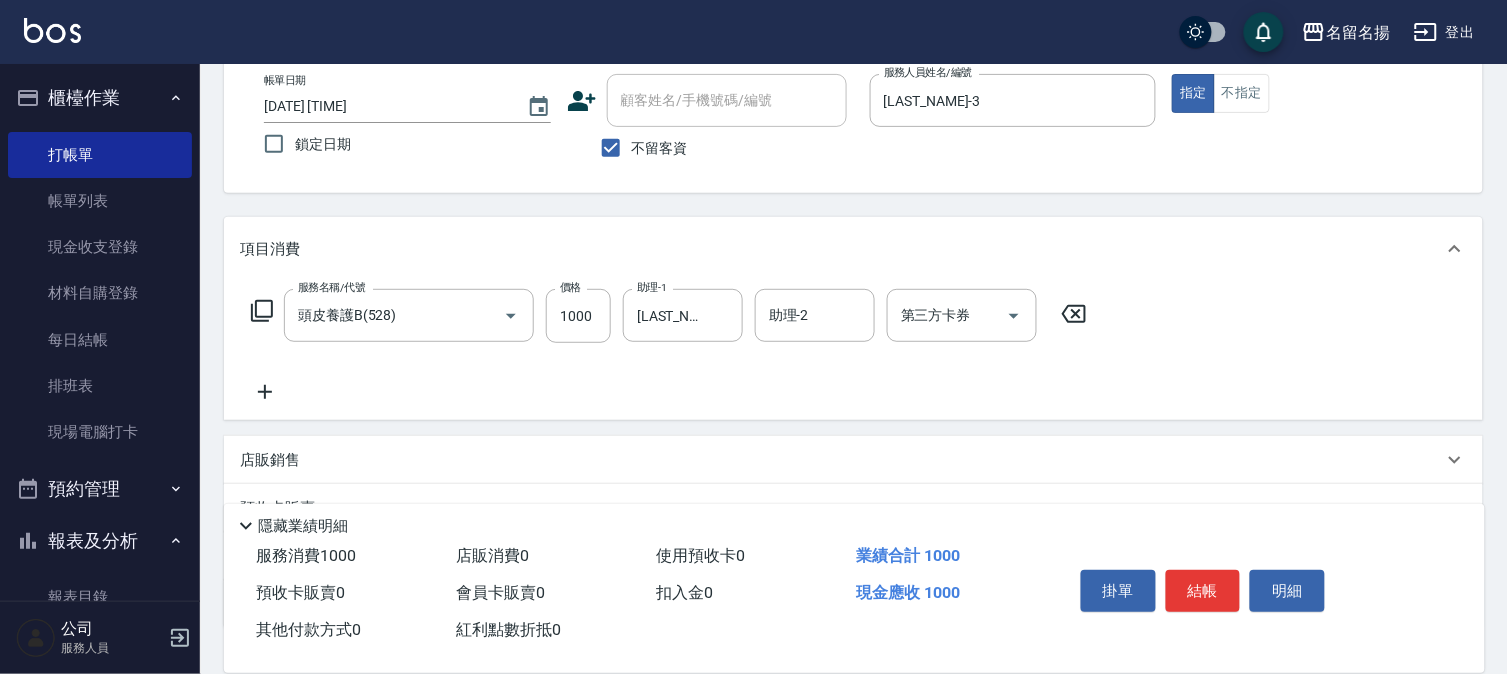 click 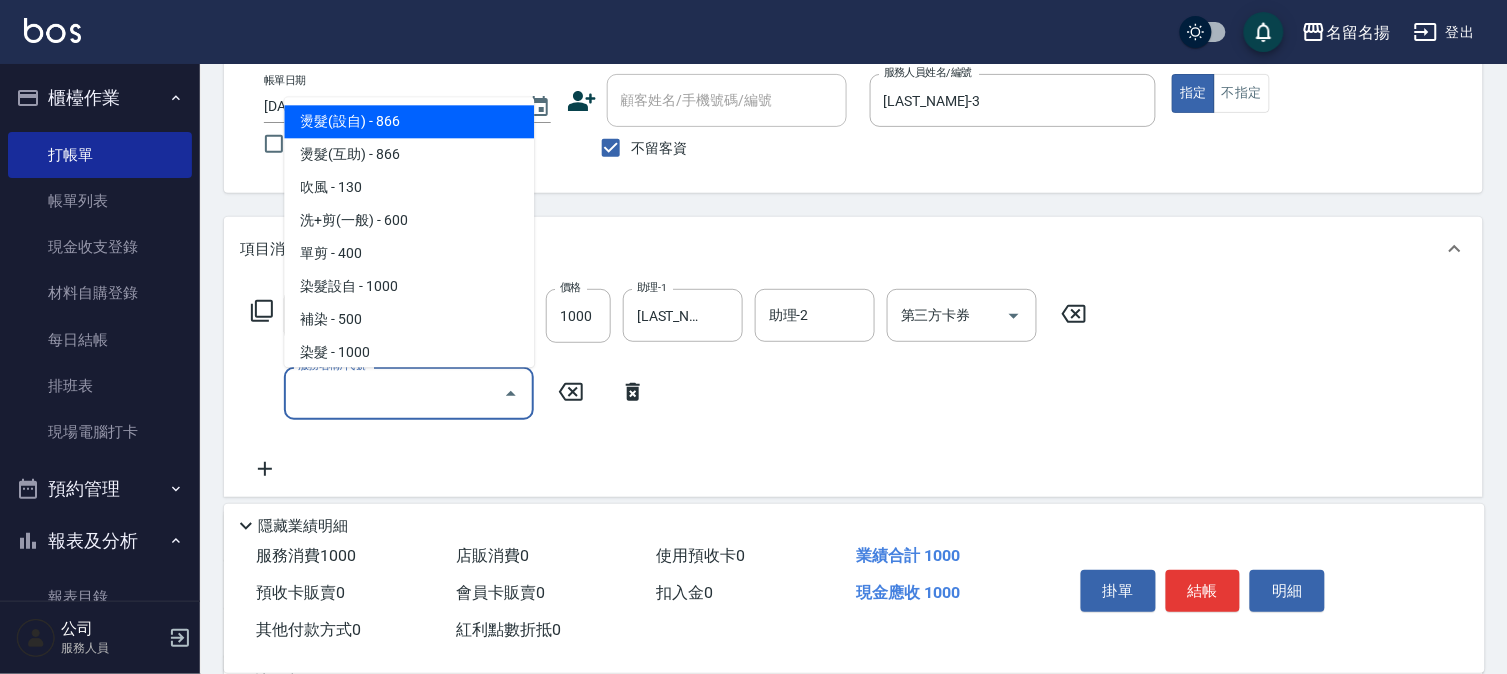 click on "服務名稱/代號" at bounding box center (394, 393) 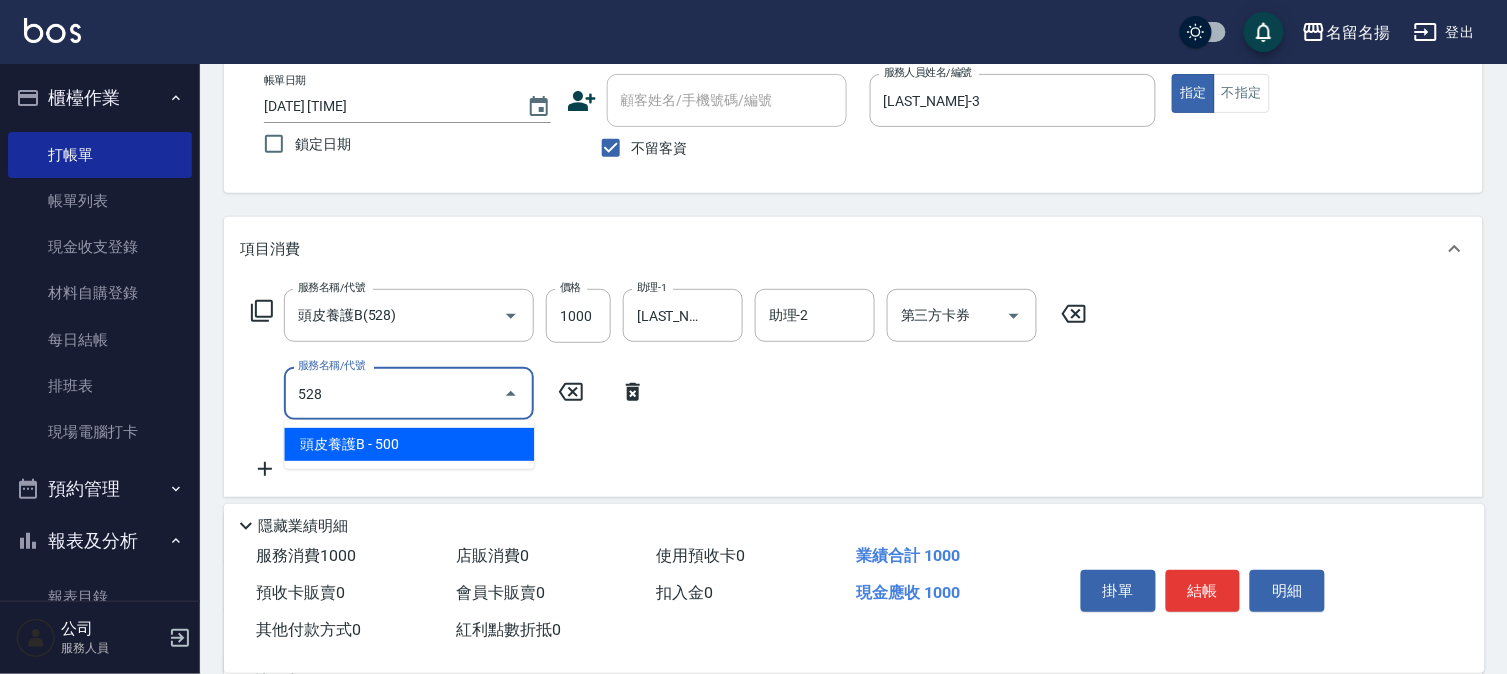 type on "頭皮養護B(528)" 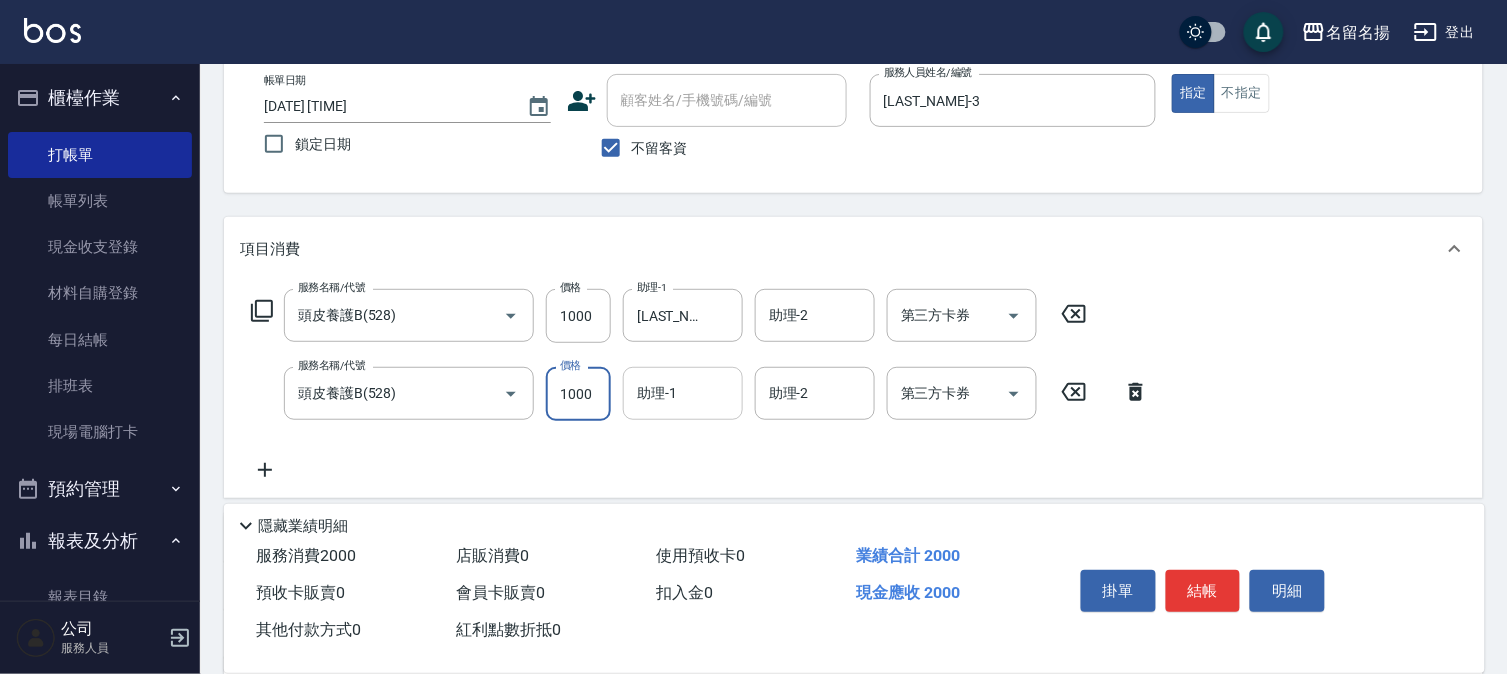 type on "1000" 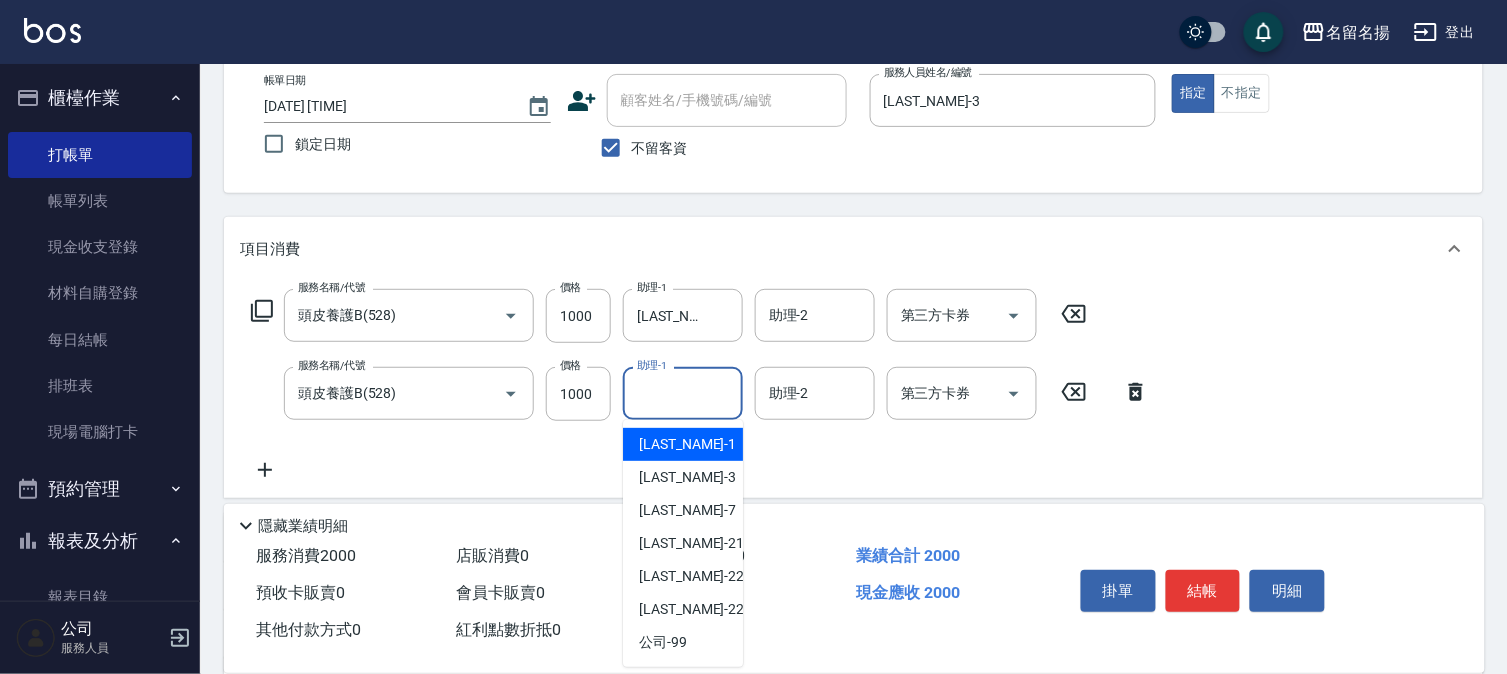 click on "助理-1" at bounding box center (683, 393) 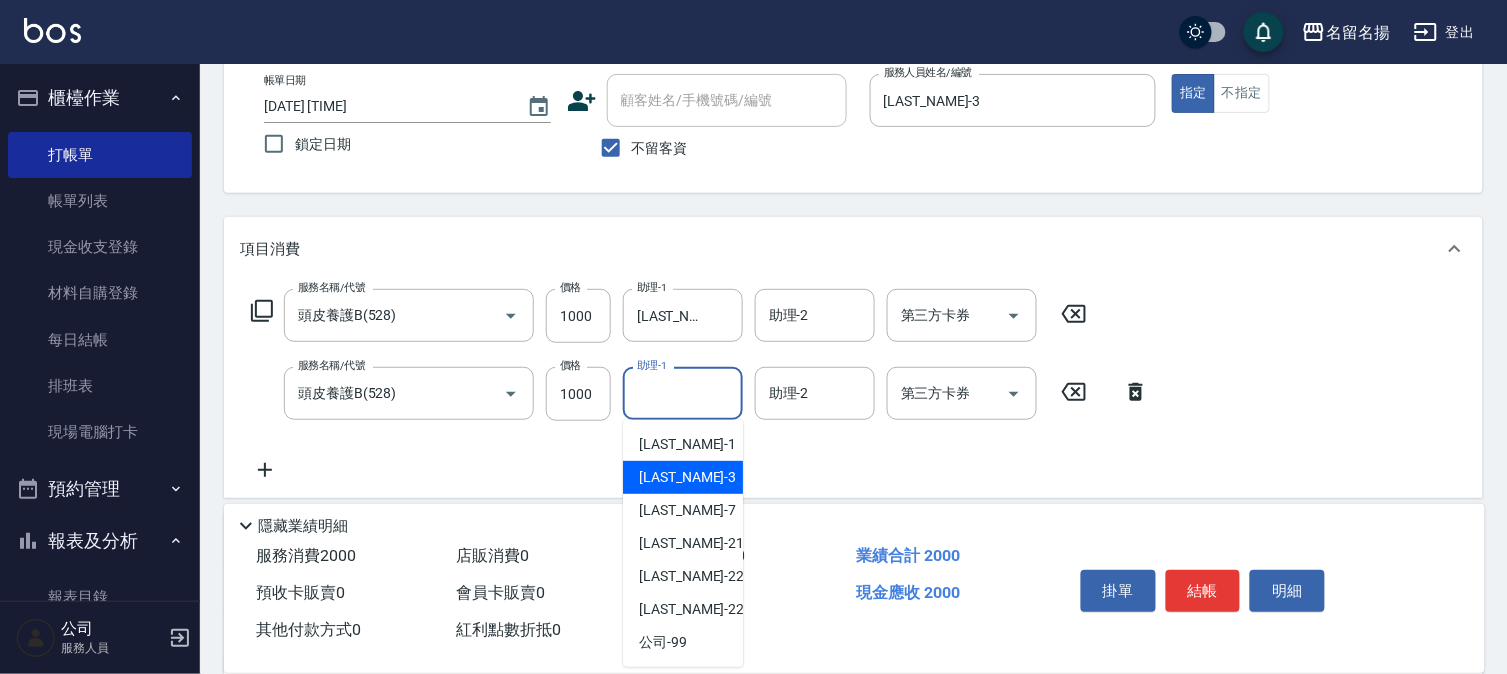 click on "[LAST_NAME] -3" at bounding box center (687, 477) 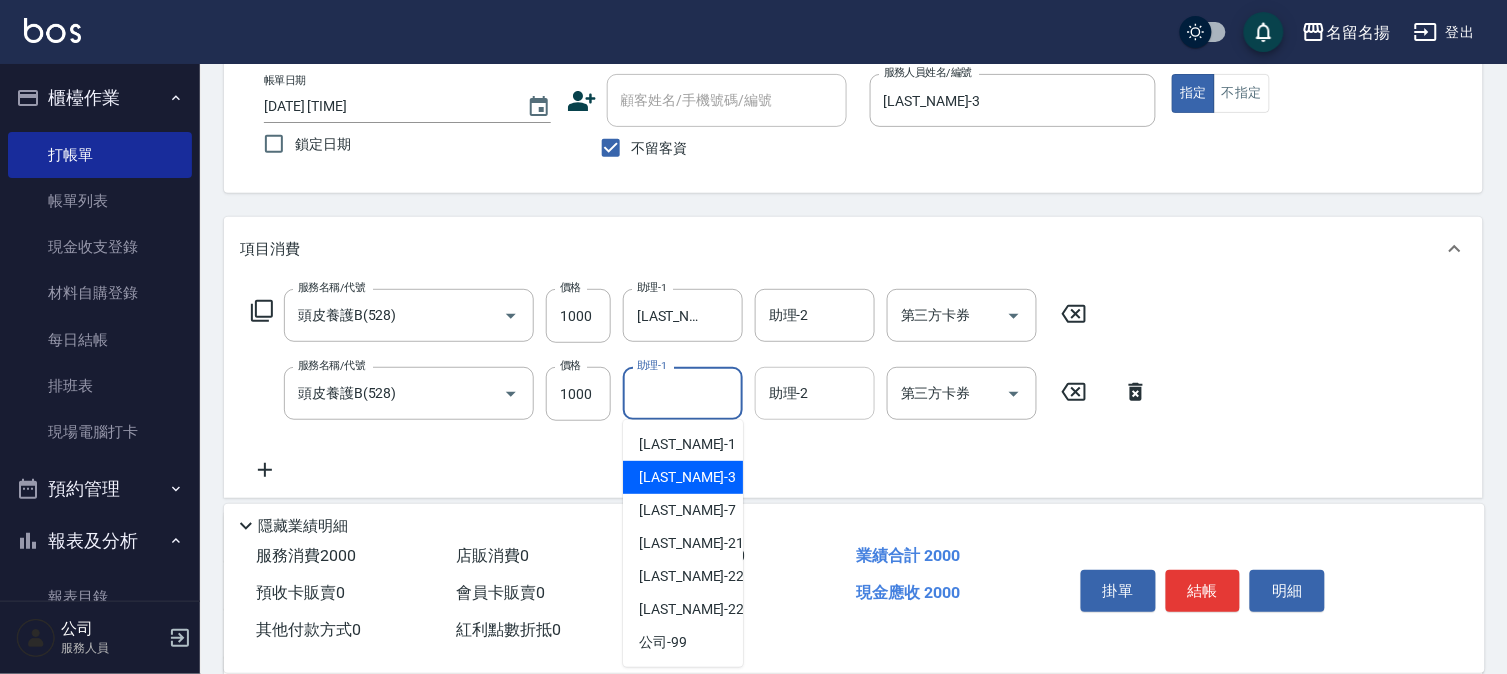 type on "[LAST_NAME]-3" 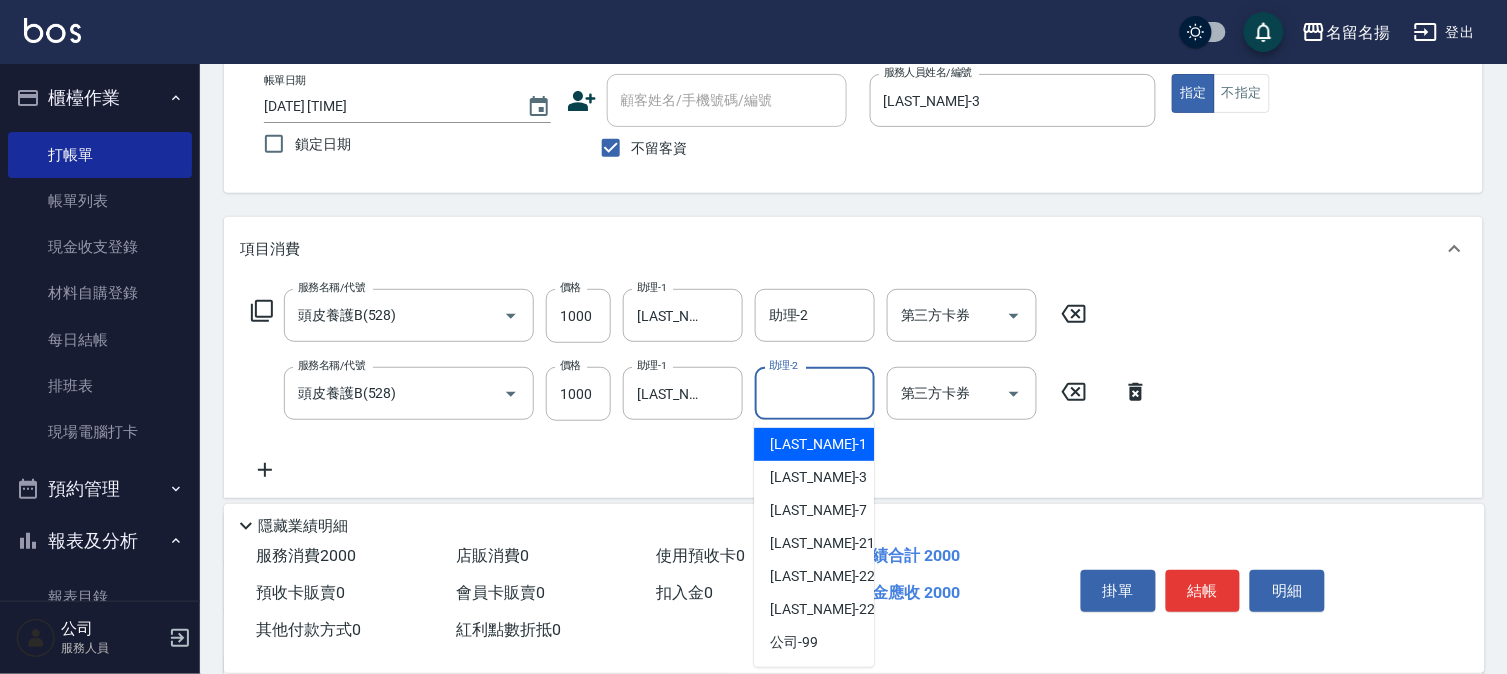 click on "助理-2" at bounding box center [815, 393] 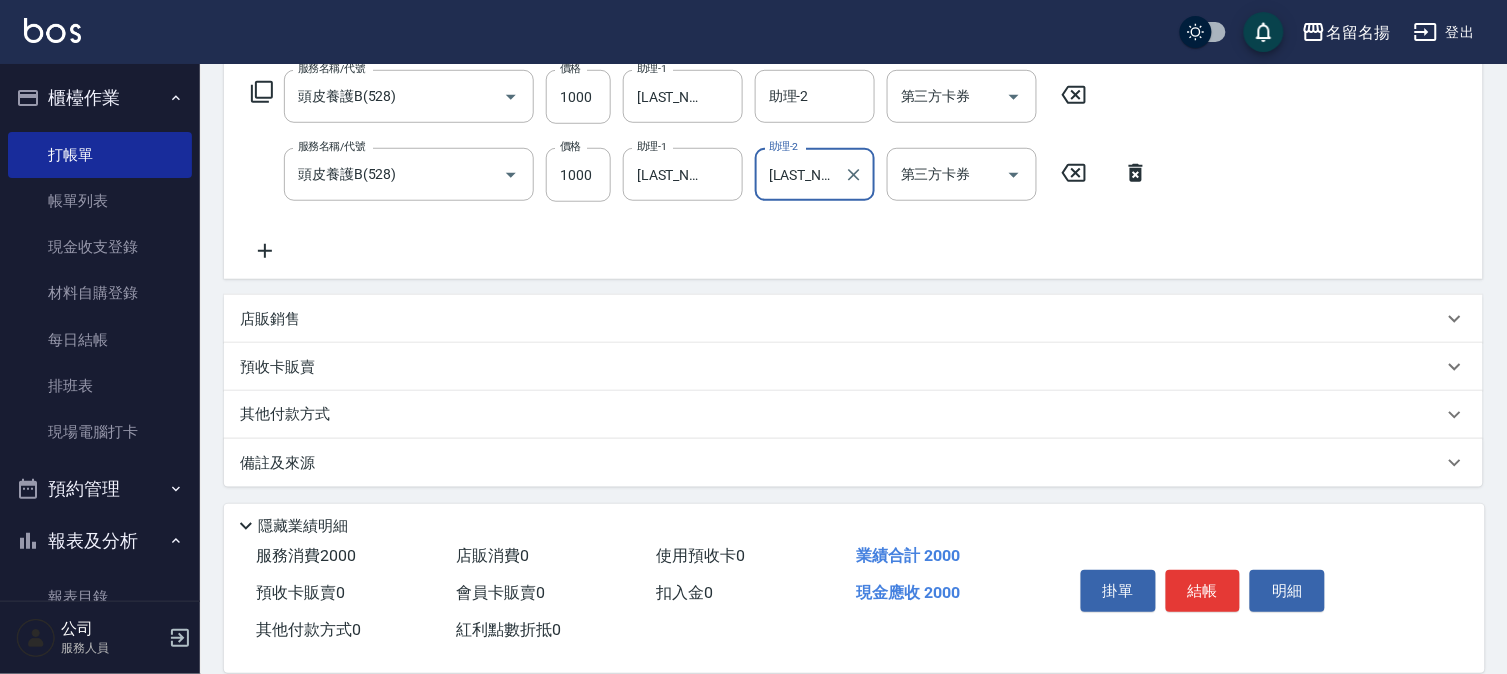 scroll, scrollTop: 332, scrollLeft: 0, axis: vertical 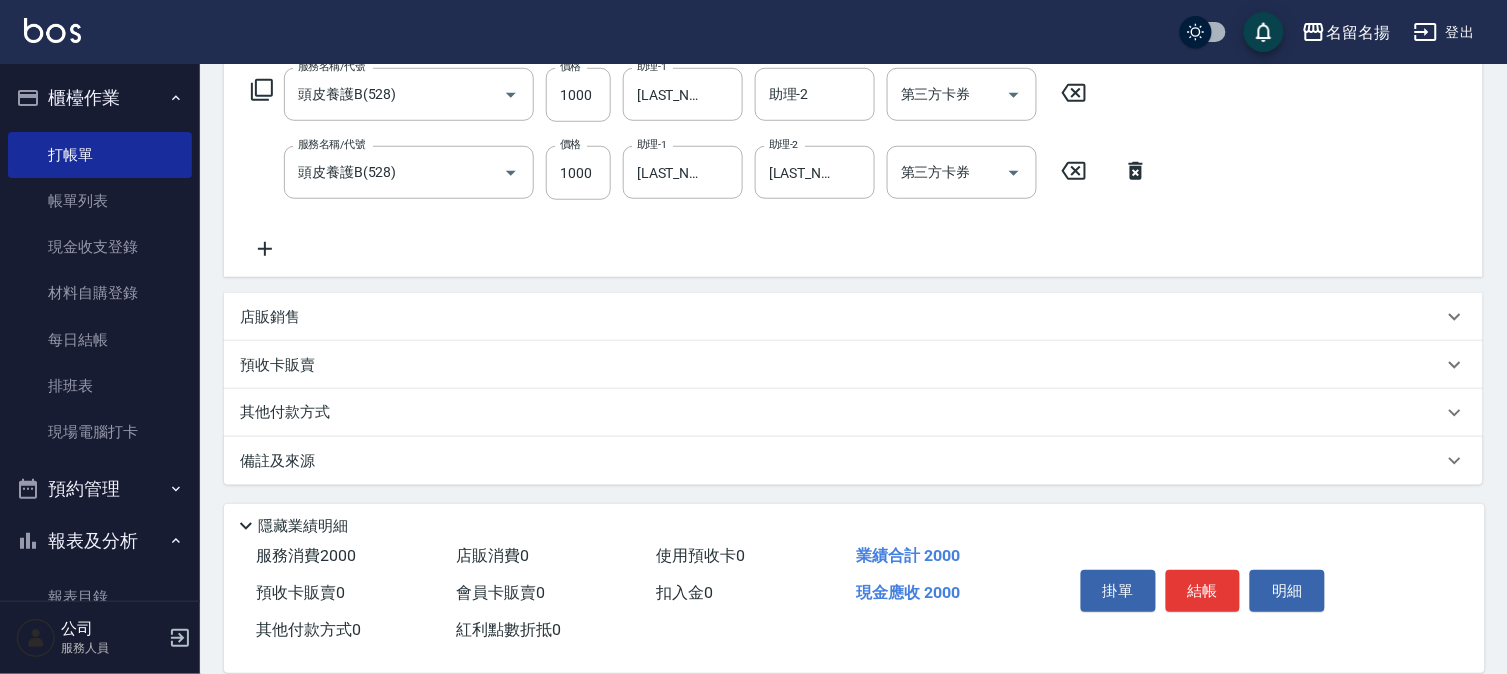click 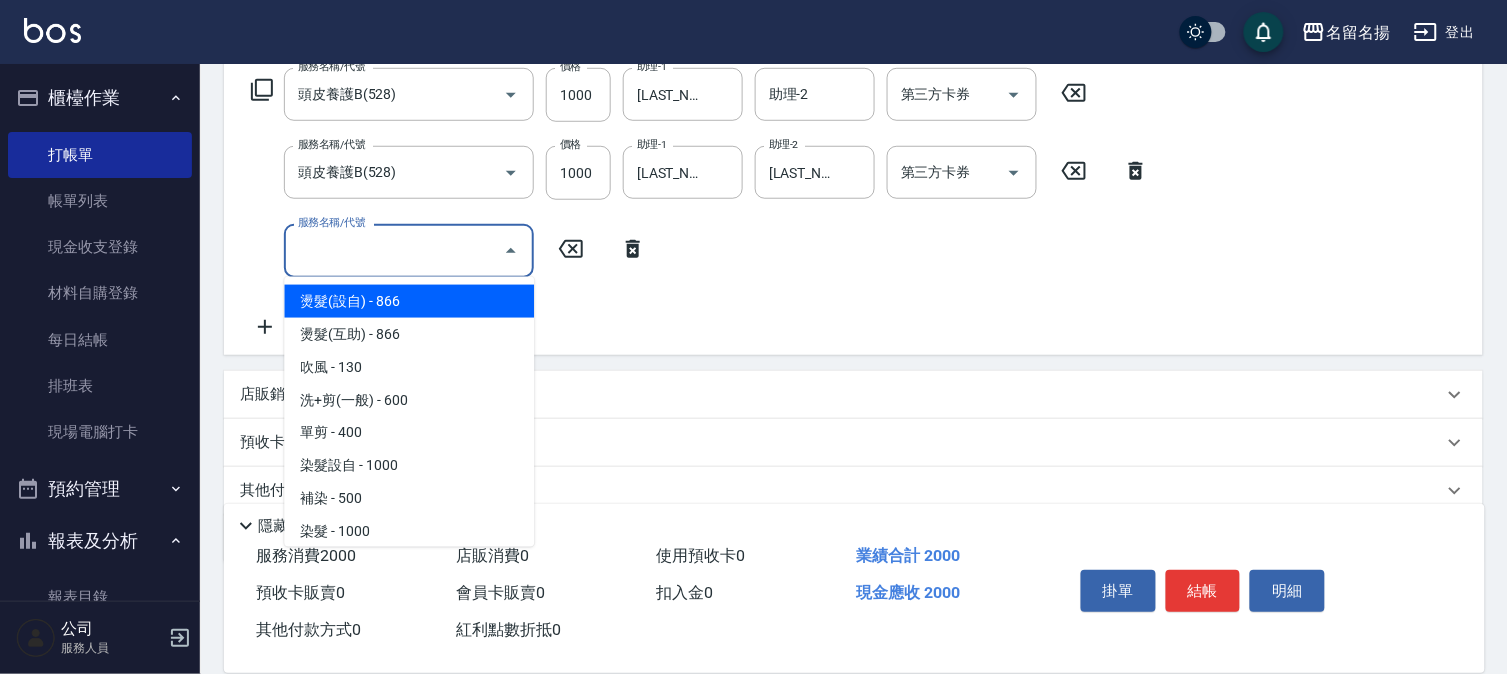 click on "服務名稱/代號" at bounding box center [394, 250] 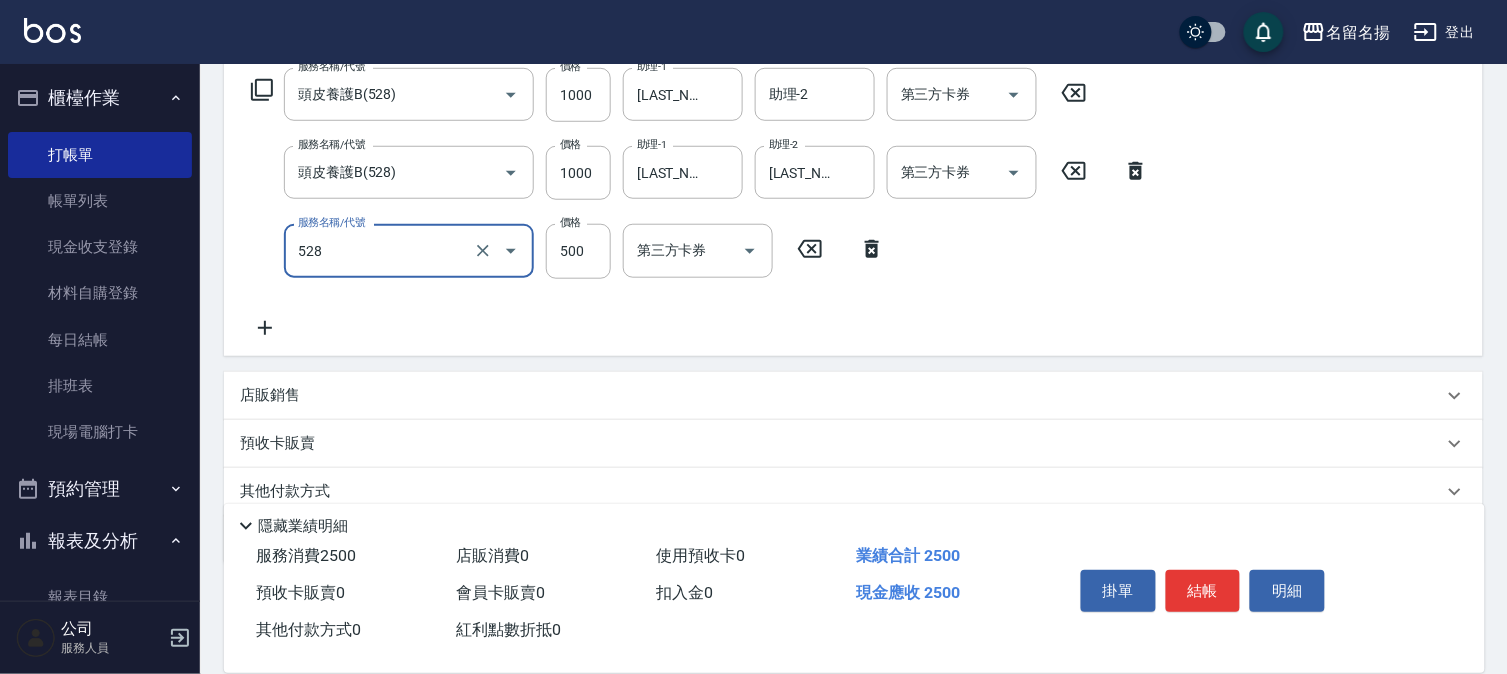 type on "頭皮養護B(528)" 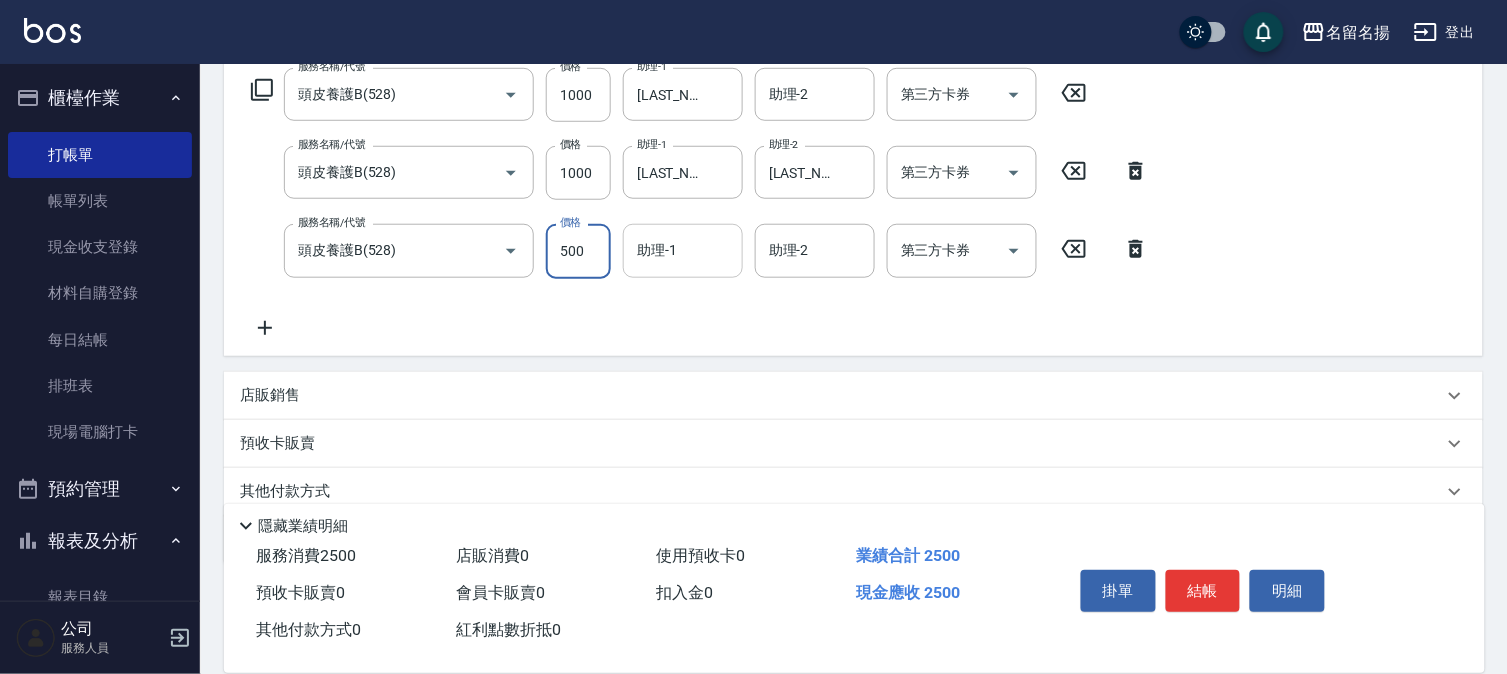click on "助理-1" at bounding box center (683, 250) 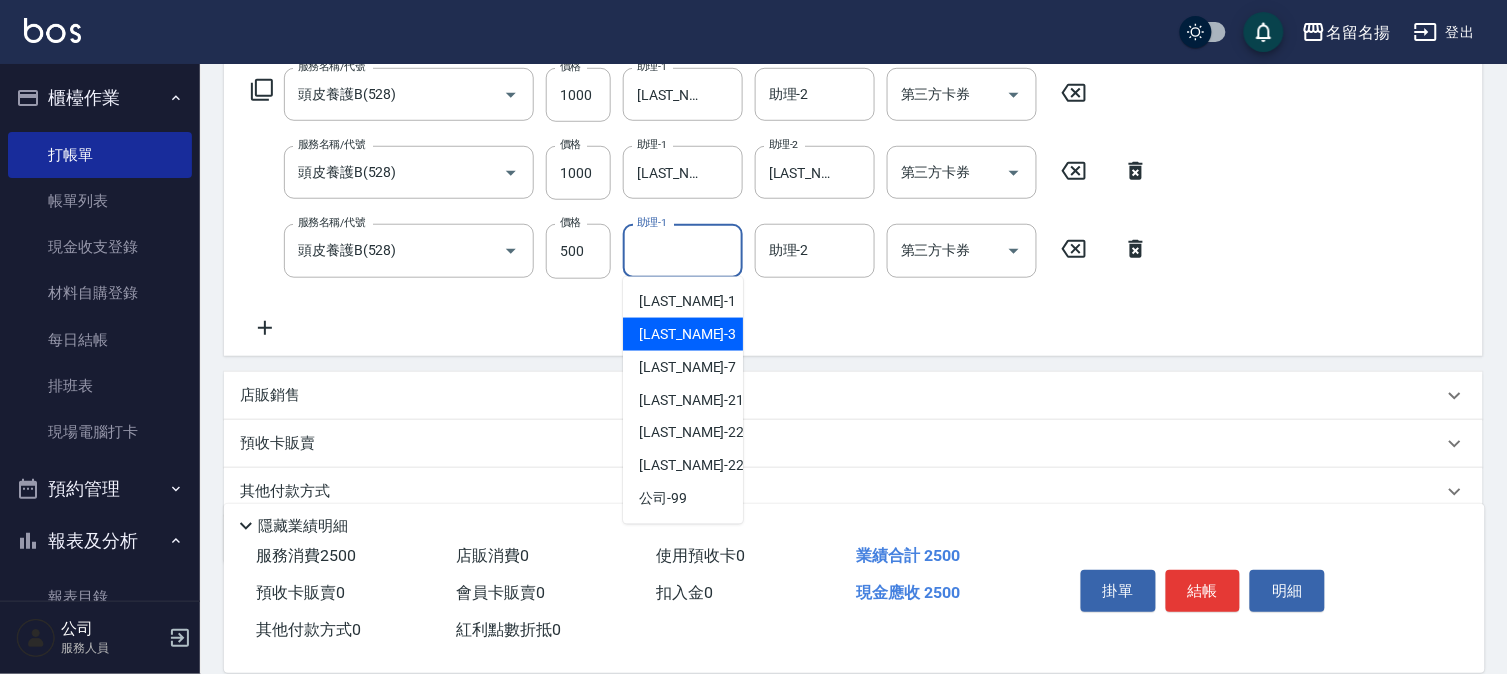 click on "[LAST_NAME] -3" at bounding box center [683, 334] 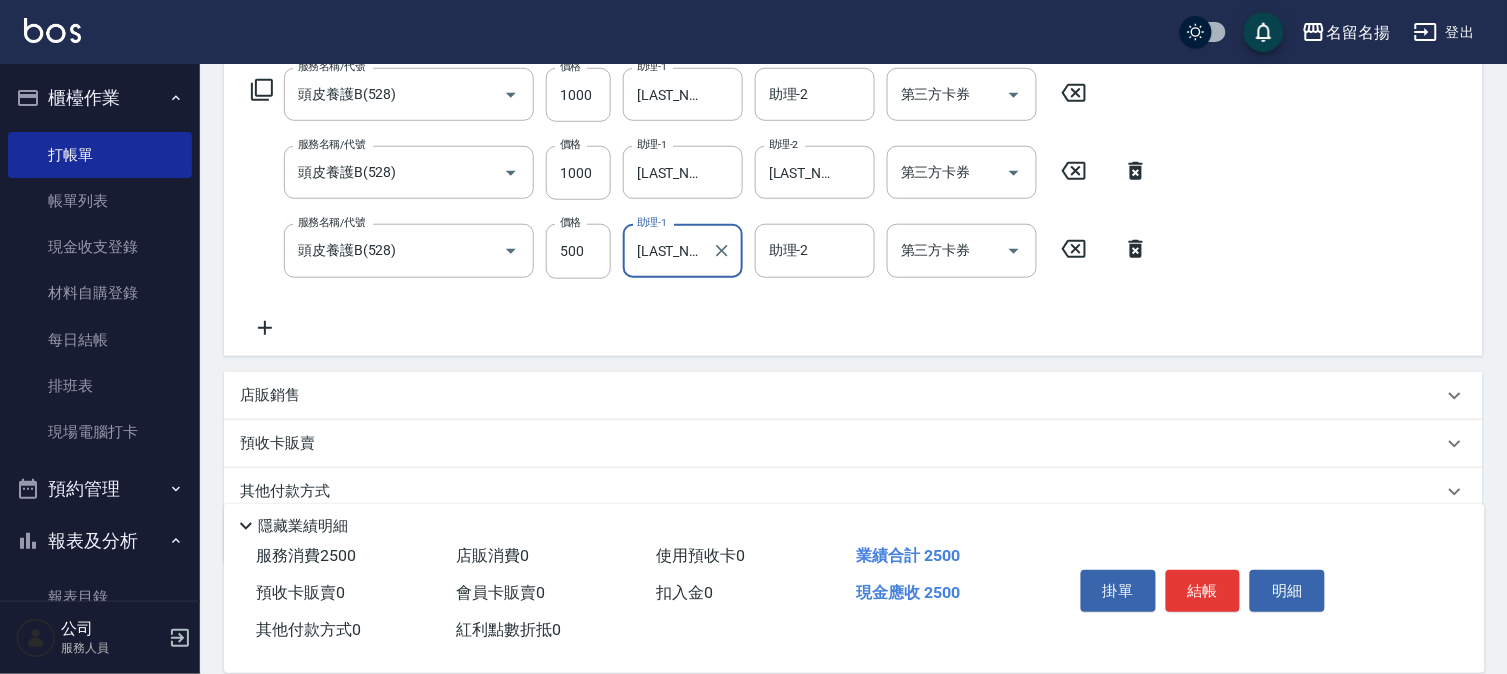 type on "[LAST_NAME]-3" 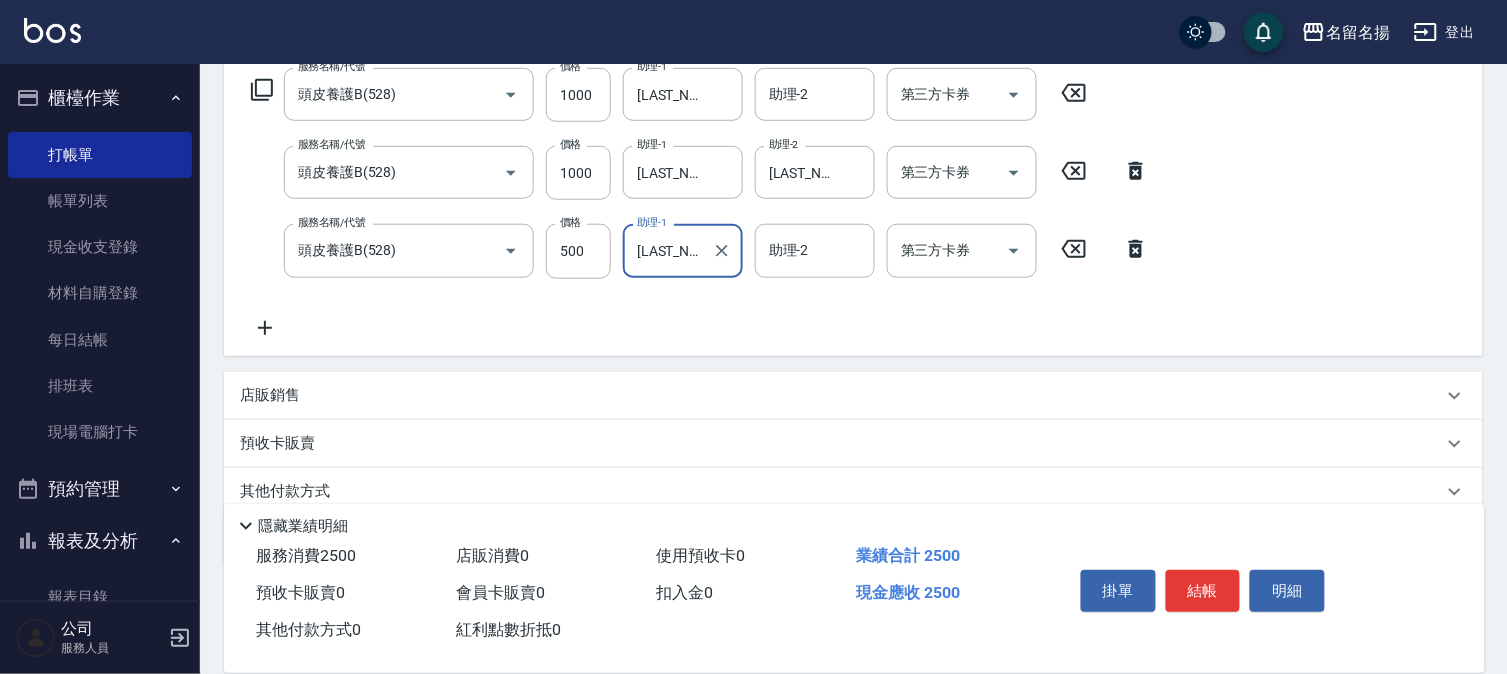 click on "結帳" at bounding box center [1203, 591] 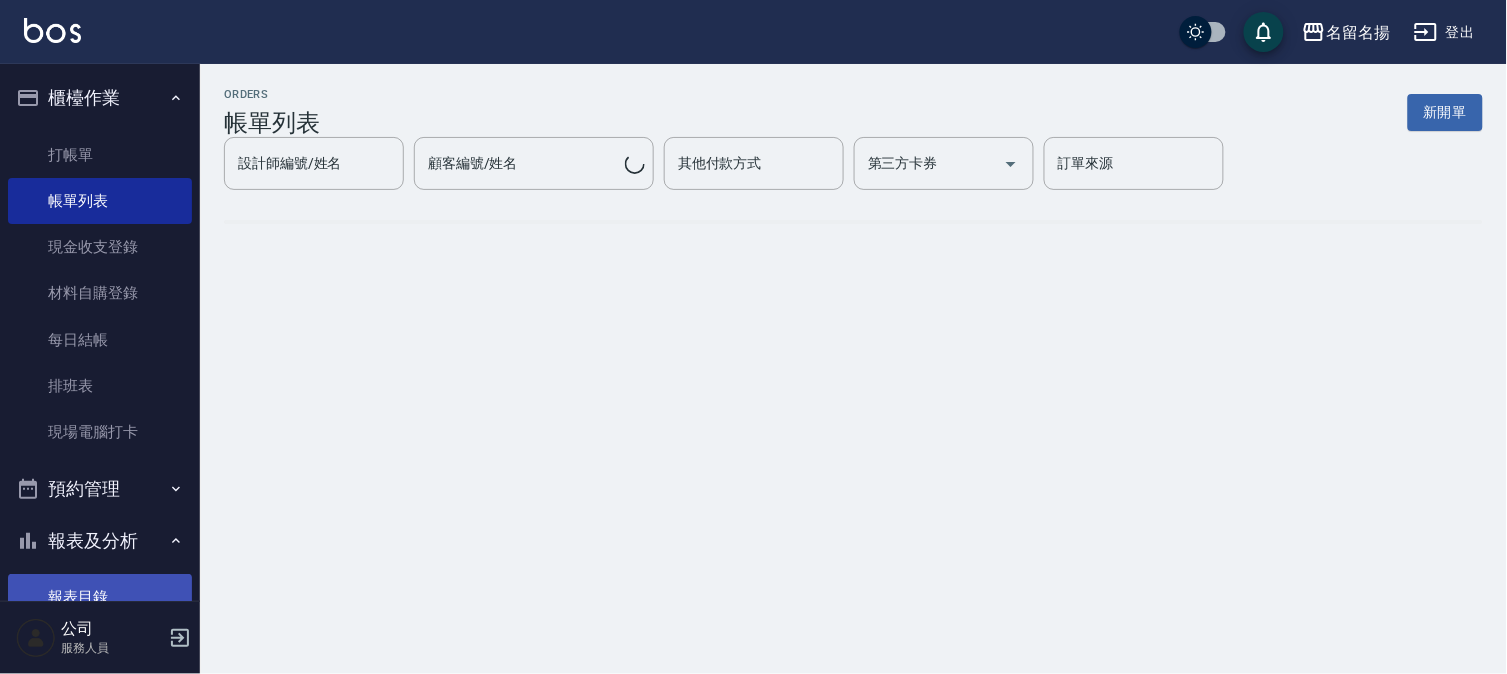 scroll, scrollTop: 0, scrollLeft: 0, axis: both 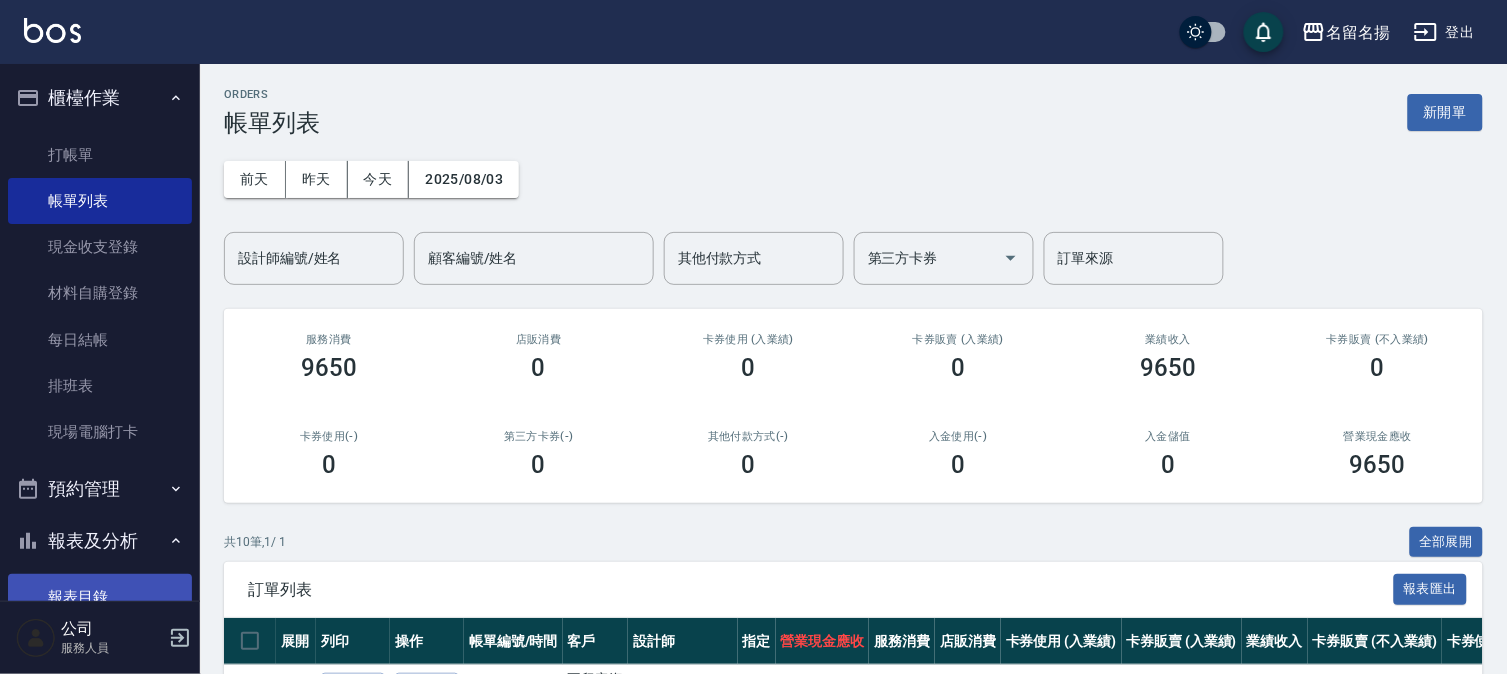 click on "報表目錄" at bounding box center (100, 597) 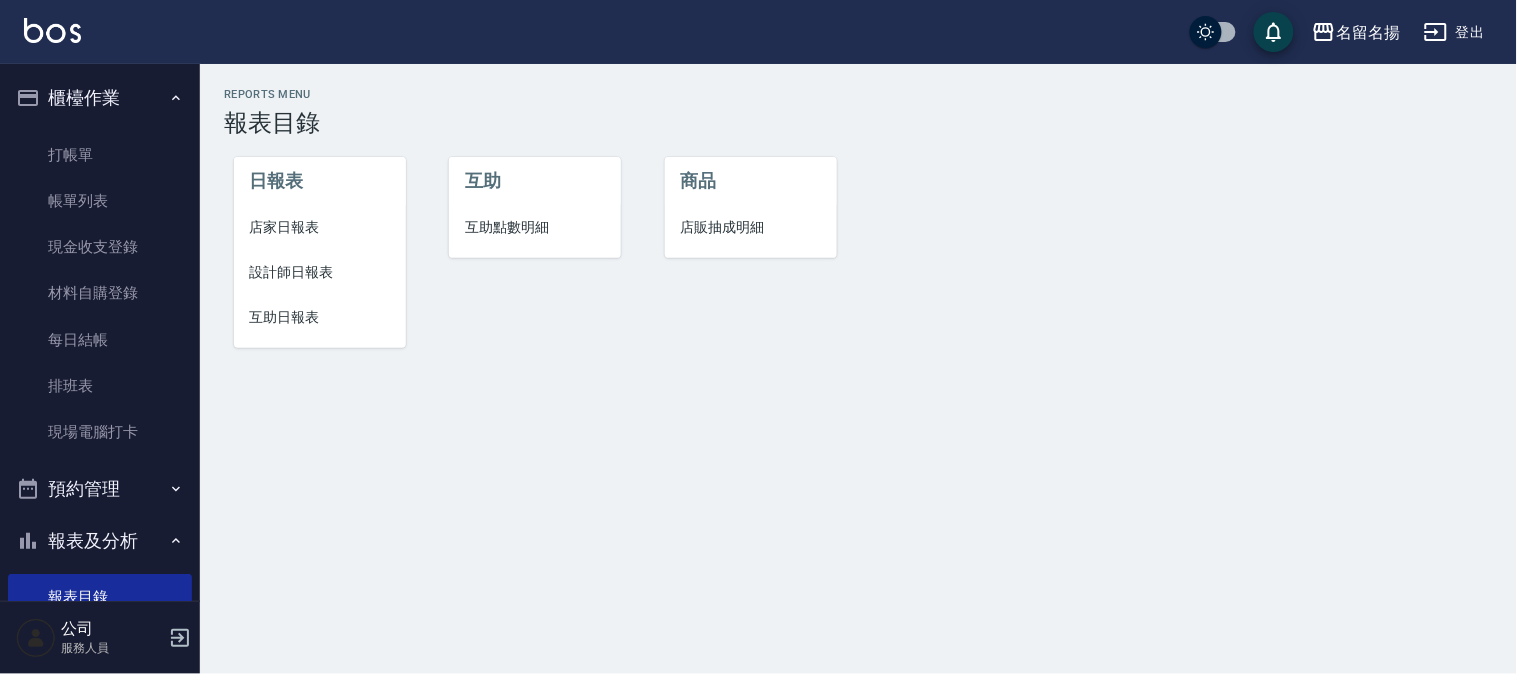 click on "設計師日報表" at bounding box center [320, 272] 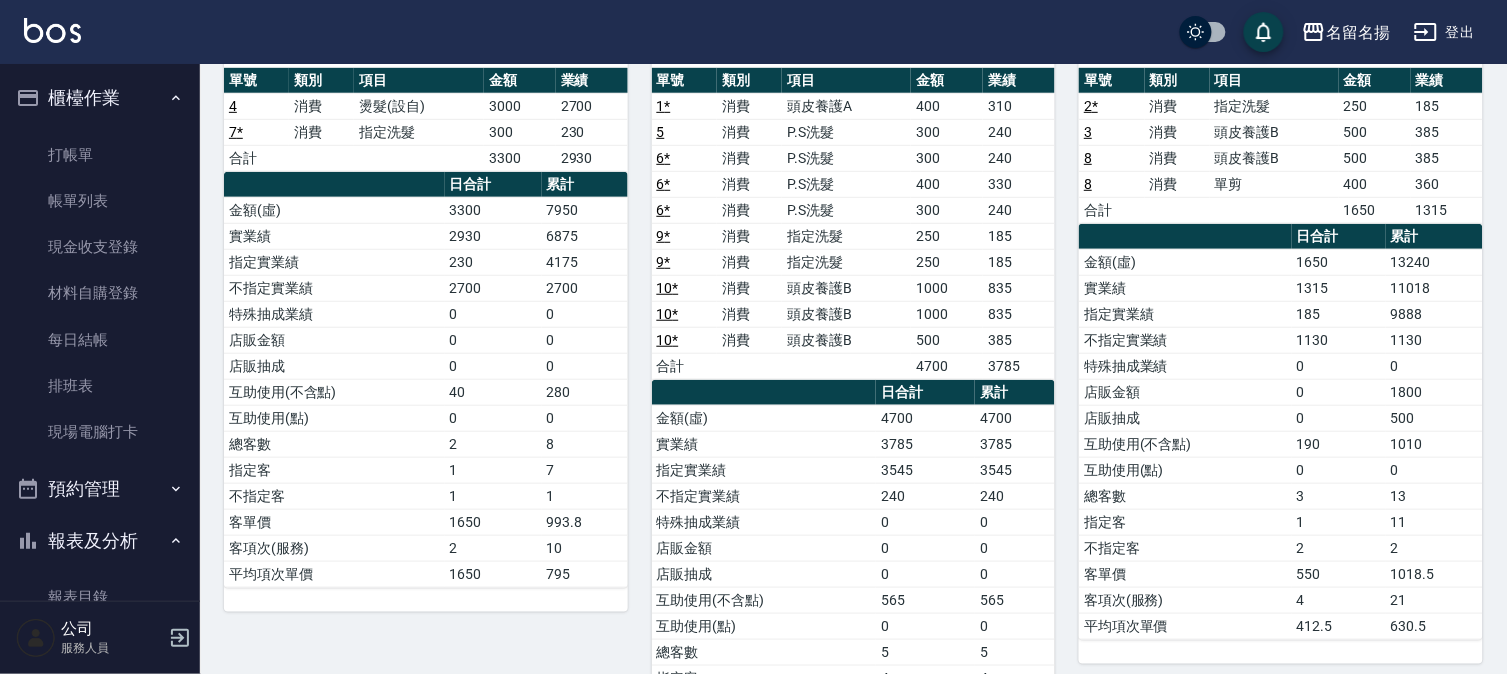 scroll, scrollTop: 222, scrollLeft: 0, axis: vertical 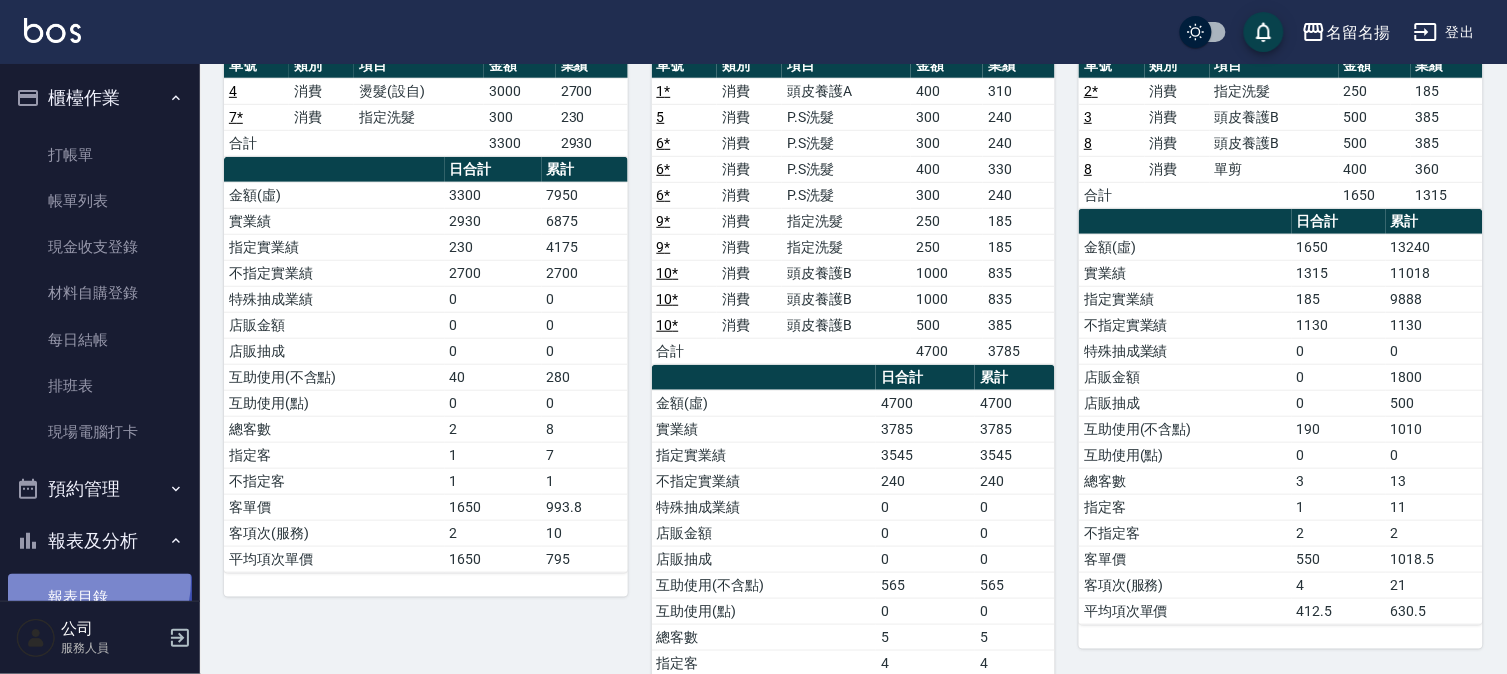 click on "報表目錄" at bounding box center [100, 597] 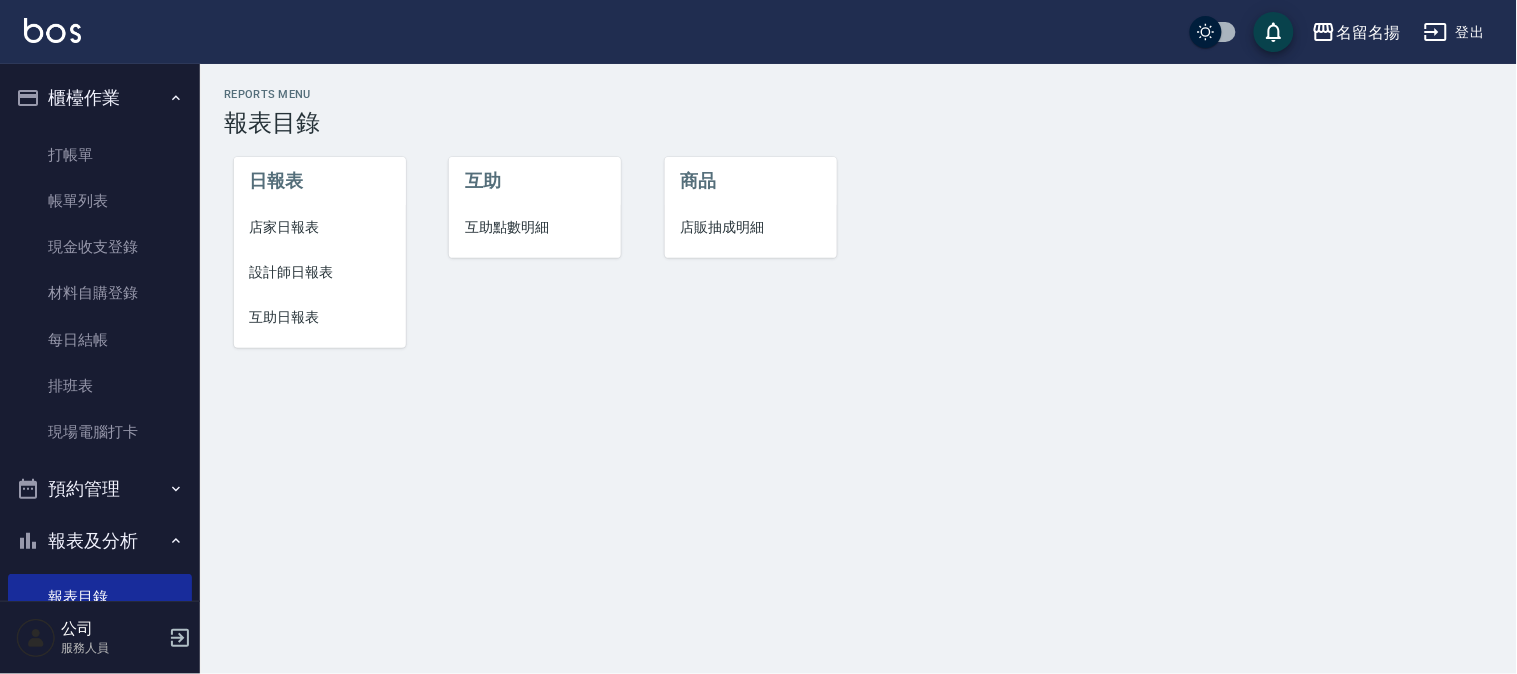 click on "互助日報表" at bounding box center (320, 317) 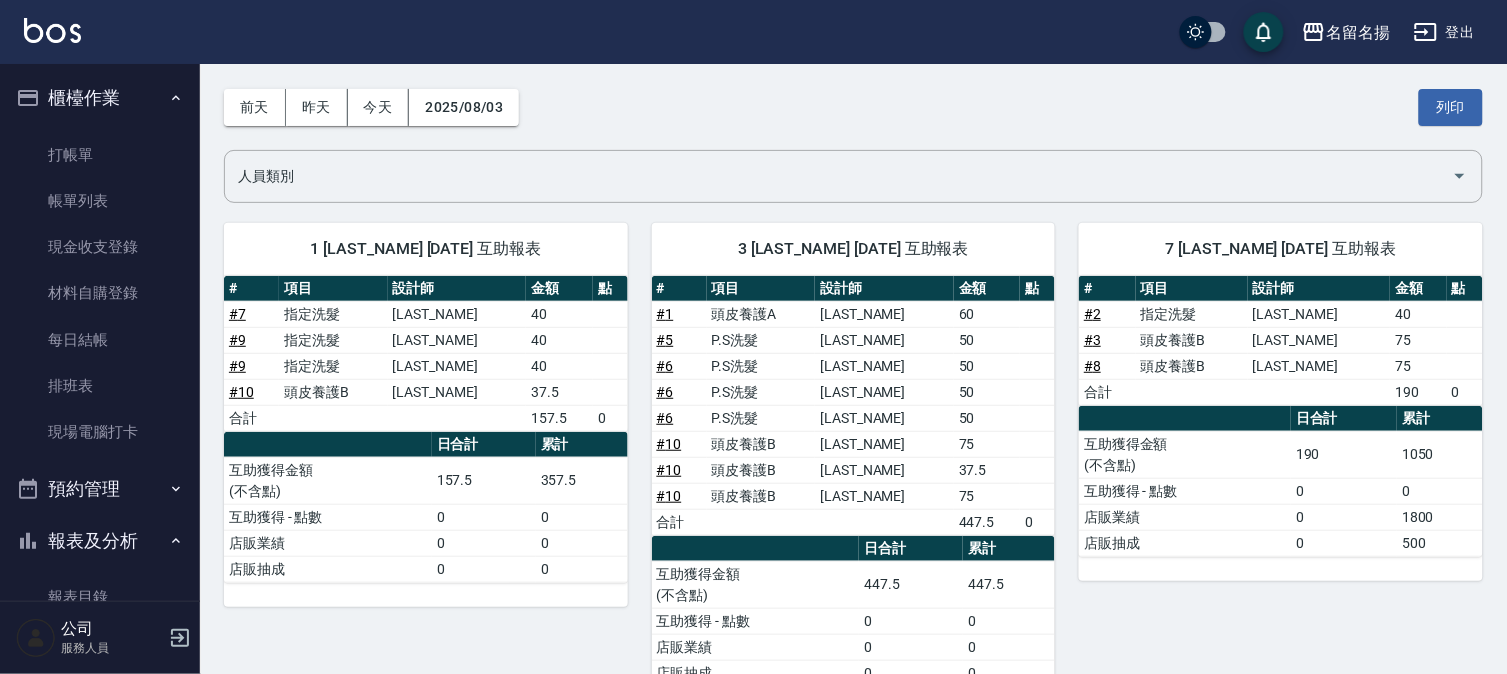 scroll, scrollTop: 111, scrollLeft: 0, axis: vertical 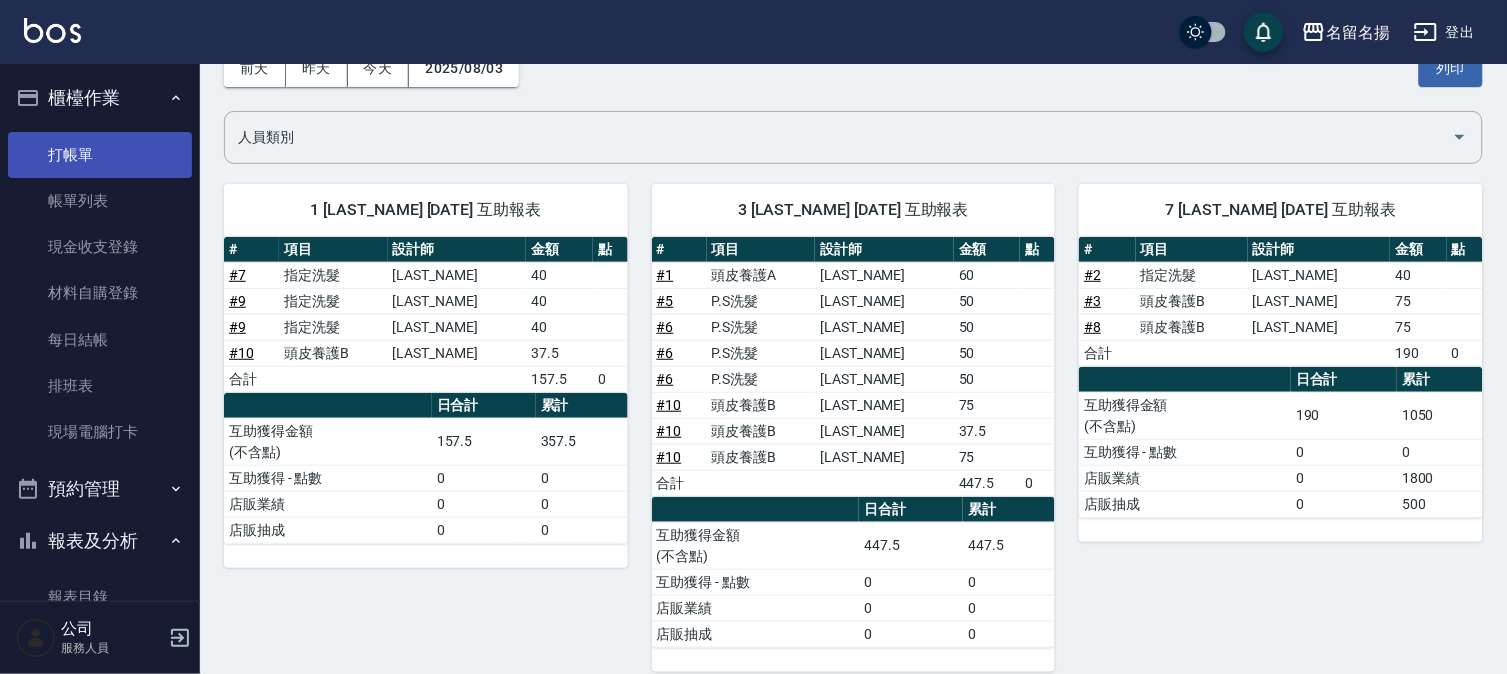 click on "打帳單" at bounding box center [100, 155] 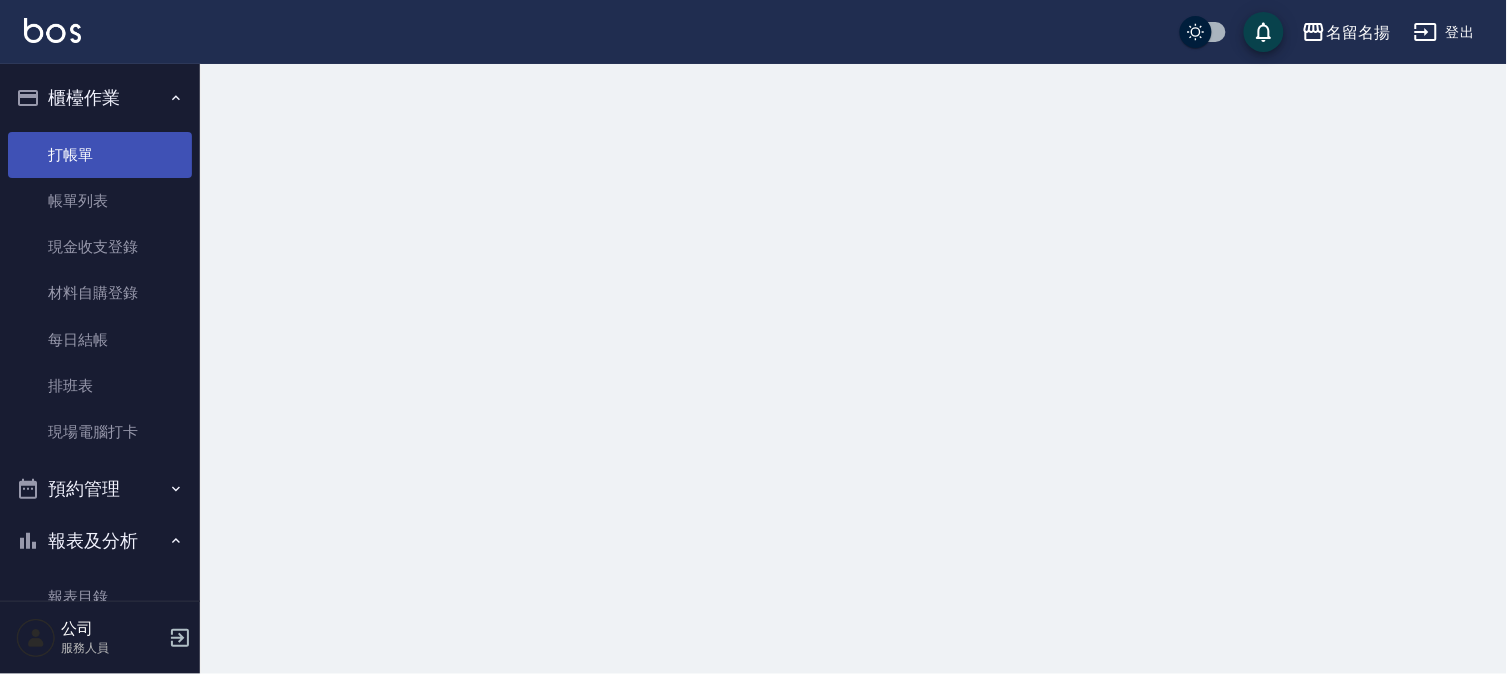 scroll, scrollTop: 0, scrollLeft: 0, axis: both 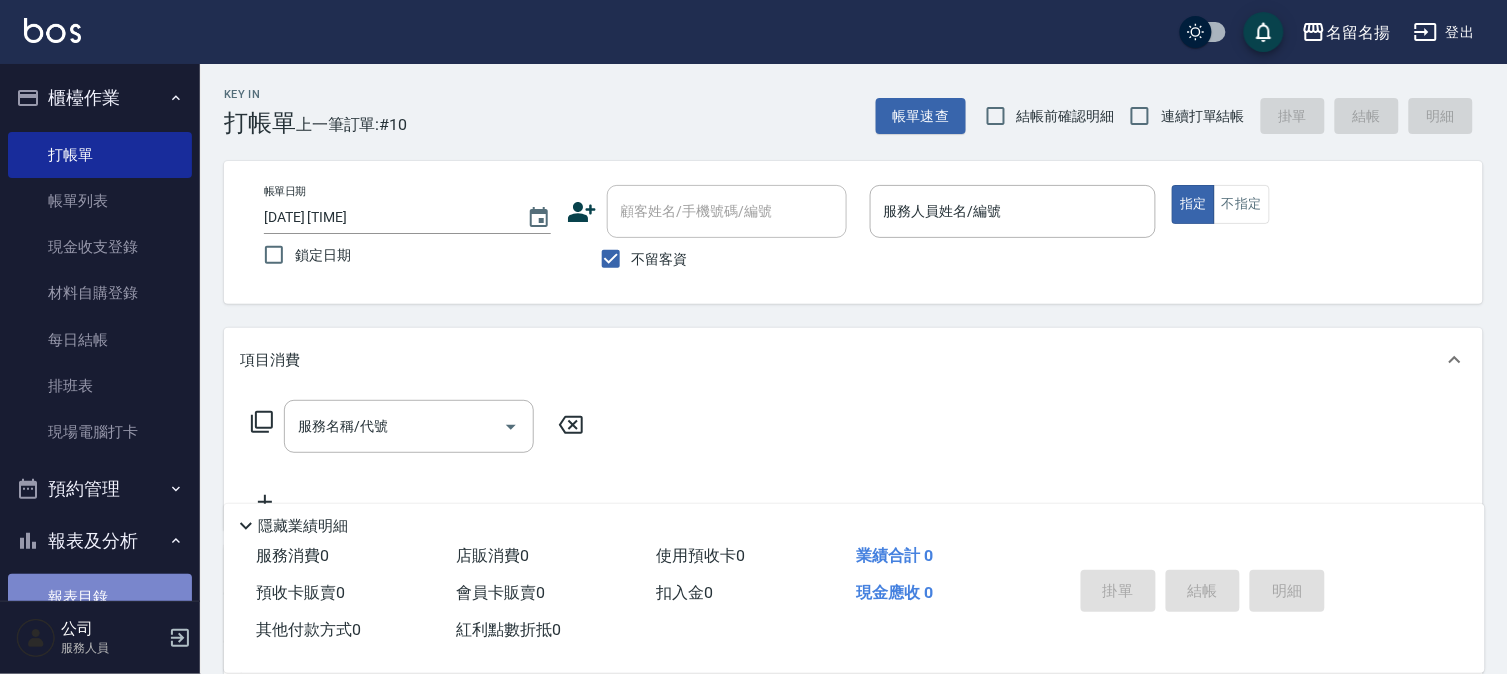 click on "報表目錄" at bounding box center [100, 597] 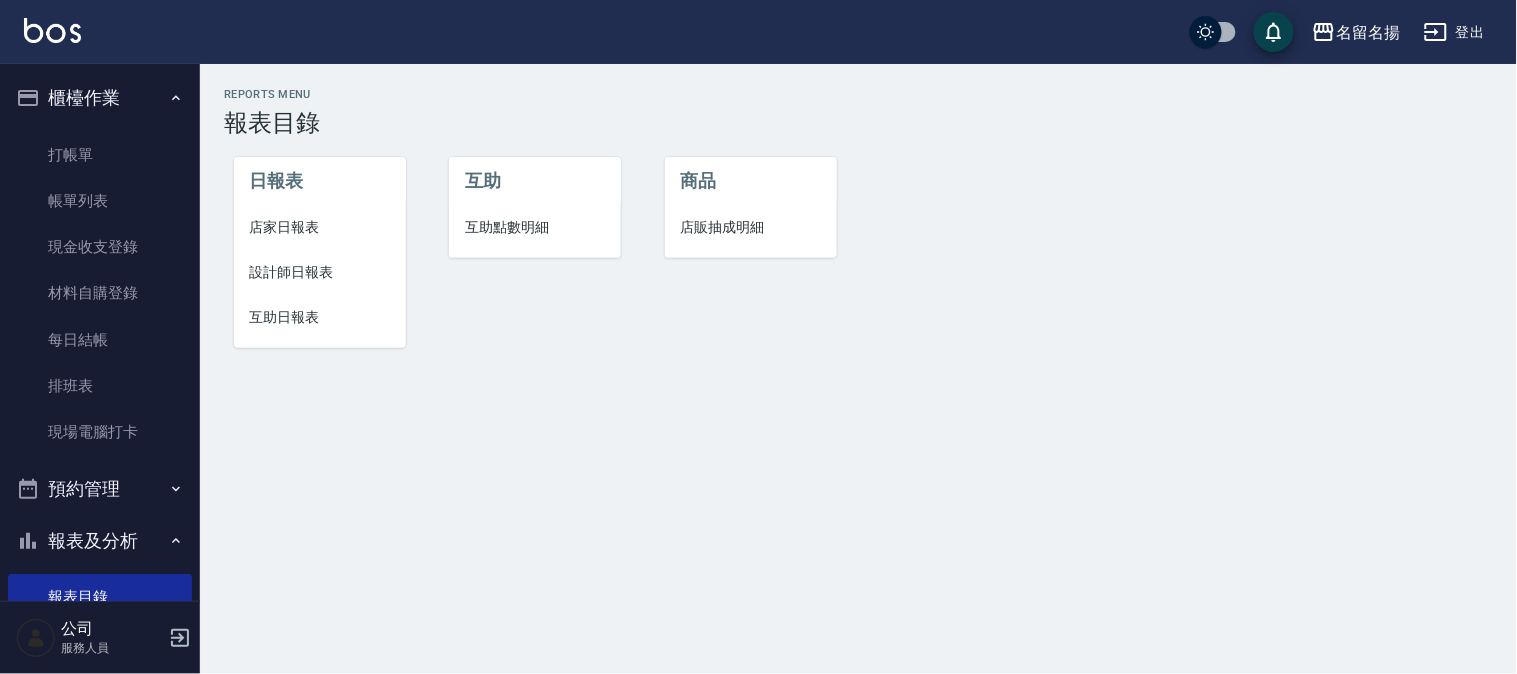 click on "設計師日報表" at bounding box center (320, 272) 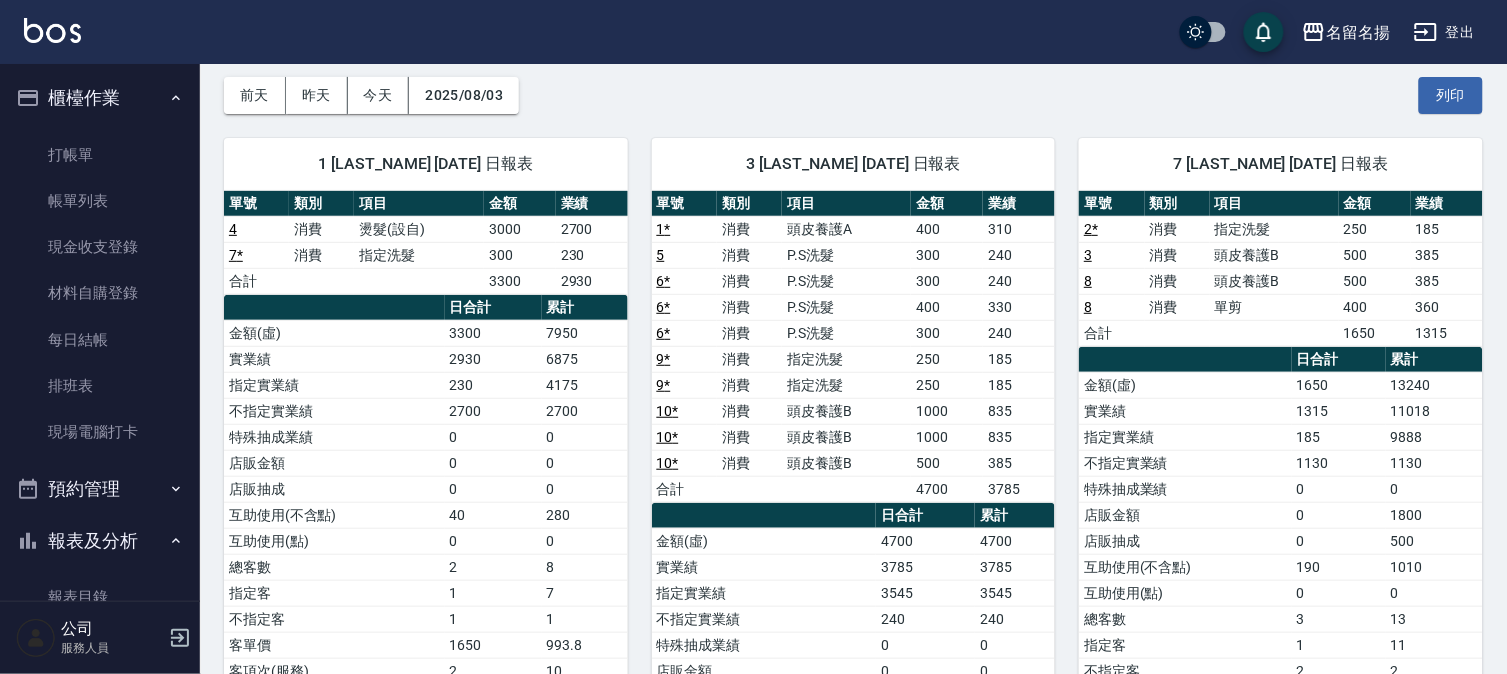 scroll, scrollTop: 222, scrollLeft: 0, axis: vertical 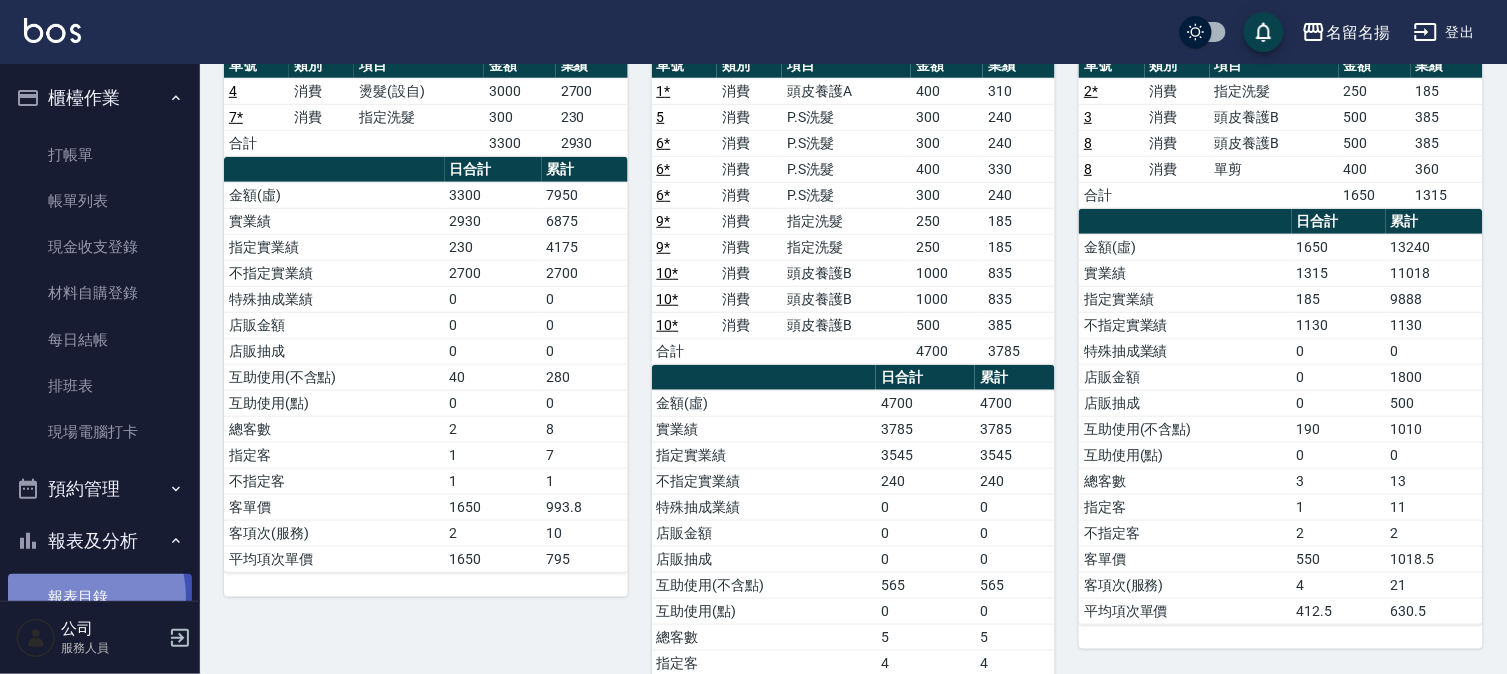 click on "報表目錄" at bounding box center (100, 597) 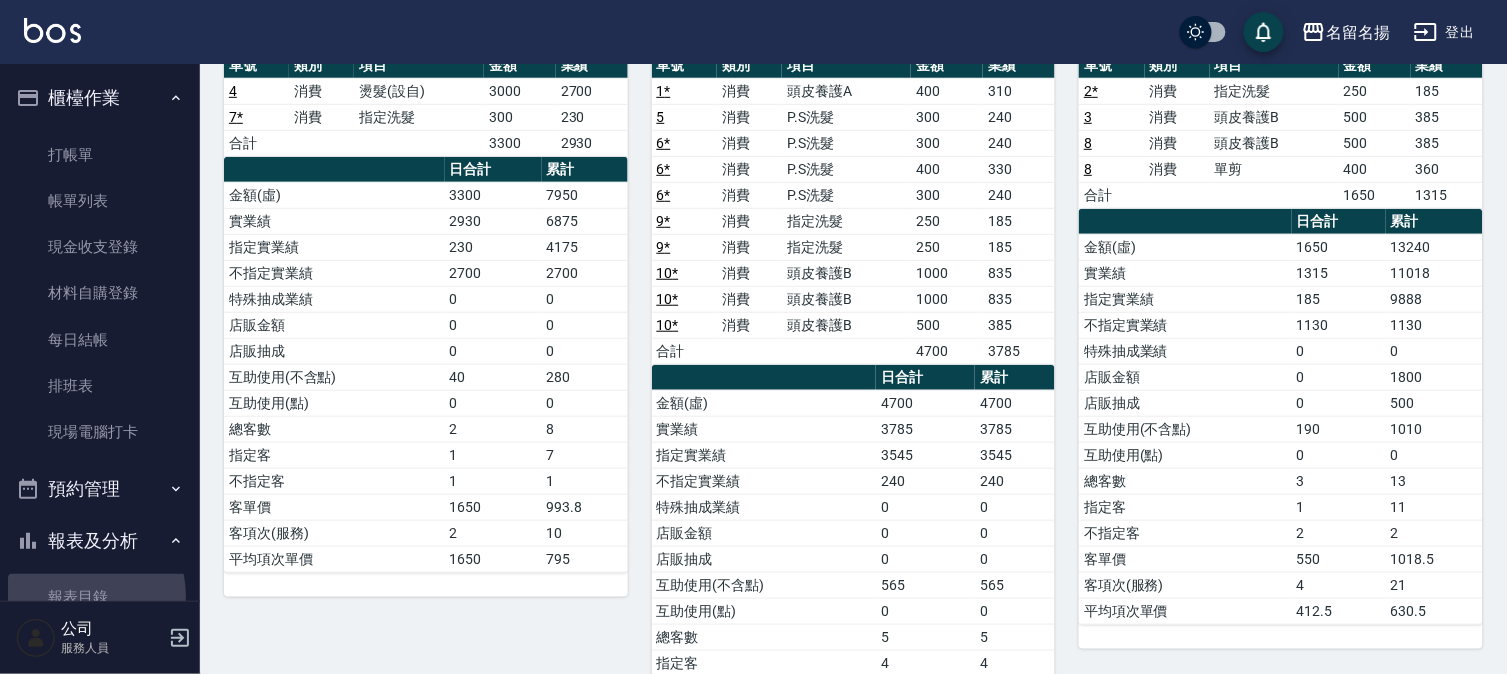 scroll, scrollTop: 0, scrollLeft: 0, axis: both 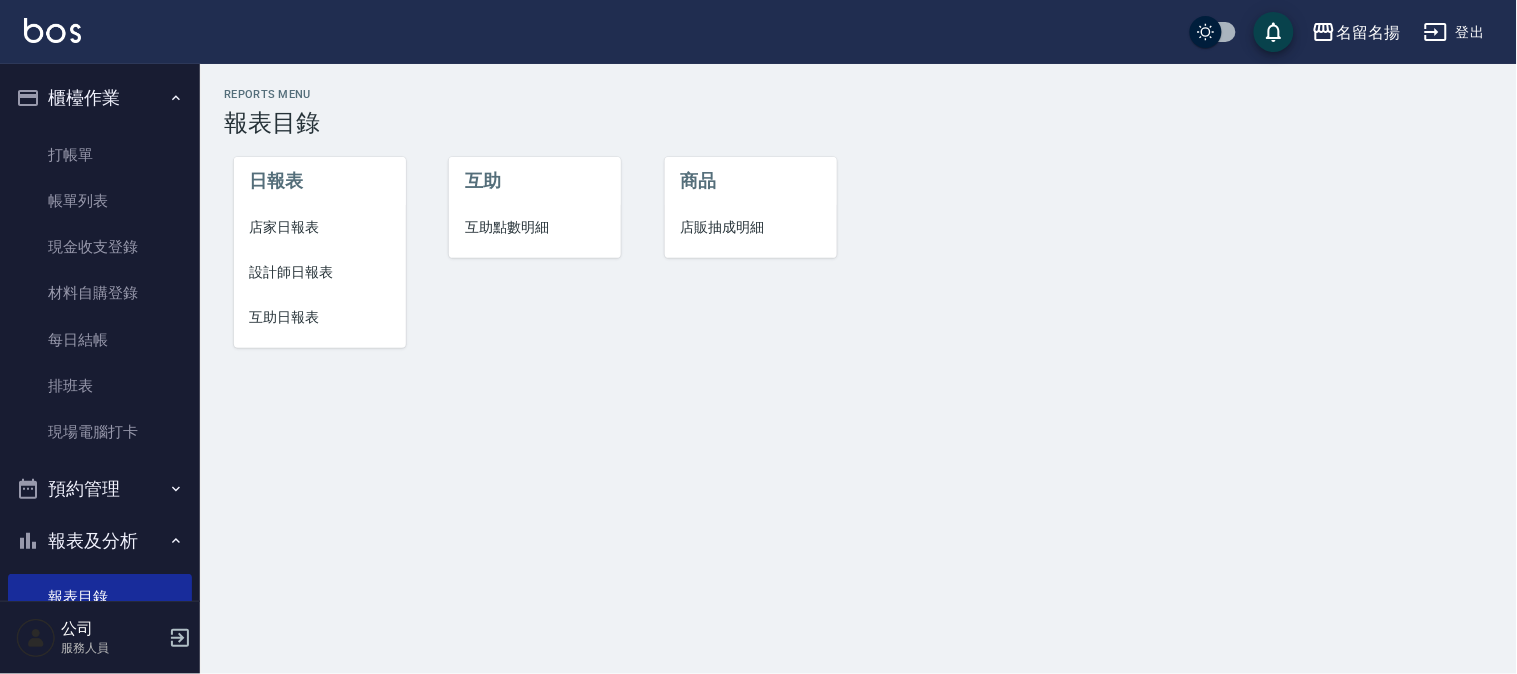 click on "互助日報表" at bounding box center (320, 317) 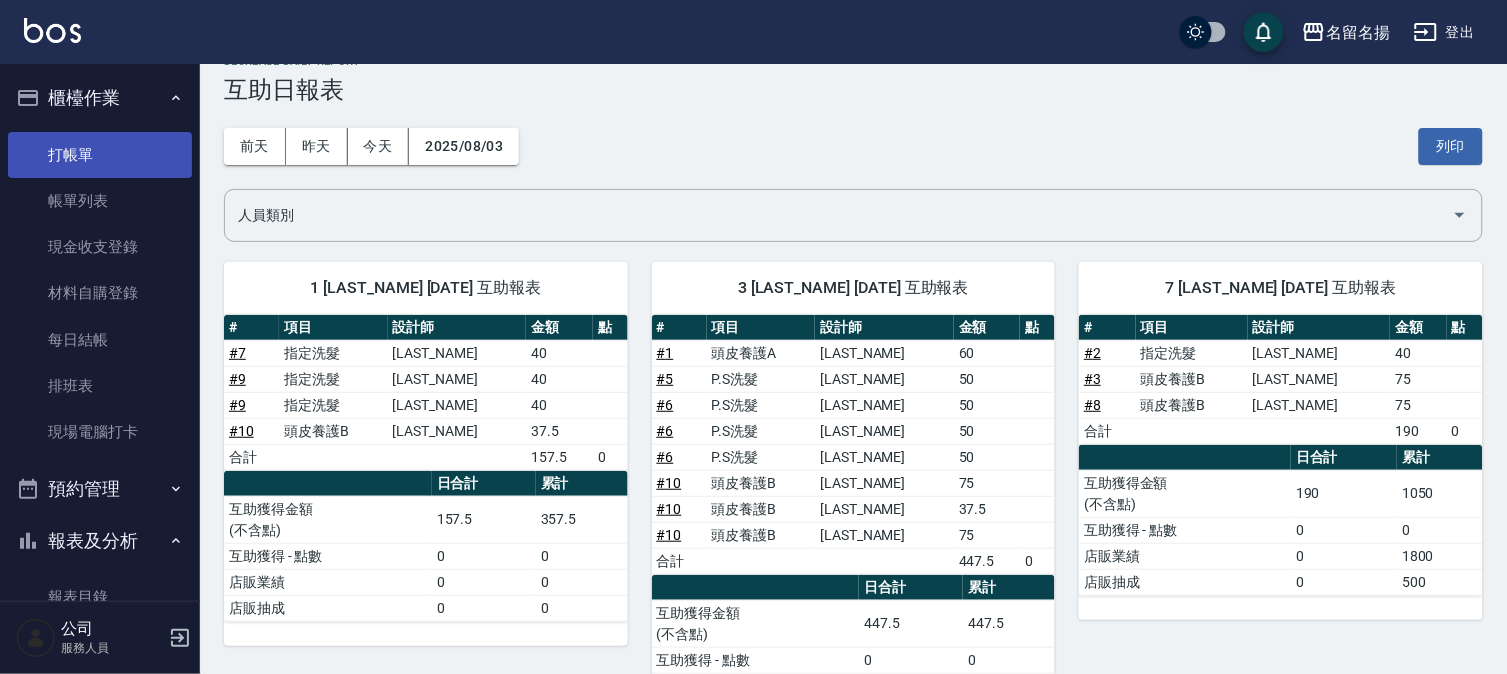 scroll, scrollTop: 0, scrollLeft: 0, axis: both 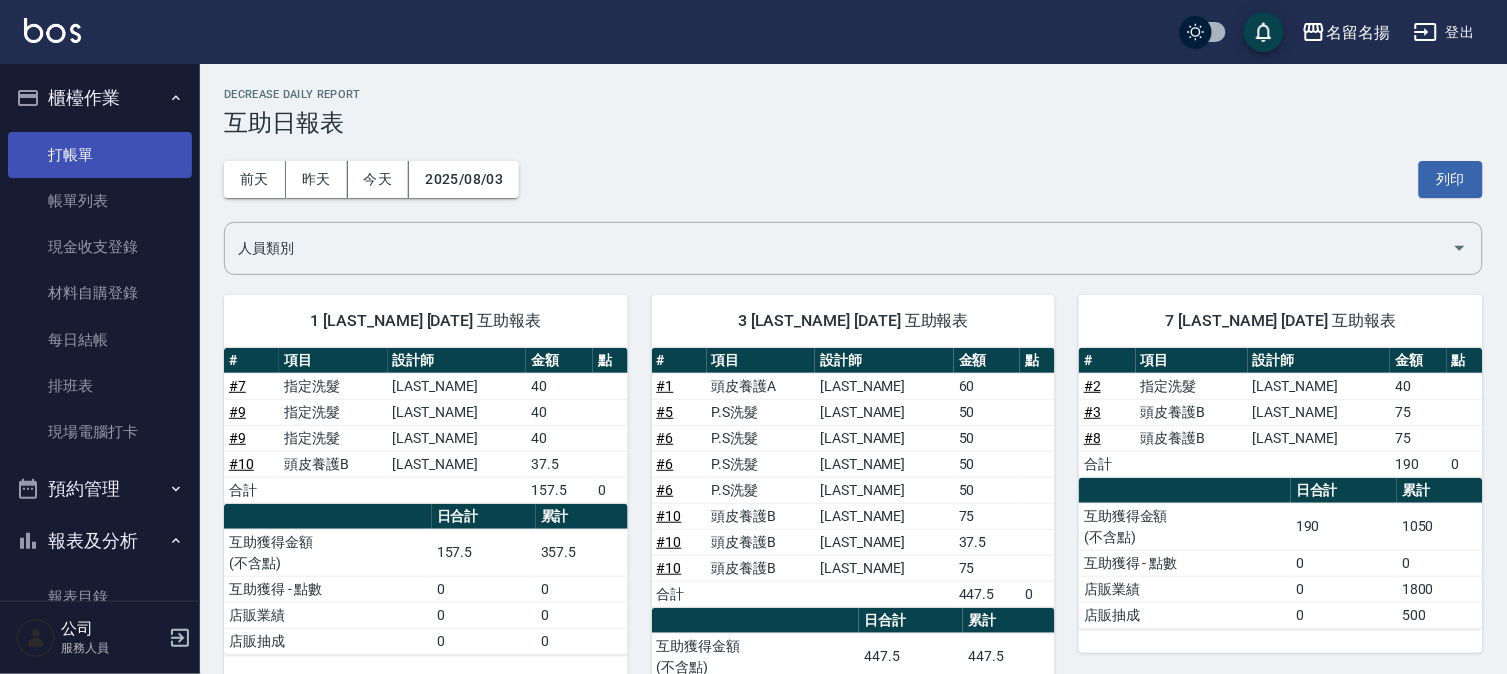 click on "打帳單" at bounding box center [100, 155] 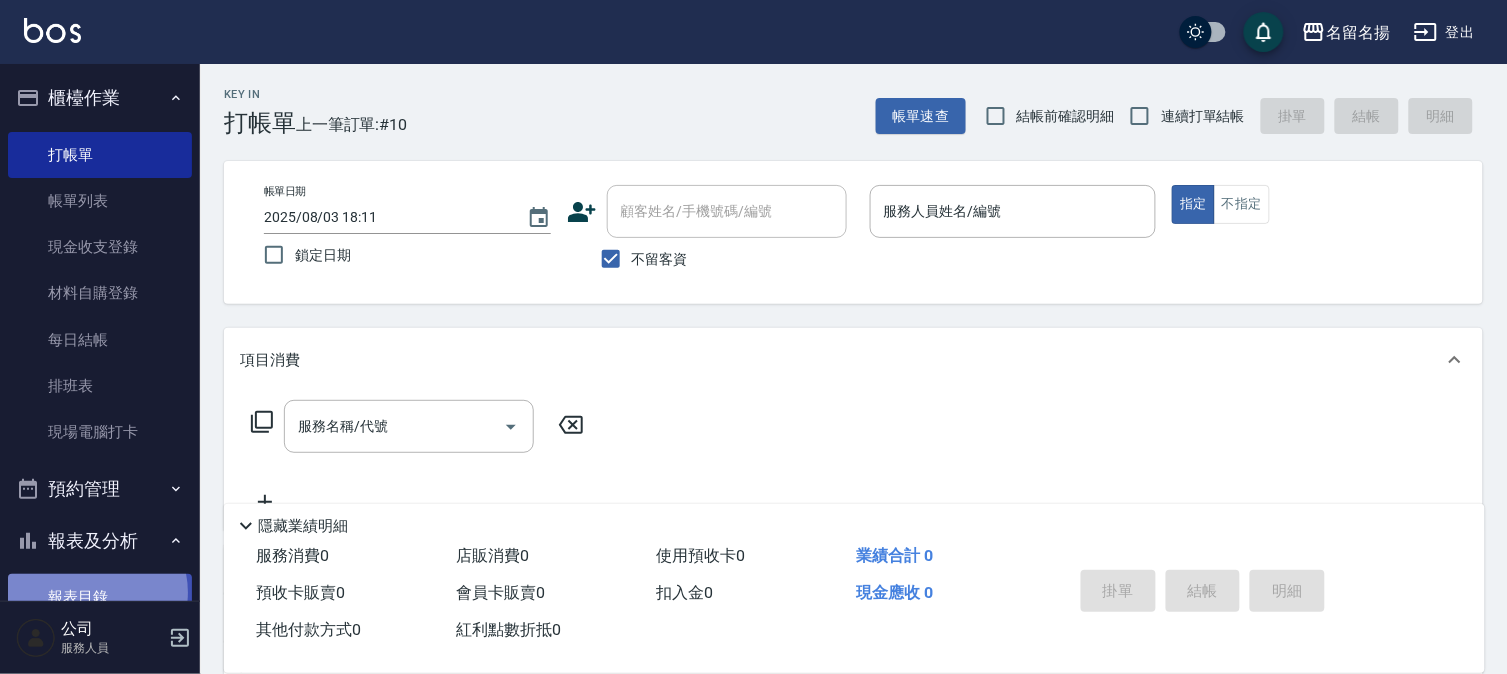 click on "報表目錄" at bounding box center (100, 597) 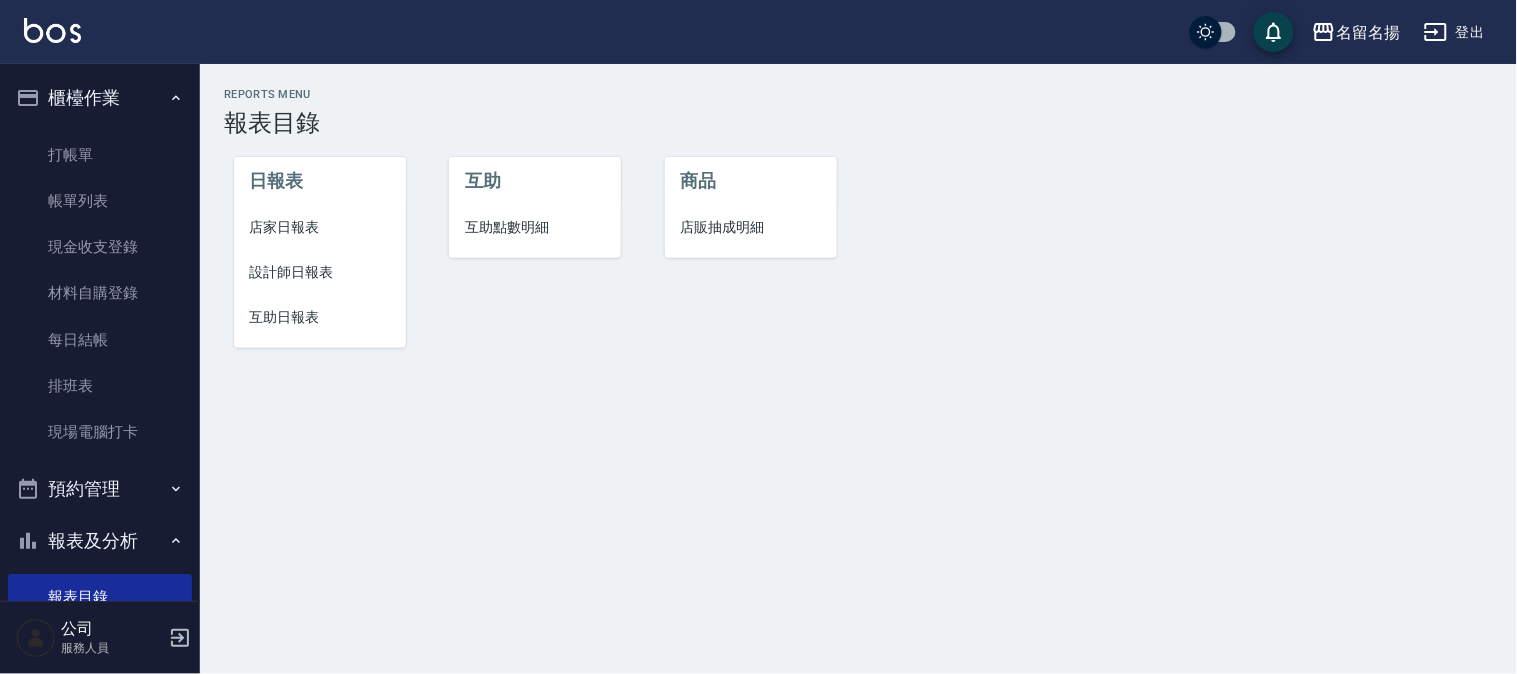 click on "互助日報表" at bounding box center (320, 317) 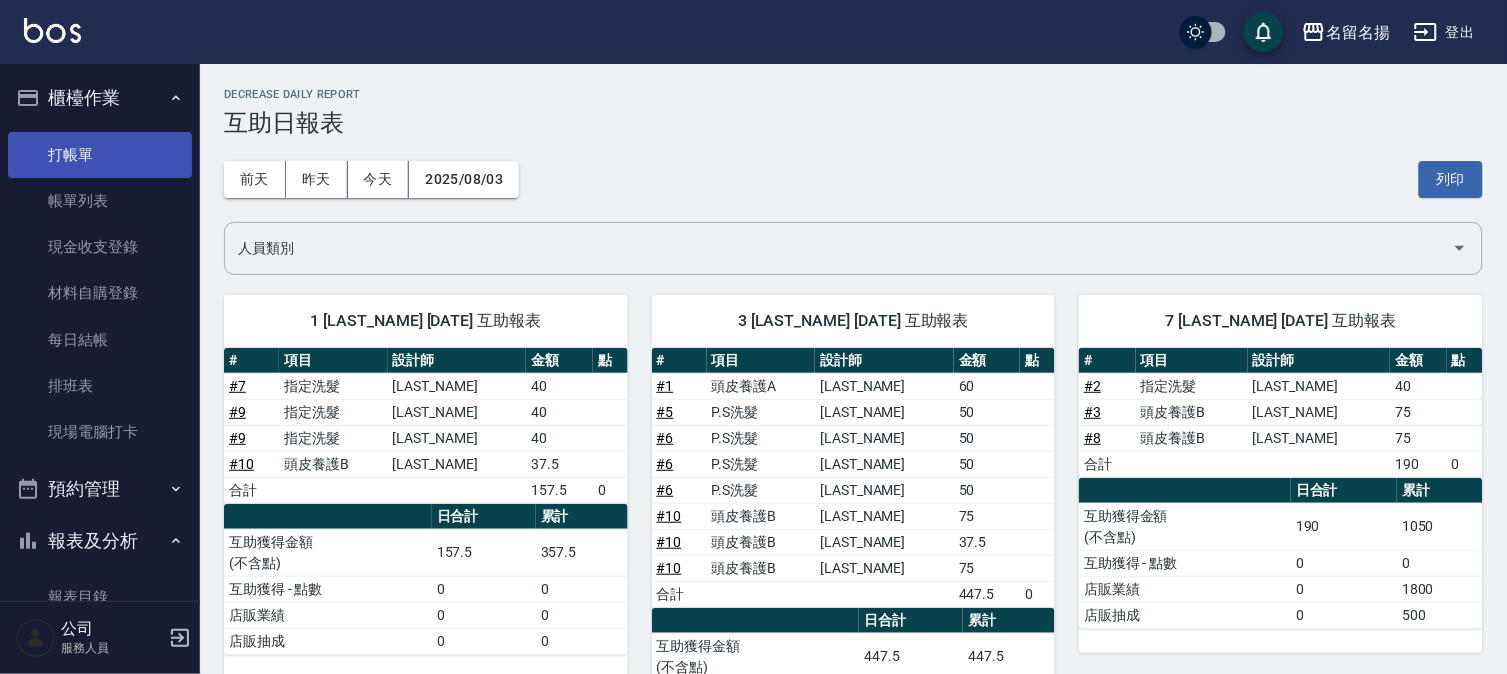 click on "打帳單" at bounding box center [100, 155] 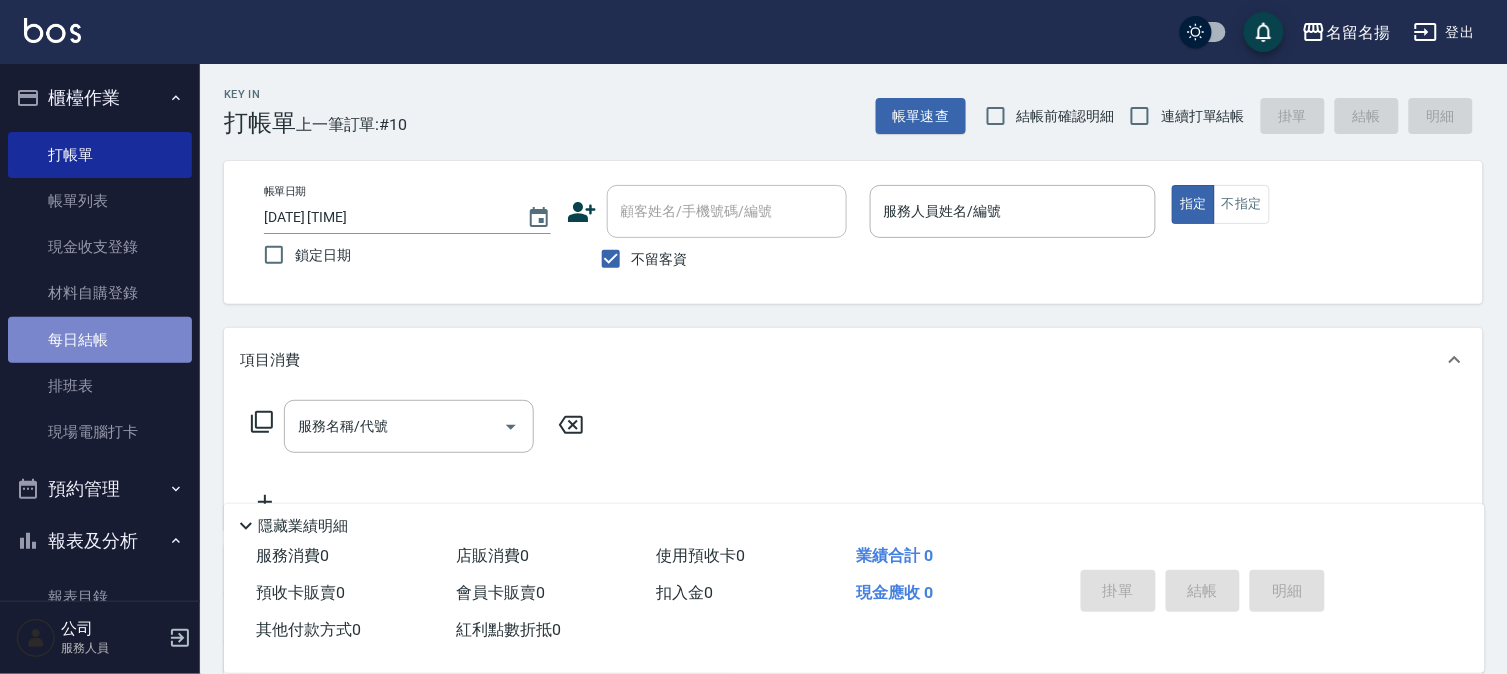 click on "每日結帳" at bounding box center [100, 340] 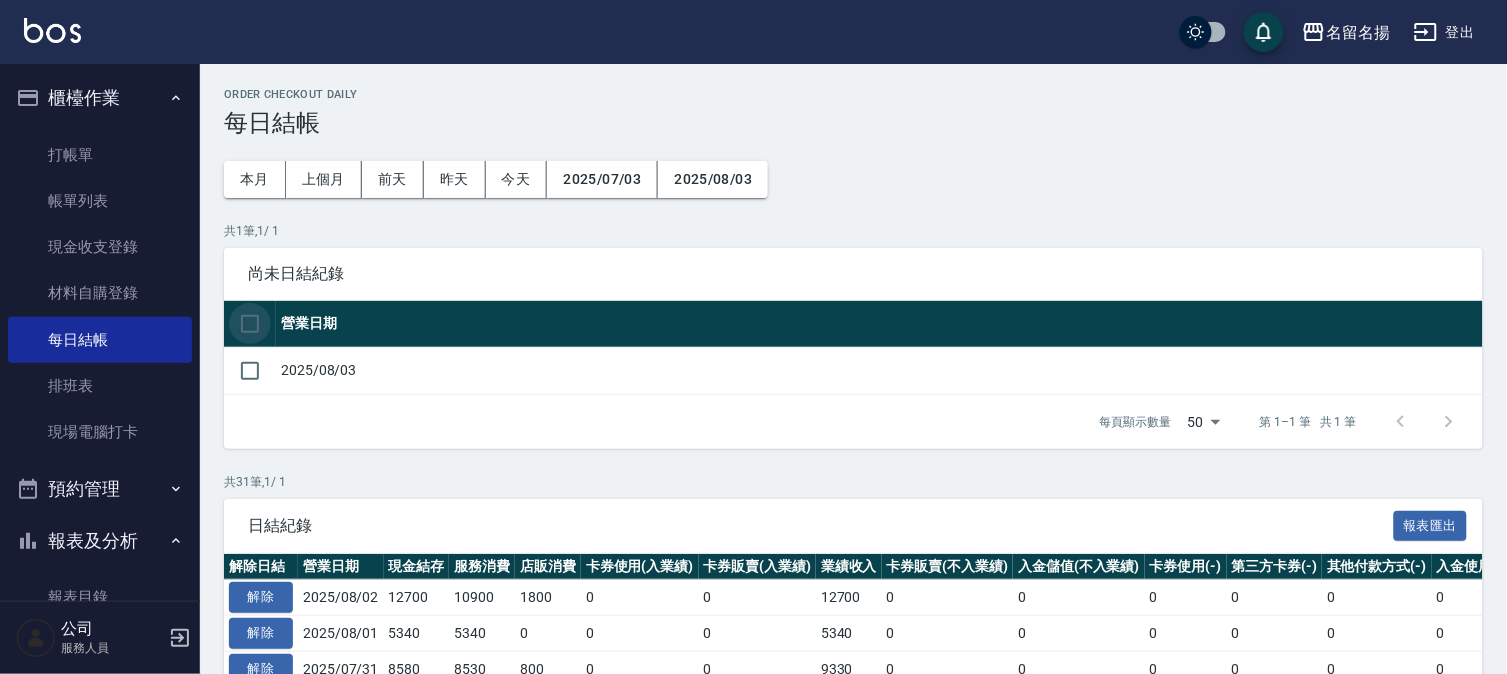 click at bounding box center (250, 324) 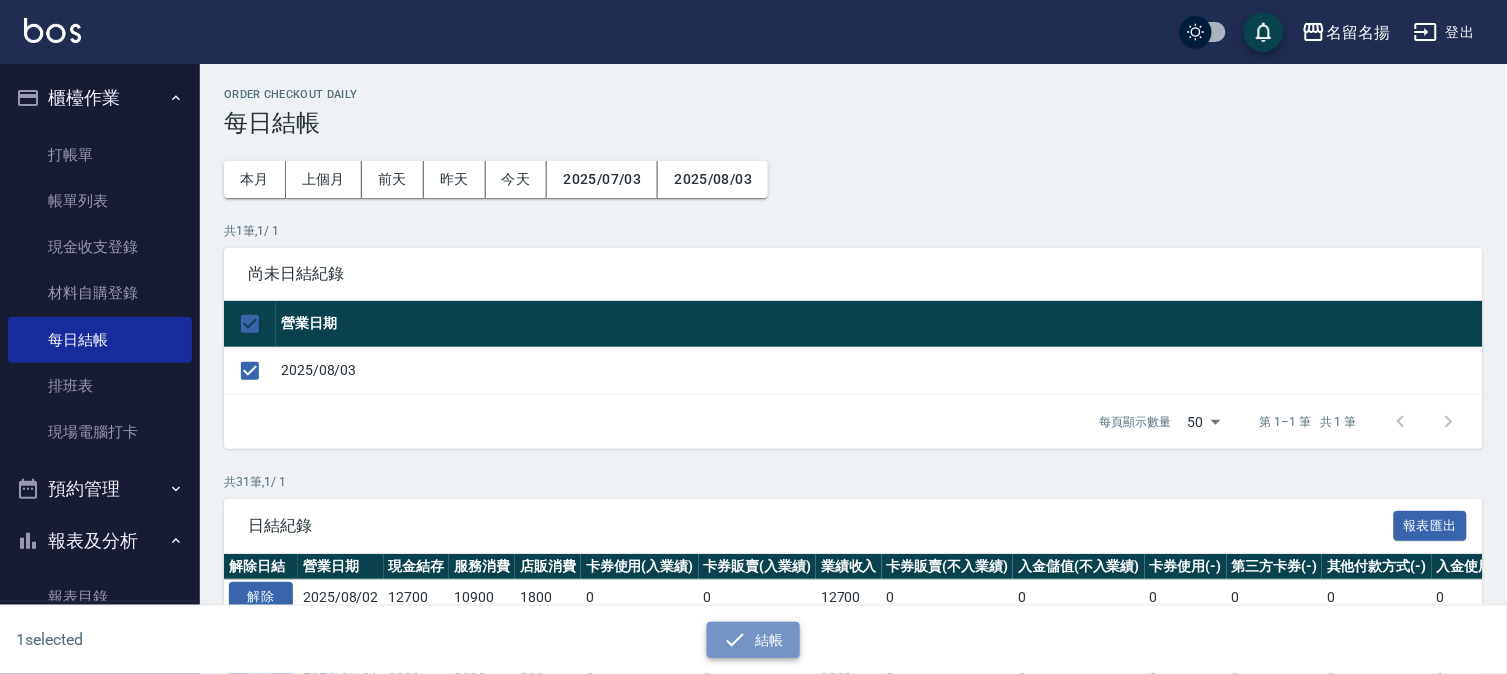 click on "結帳" at bounding box center (753, 640) 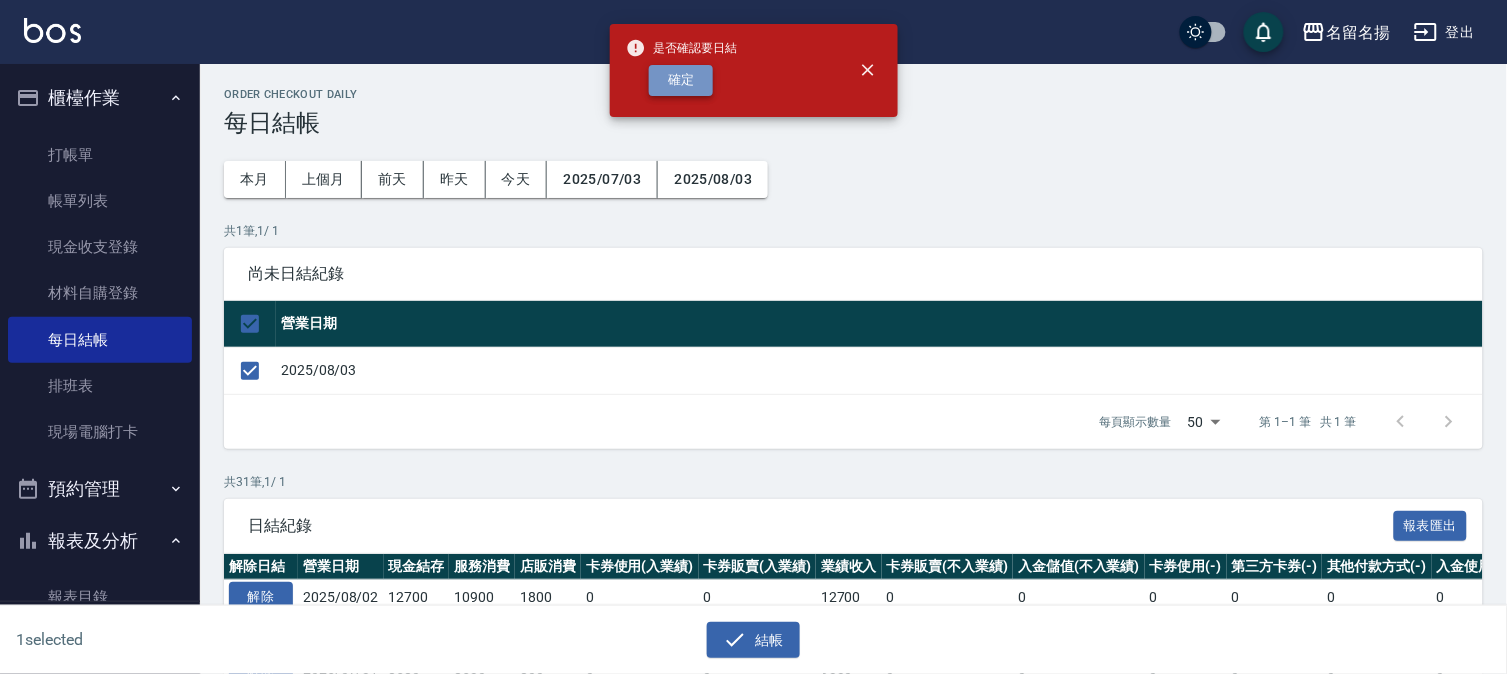 click on "確定" at bounding box center [681, 80] 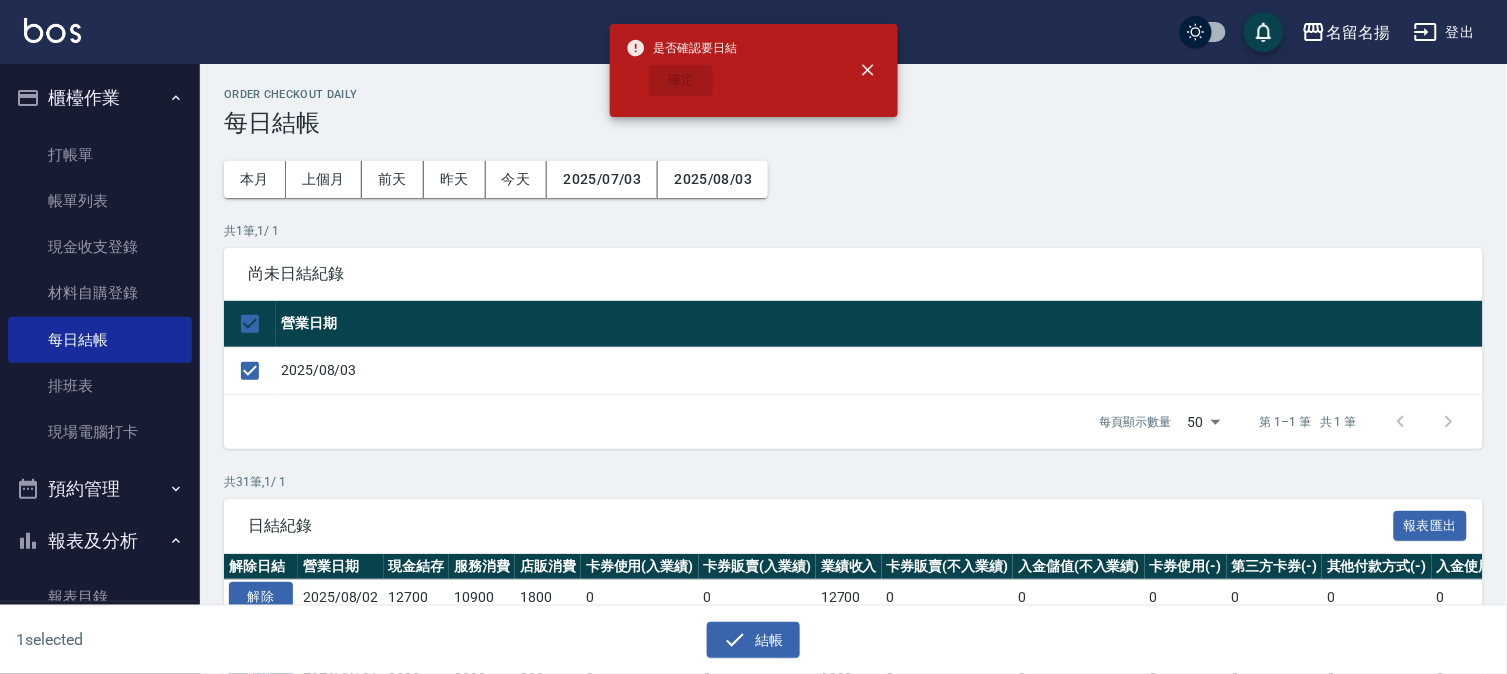 checkbox on "false" 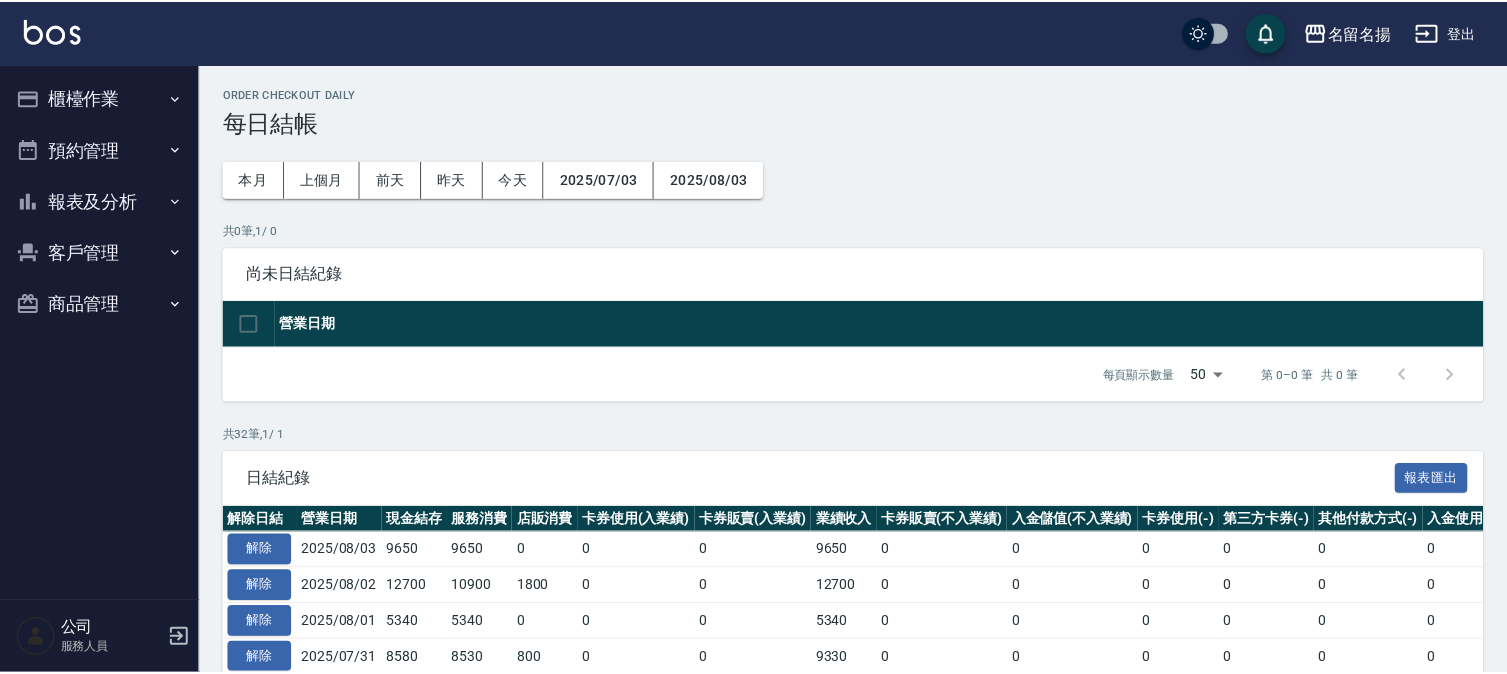 scroll, scrollTop: 0, scrollLeft: 0, axis: both 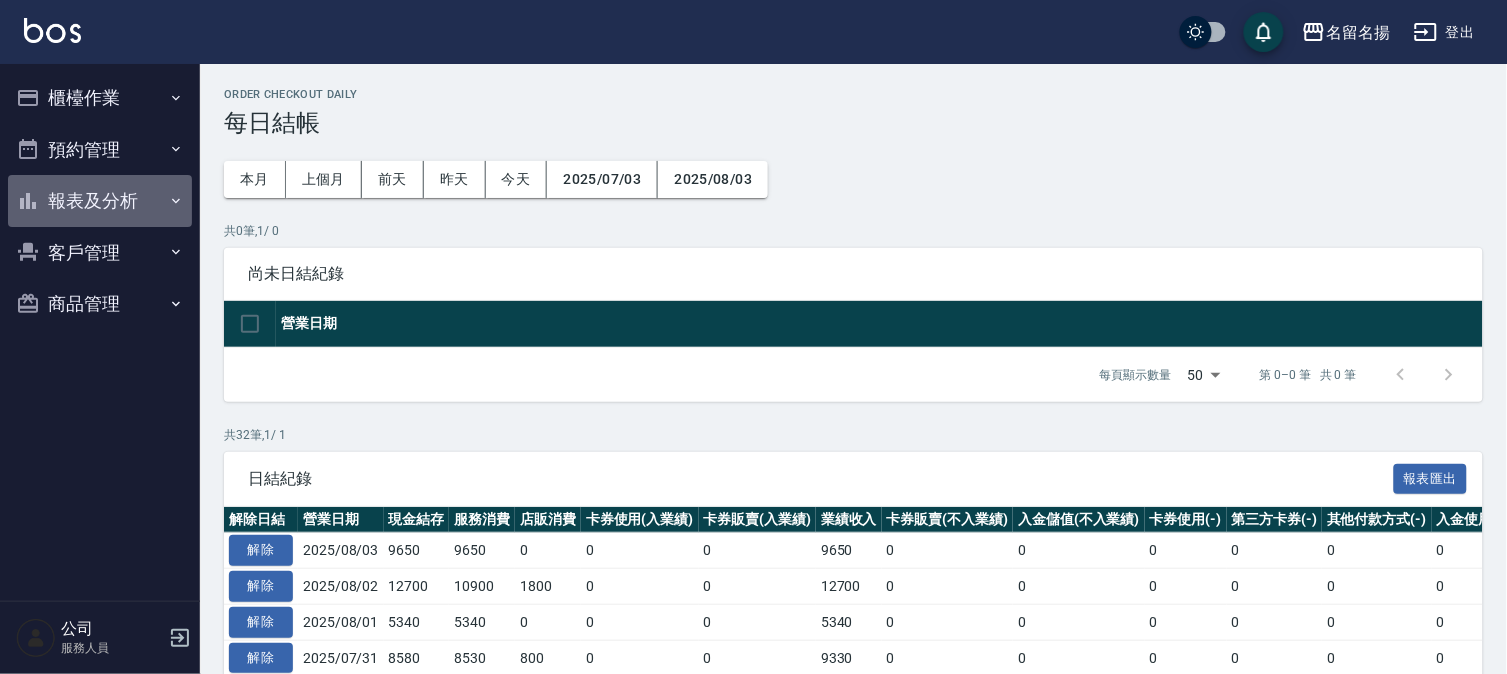 click on "報表及分析" at bounding box center (100, 201) 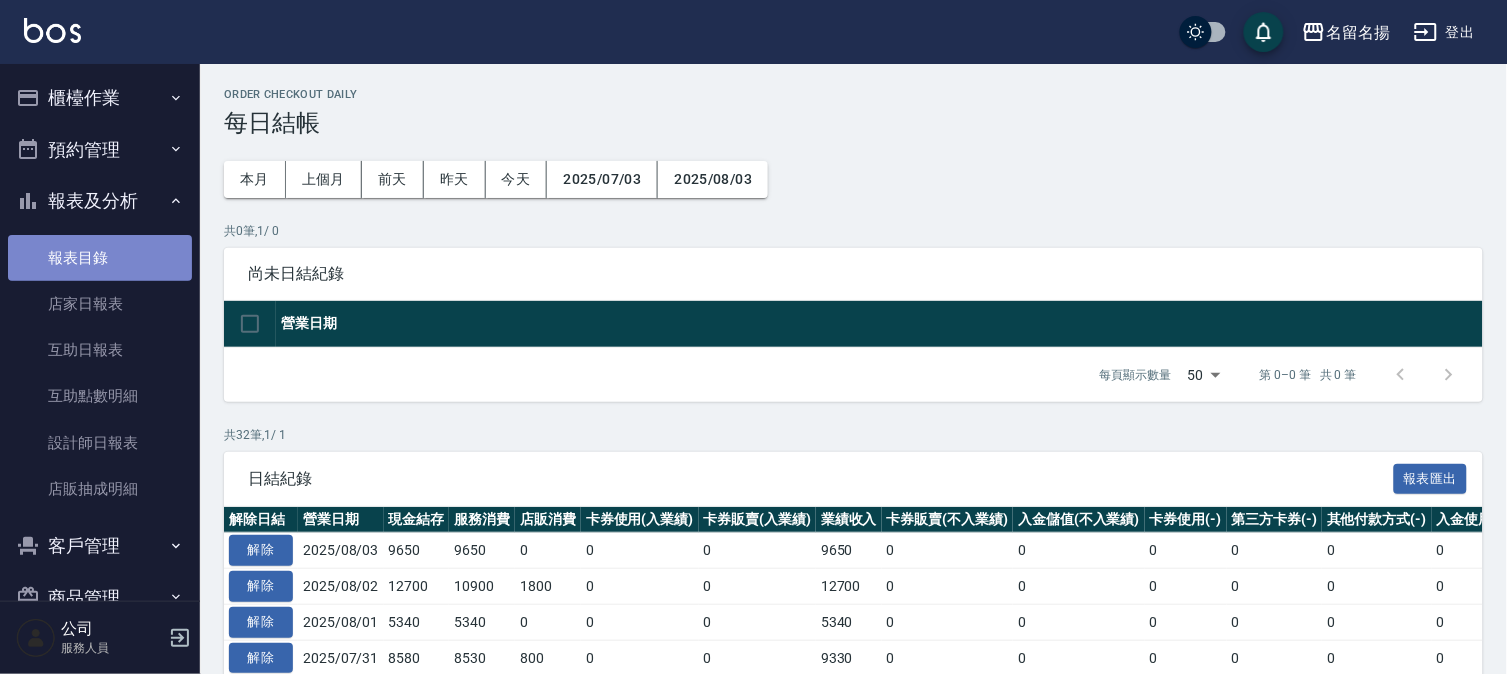 click on "報表目錄" at bounding box center (100, 258) 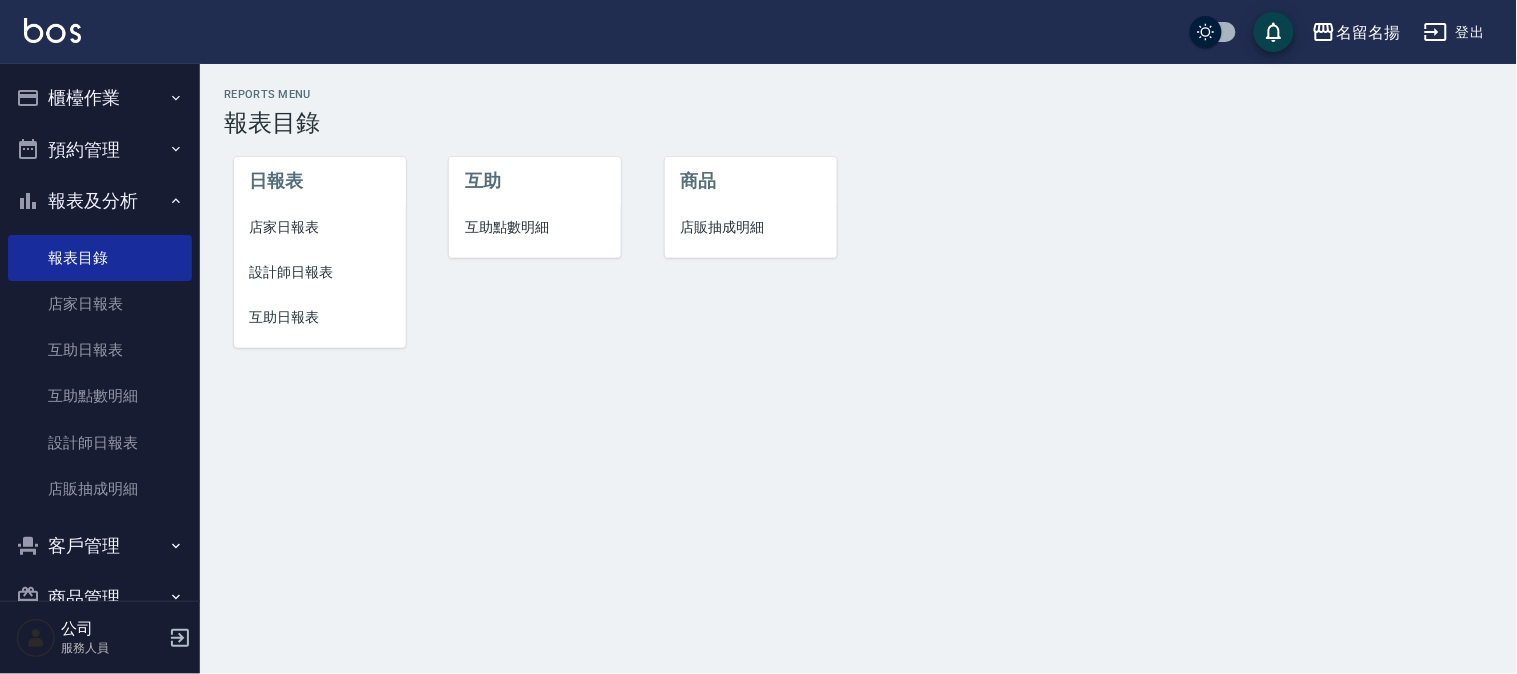 click on "店家日報表" at bounding box center (320, 227) 